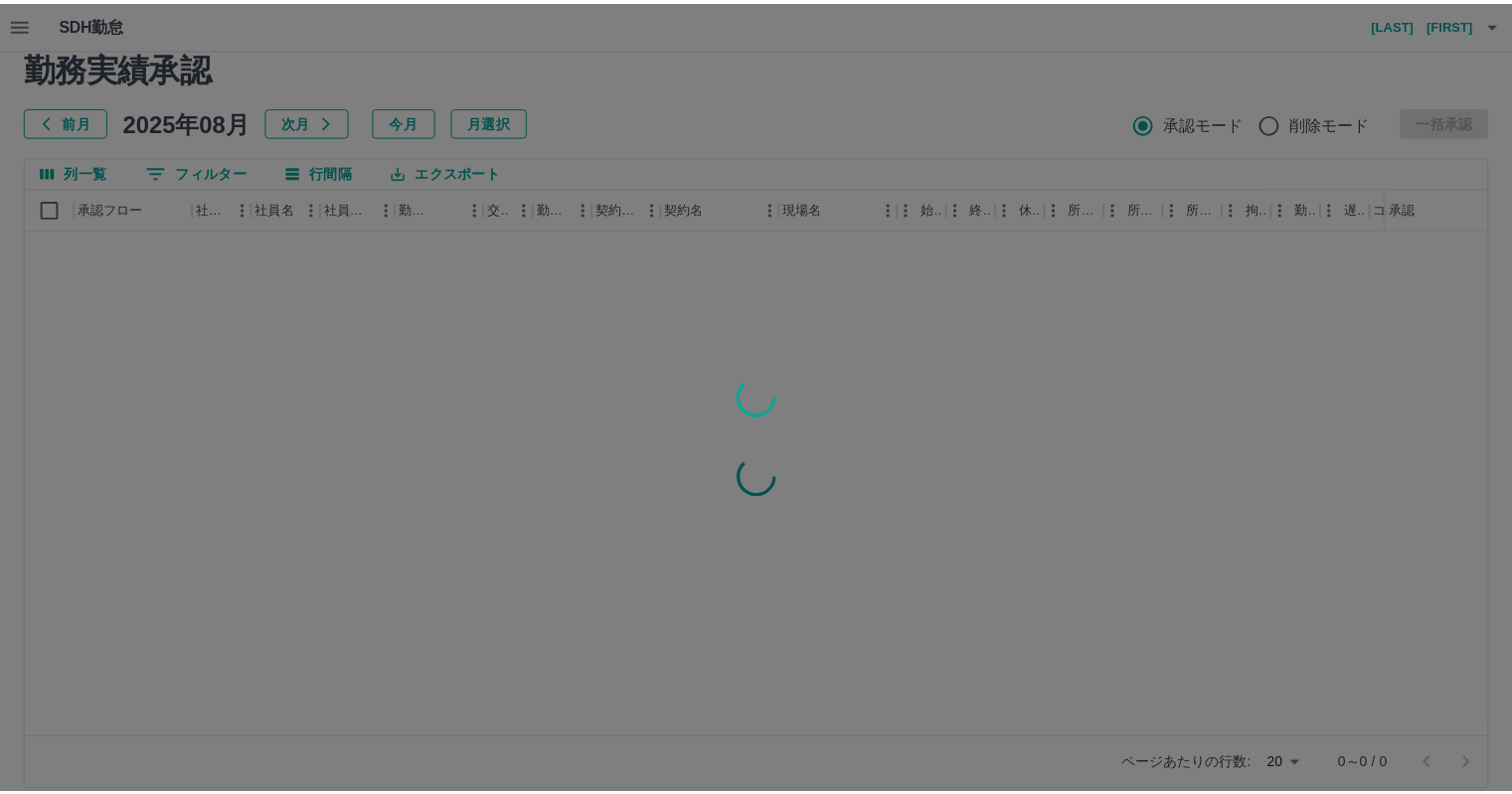 scroll, scrollTop: 0, scrollLeft: 0, axis: both 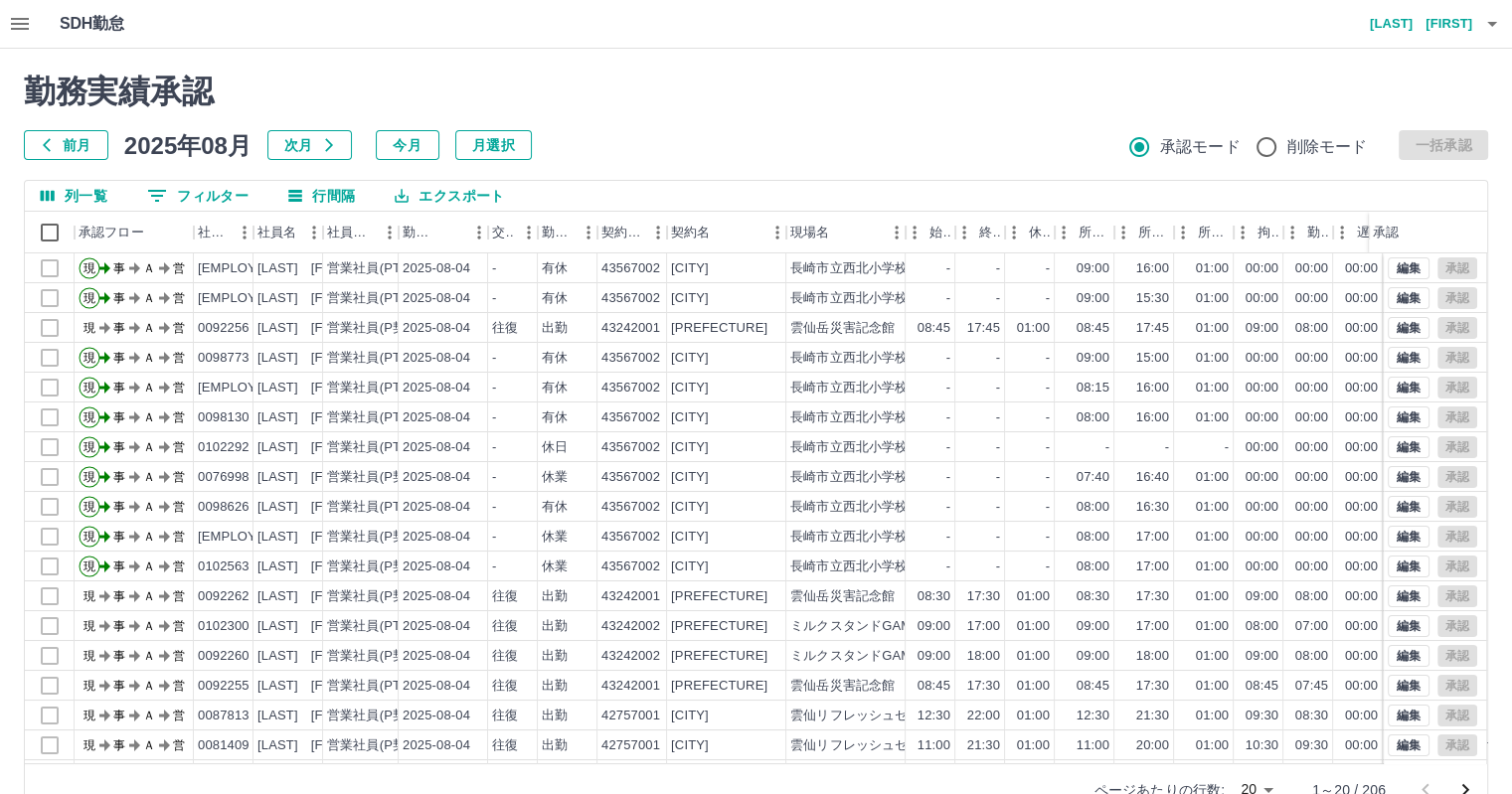 click on "0 フィルター" at bounding box center (198, 196) 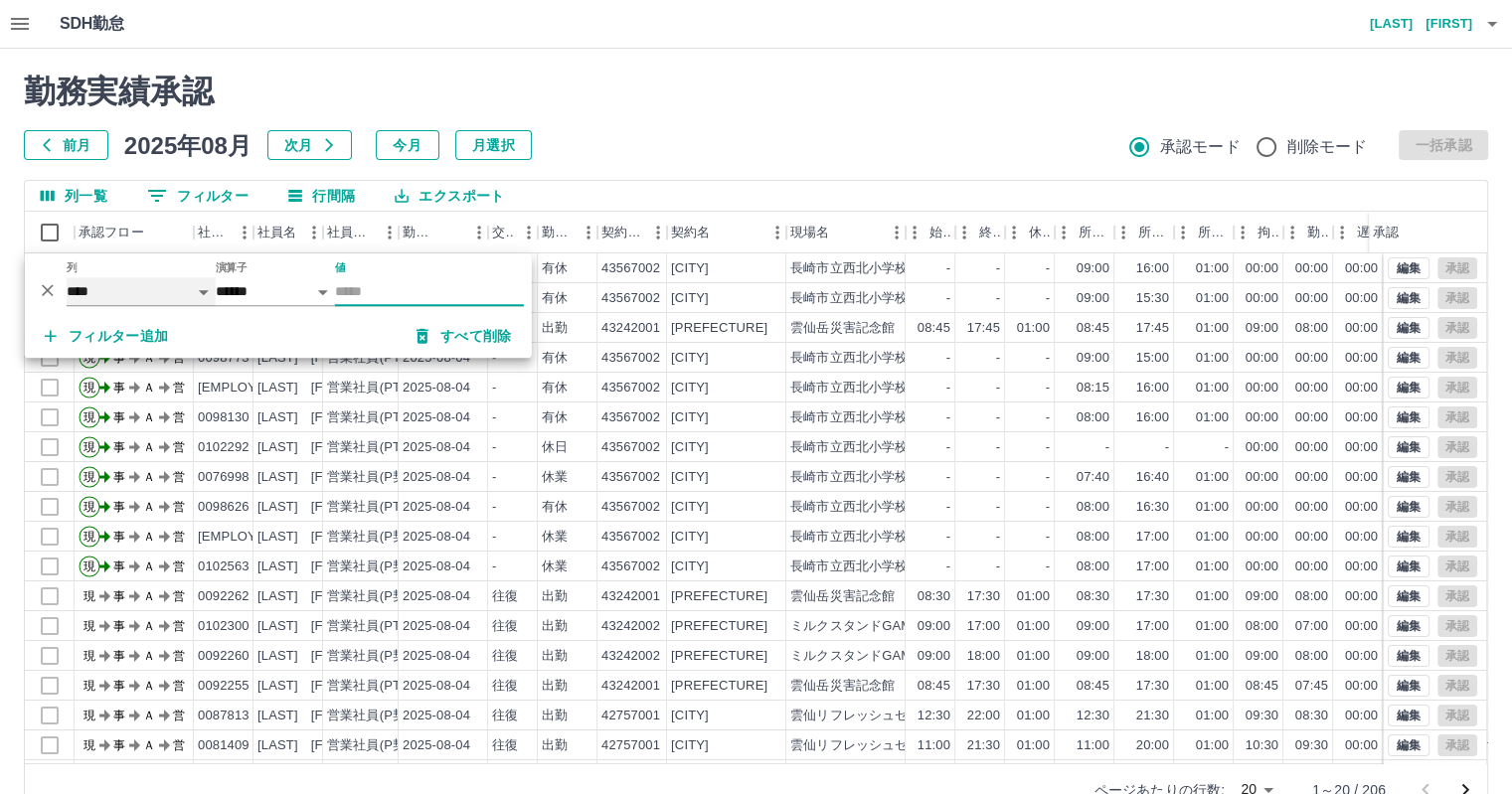 click on "**** *** **** *** *** **** ***** *** *** ** ** ** **** **** **** ** ** *** **** *****" at bounding box center [141, 291] 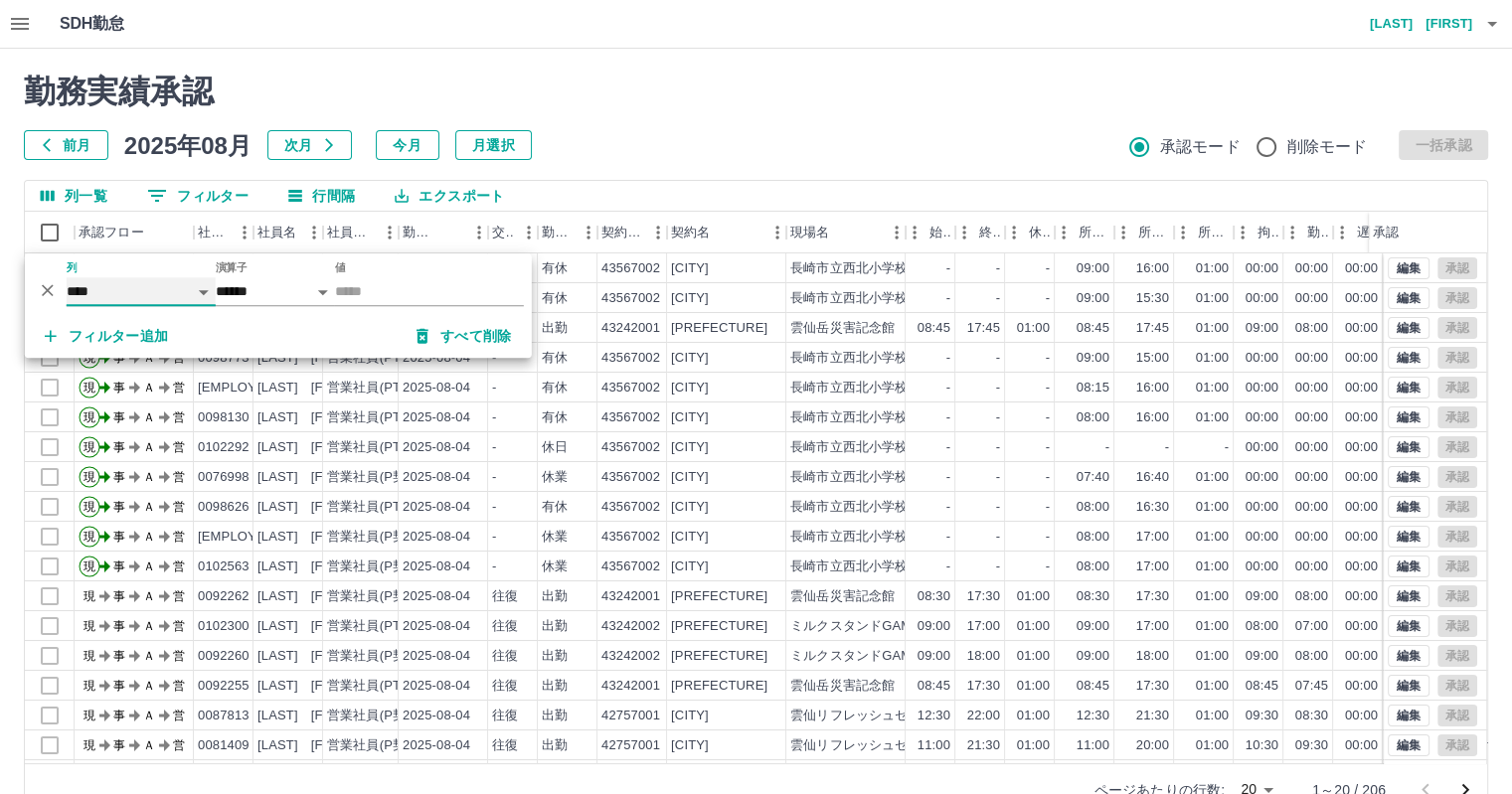 click on "**** *** **** *** *** **** ***** *** *** ** ** ** **** **** **** ** ** *** **** *****" at bounding box center (141, 291) 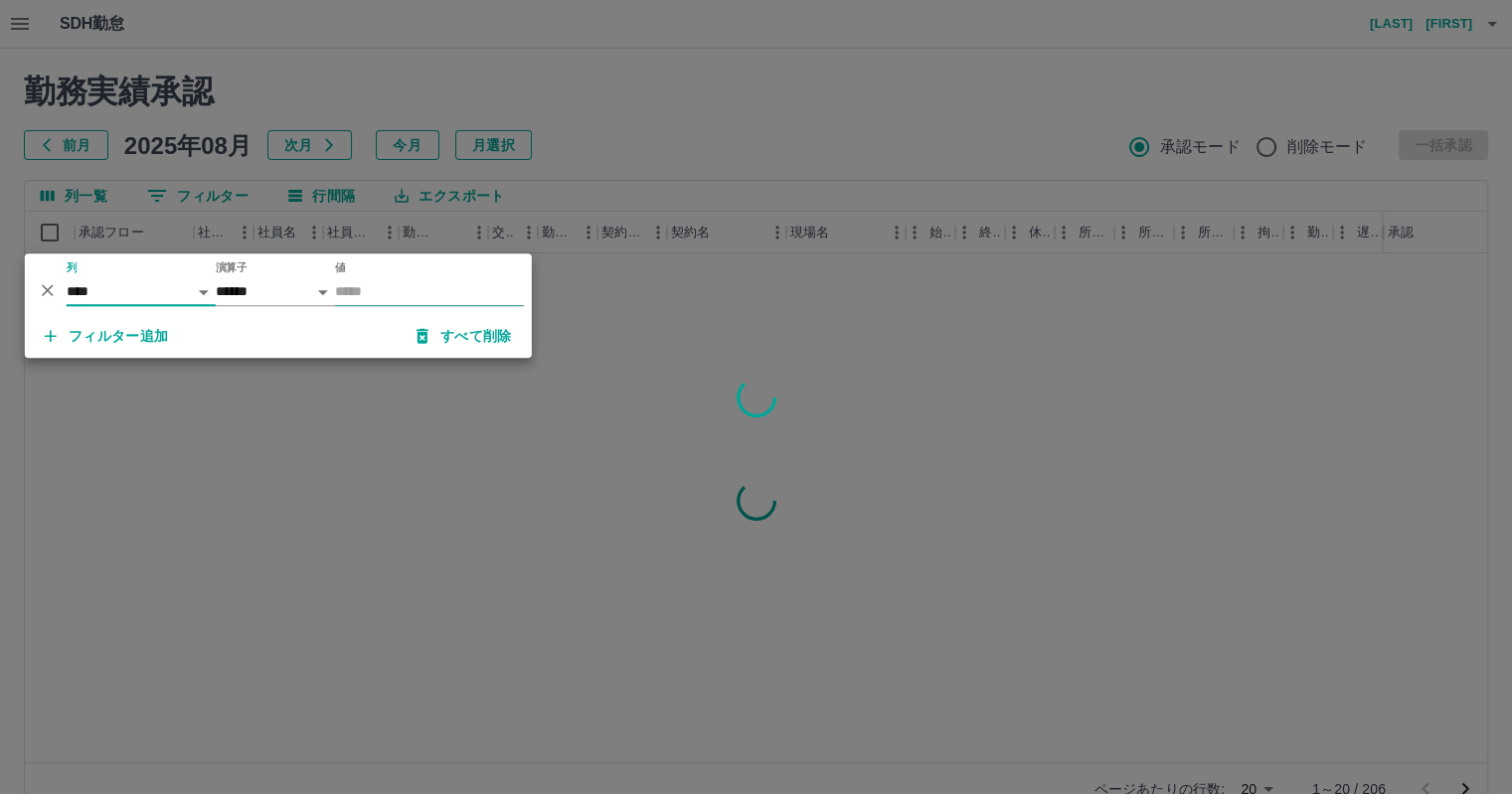 click on "値" at bounding box center [429, 291] 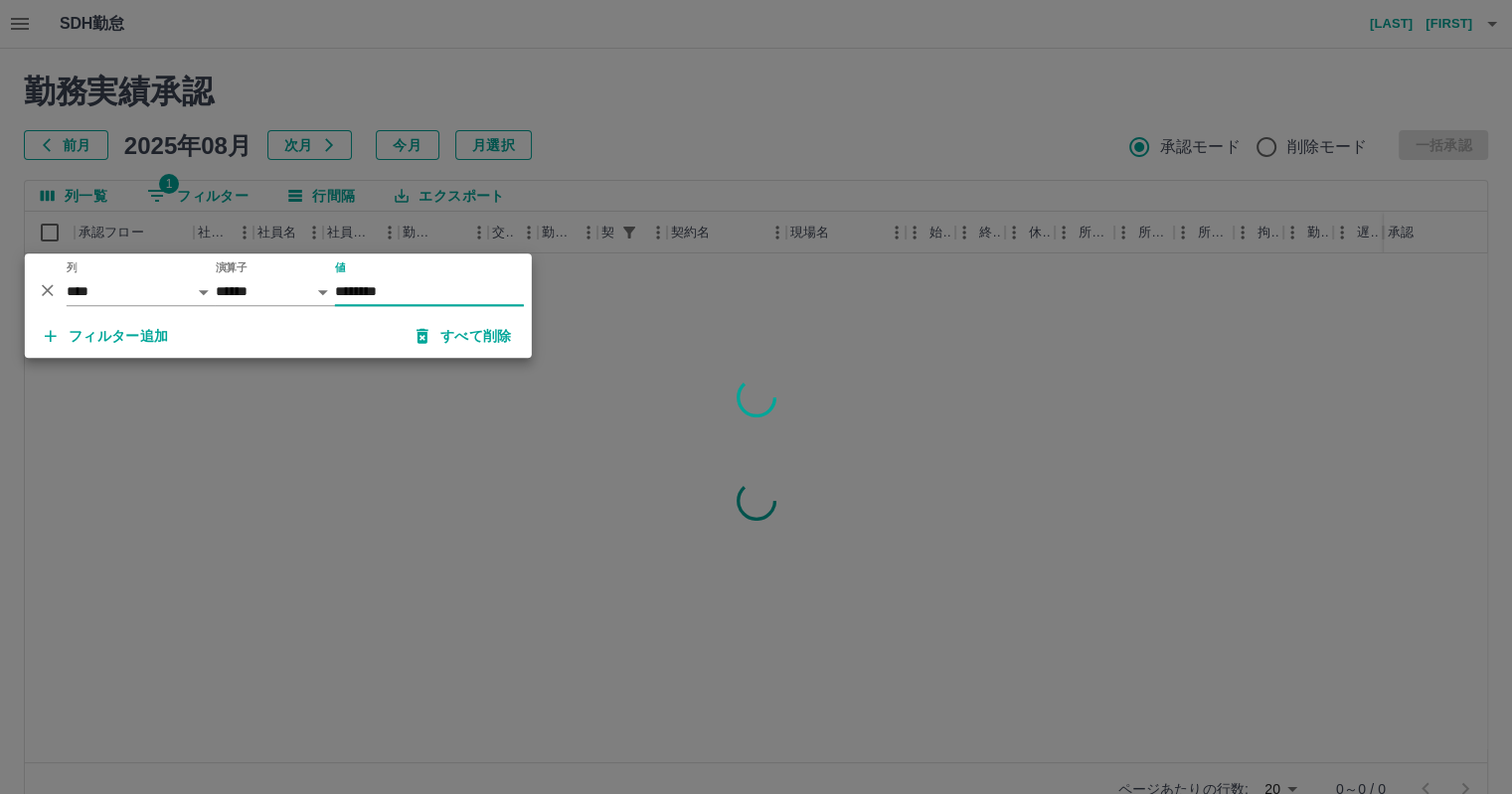 type on "********" 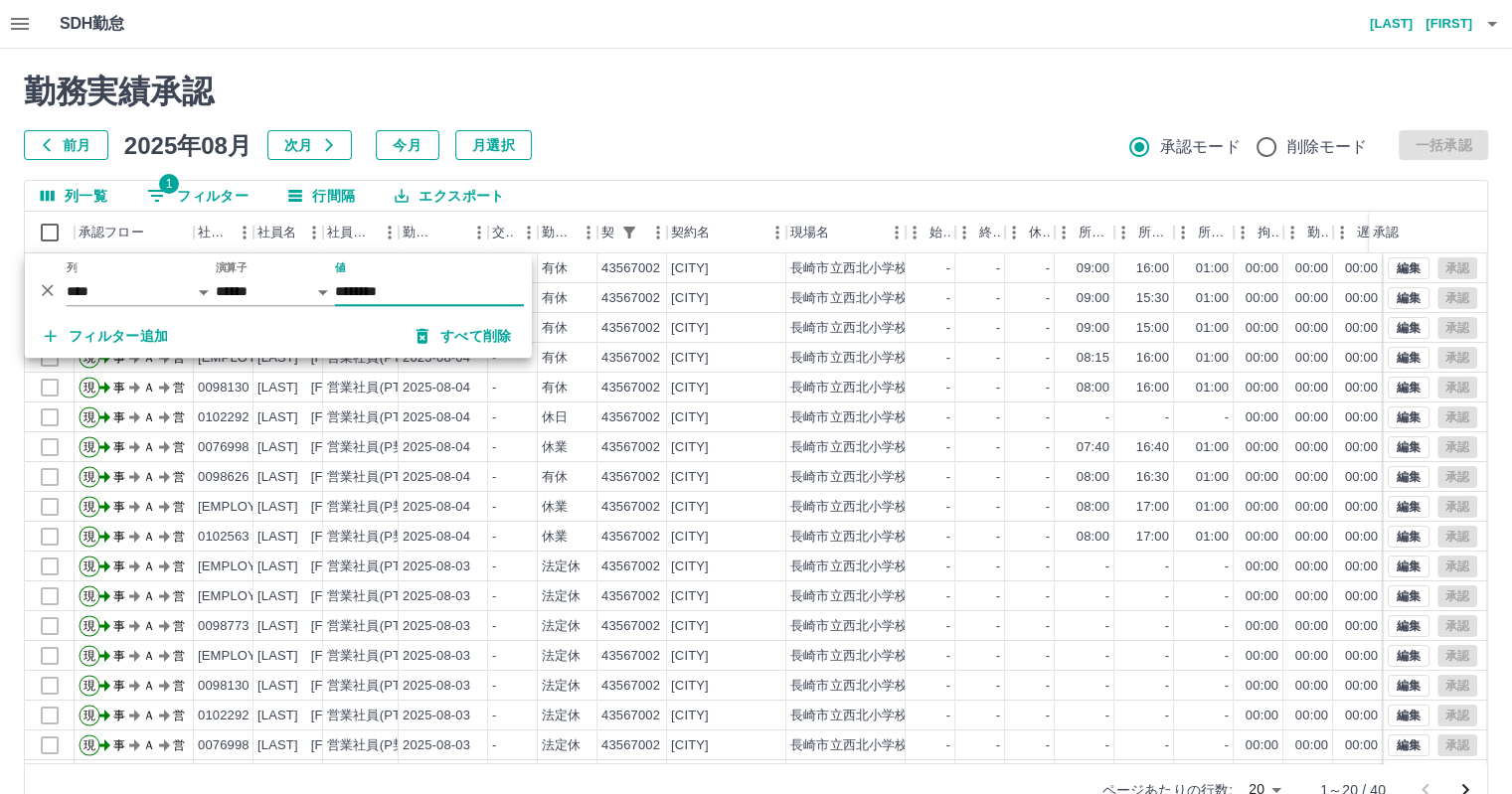 drag, startPoint x: 624, startPoint y: 118, endPoint x: 601, endPoint y: 177, distance: 63.324561 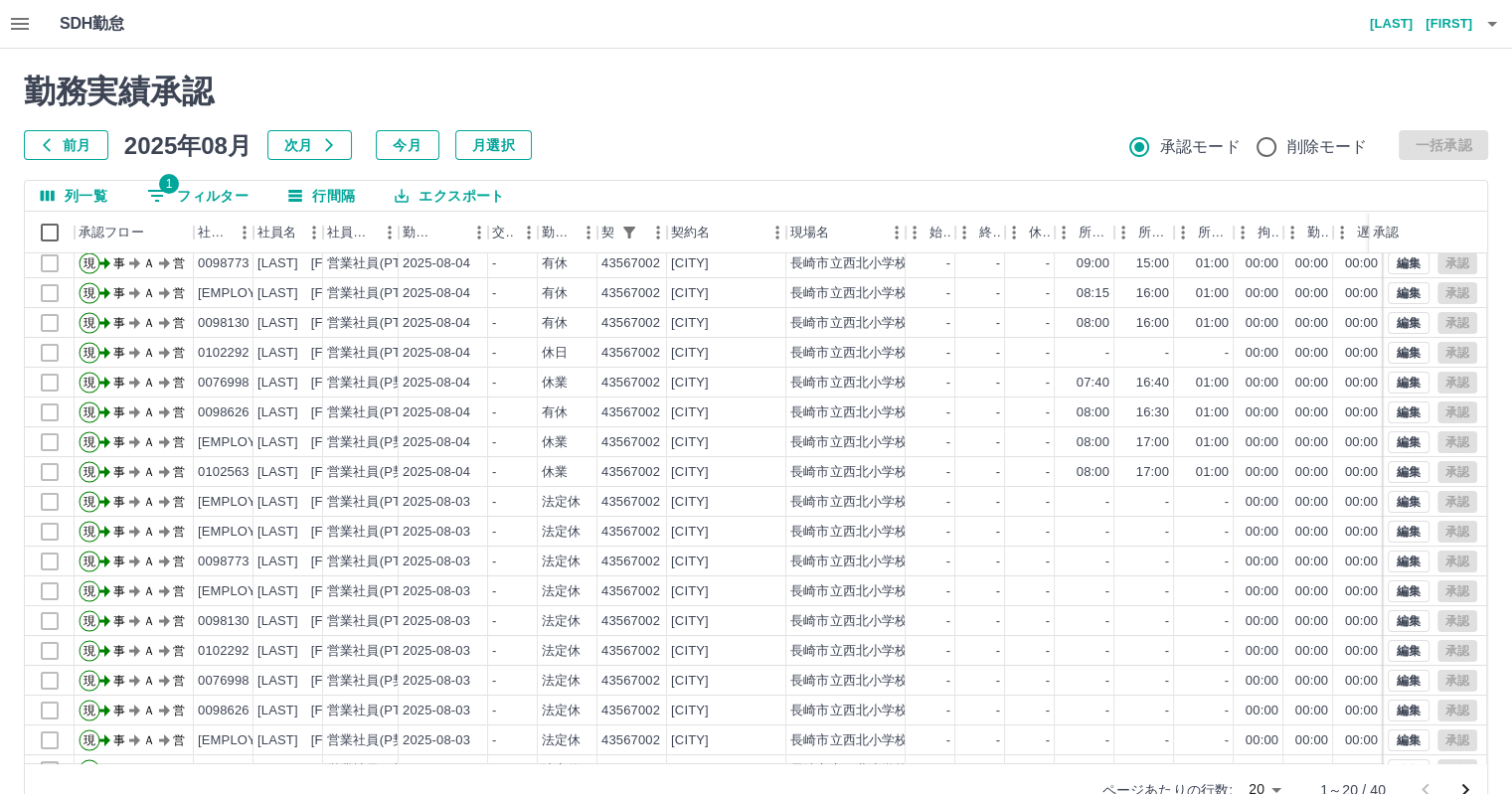 scroll, scrollTop: 100, scrollLeft: 0, axis: vertical 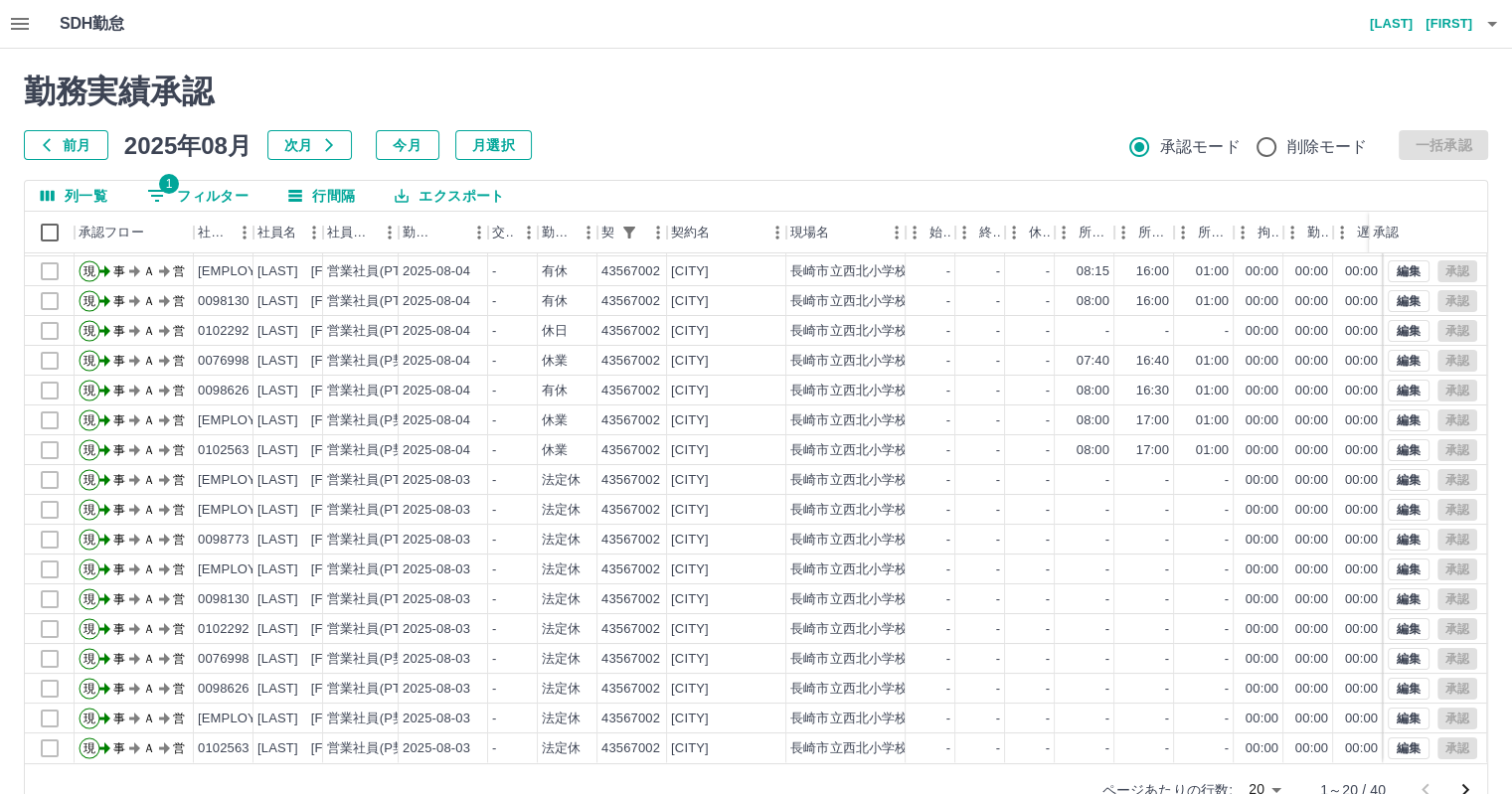 click on "SDH勤怠 [LAST]　[FIRST] 勤務実績承認 前月 2025年08月 次月 今月 月選択 承認モード 削除モード 一括承認 列一覧 1 フィルター 行間隔 エクスポート 承認フロー 社員番号 社員名 社員区分 勤務日 交通費 勤務区分 契約コード 契約名 現場名 始業 終業 休憩 所定開始 所定終業 所定休憩 拘束 勤務 遅刻等 コメント ステータス 承認 現 事 Ａ 営 [EMPLOYEE_ID] [LAST]　[FIRST] 営業社員(PT契約) 2025-08-04  -  有休 43567002 [CITY] [SCHOOL_NAME] - - - 09:00 15:30 01:00 00:00 00:00 00:00 私用の為 事務担当者承認待 現 事 Ａ 営 [EMPLOYEE_ID] [LAST]　[FIRST] 営業社員(PT契約) 2025-08-04  -  有休 43567002 [CITY] [SCHOOL_NAME] - - - 09:00 15:00 01:00 00:00 00:00 00:00 私用の為 事務担当者承認待 現 事 Ａ 営 [EMPLOYEE_ID] [LAST]　[FIRST] 営業社員(PT契約) 2025-08-04  -  有休 43567002 [CITY] [SCHOOL_NAME] - - - 08:15 16:00 01:00 00:00" at bounding box center [756, 419] 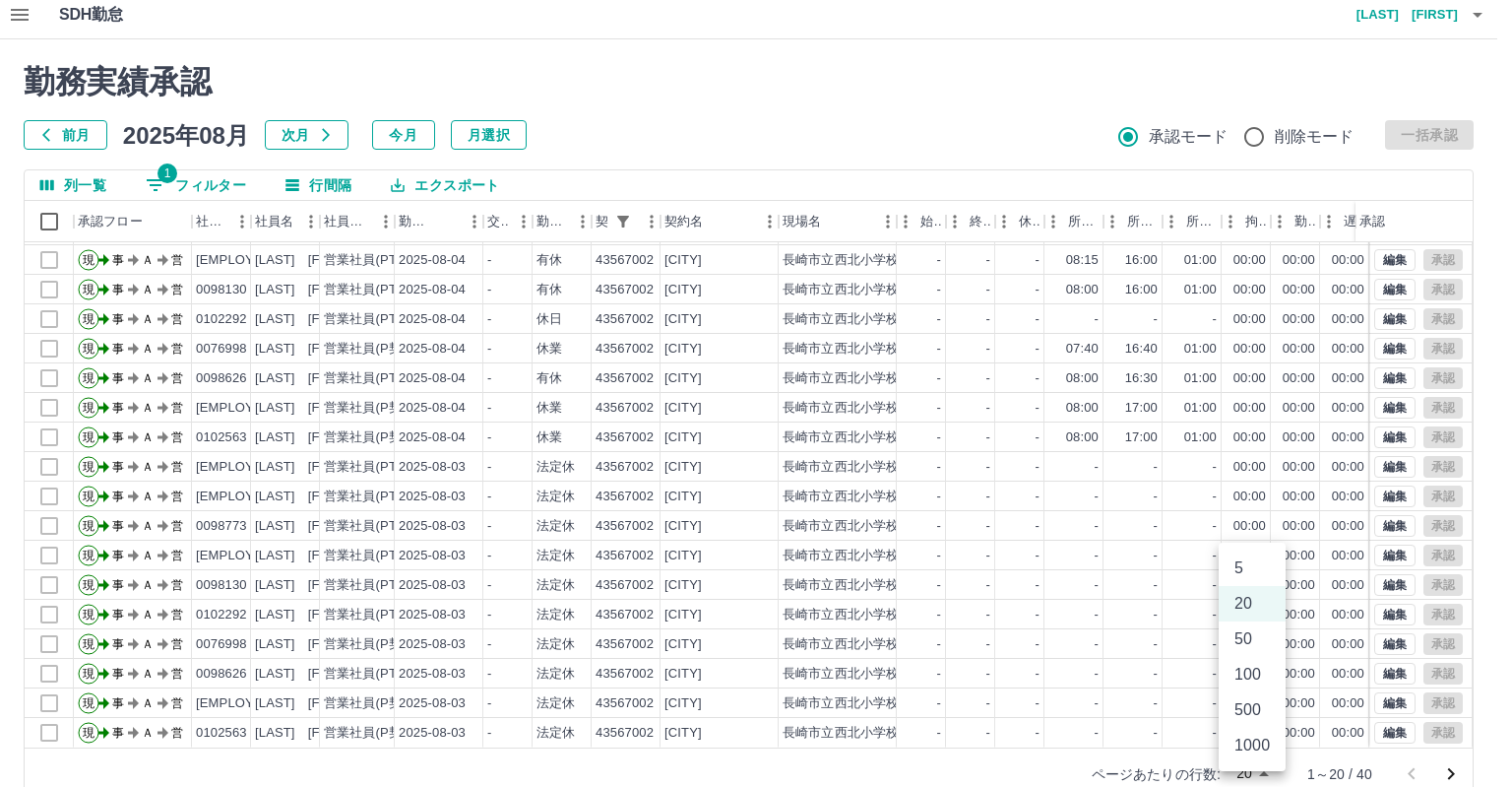 click on "50" at bounding box center [1252, 639] 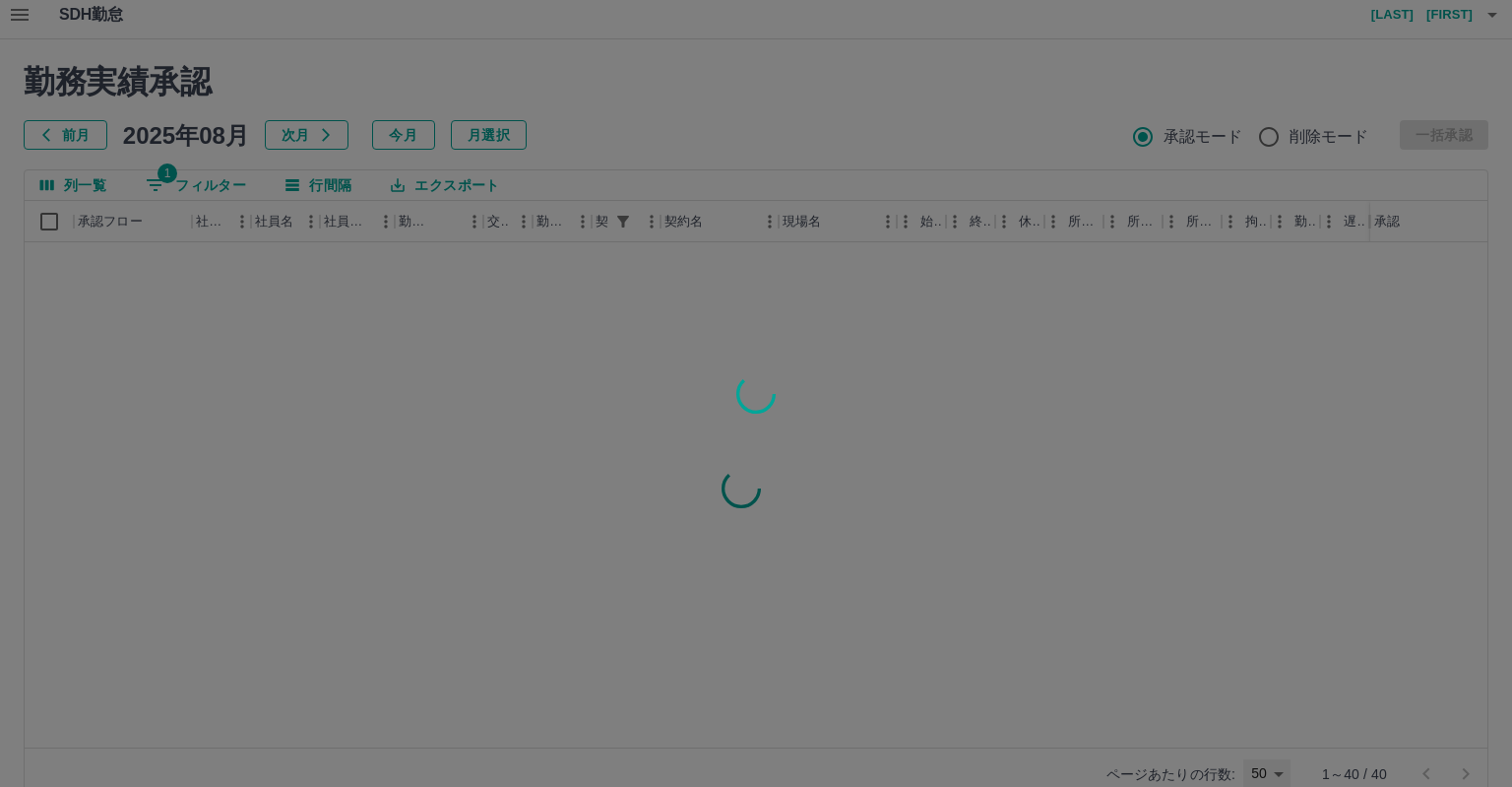 type on "**" 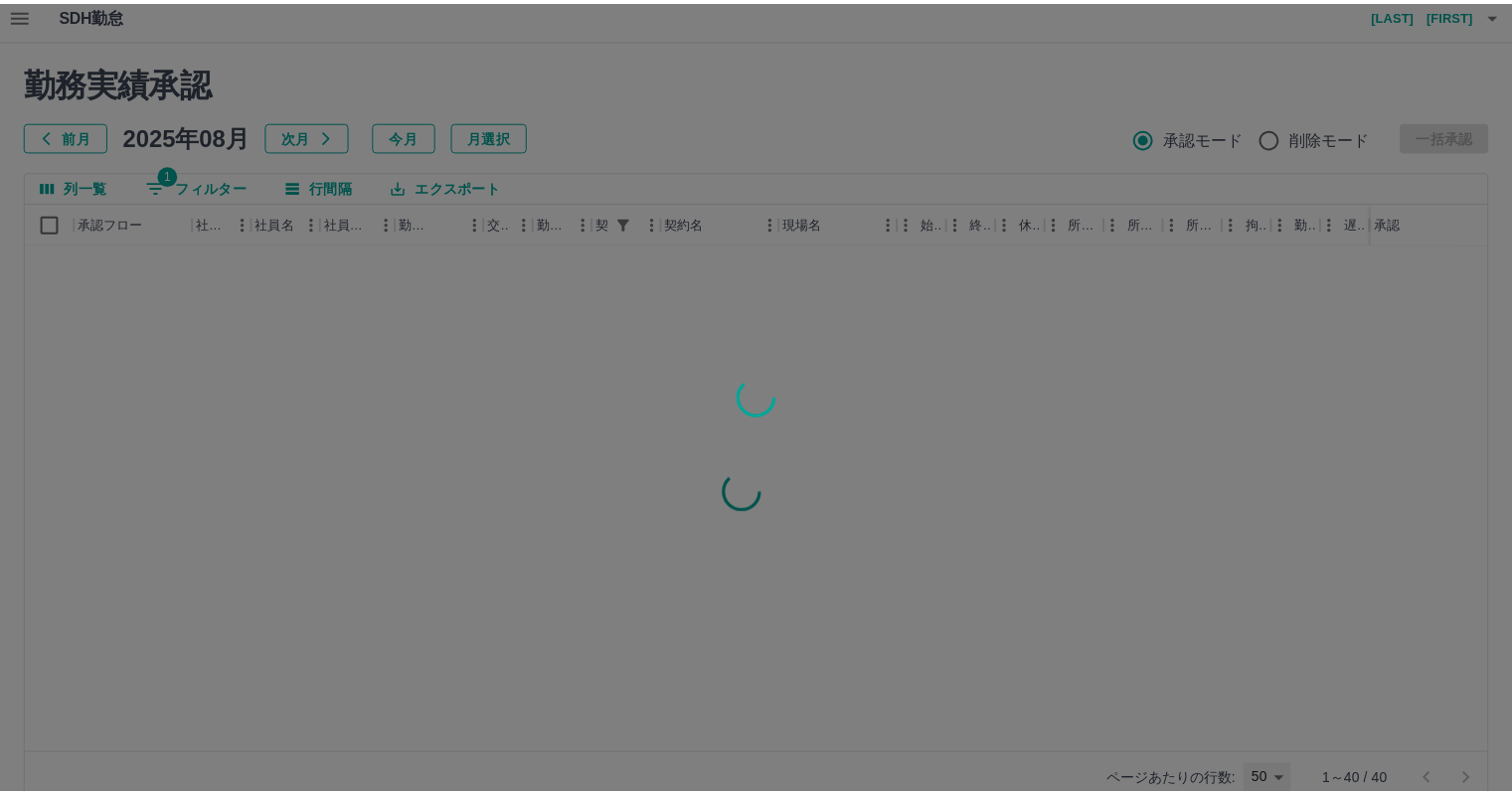 scroll, scrollTop: 0, scrollLeft: 0, axis: both 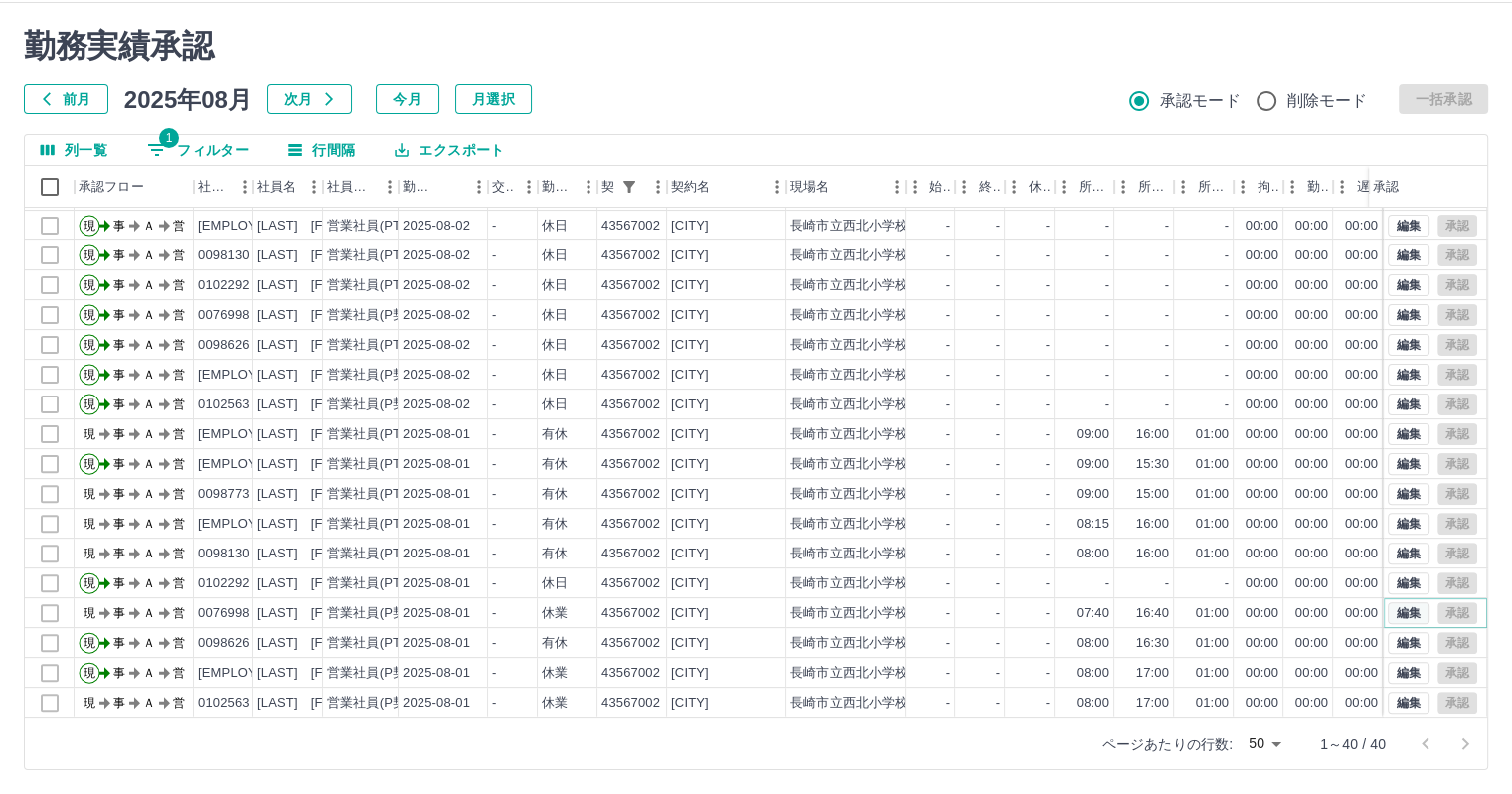 click on "編集" at bounding box center (1409, 613) 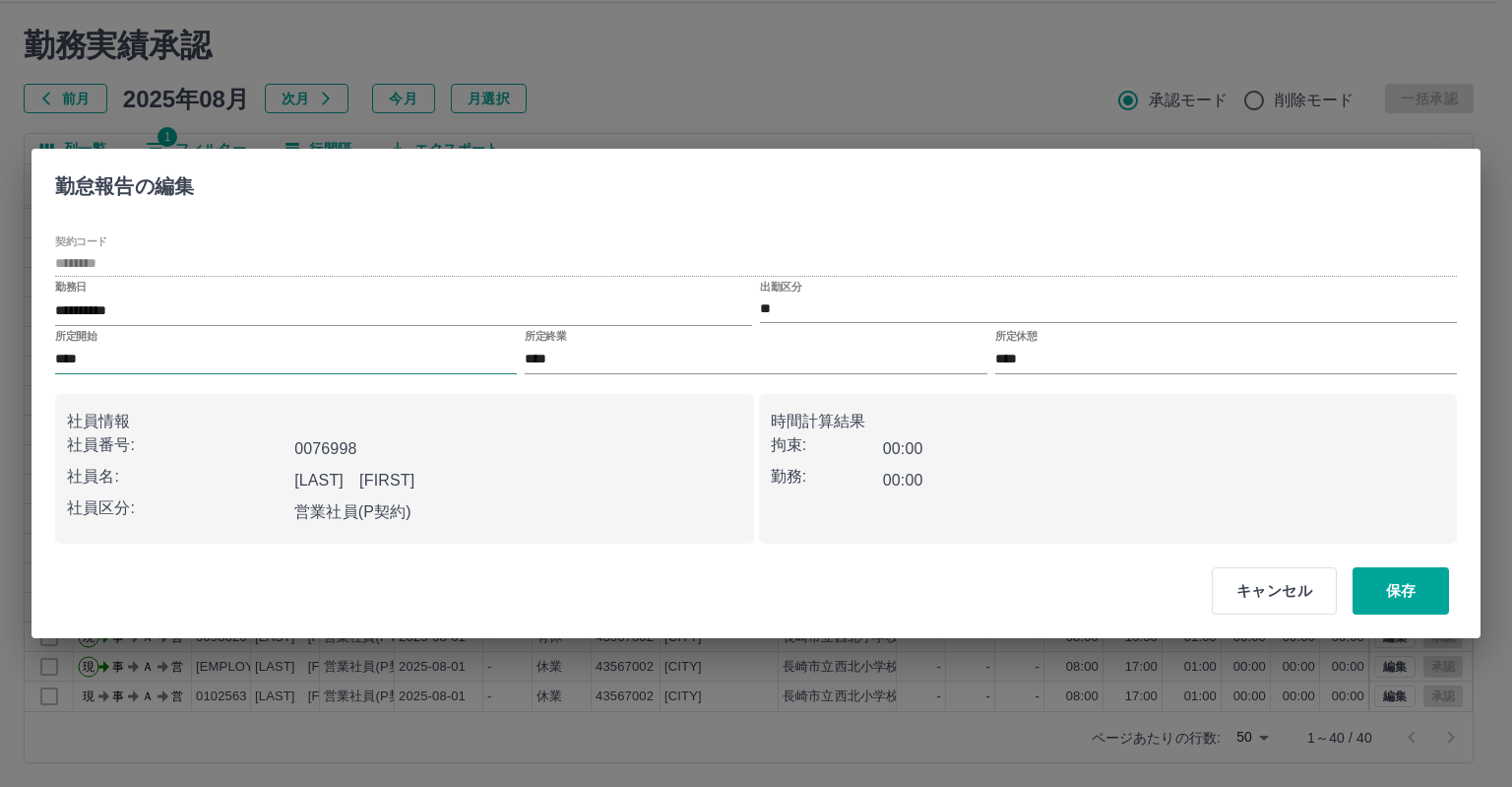 click on "****" at bounding box center (285, 360) 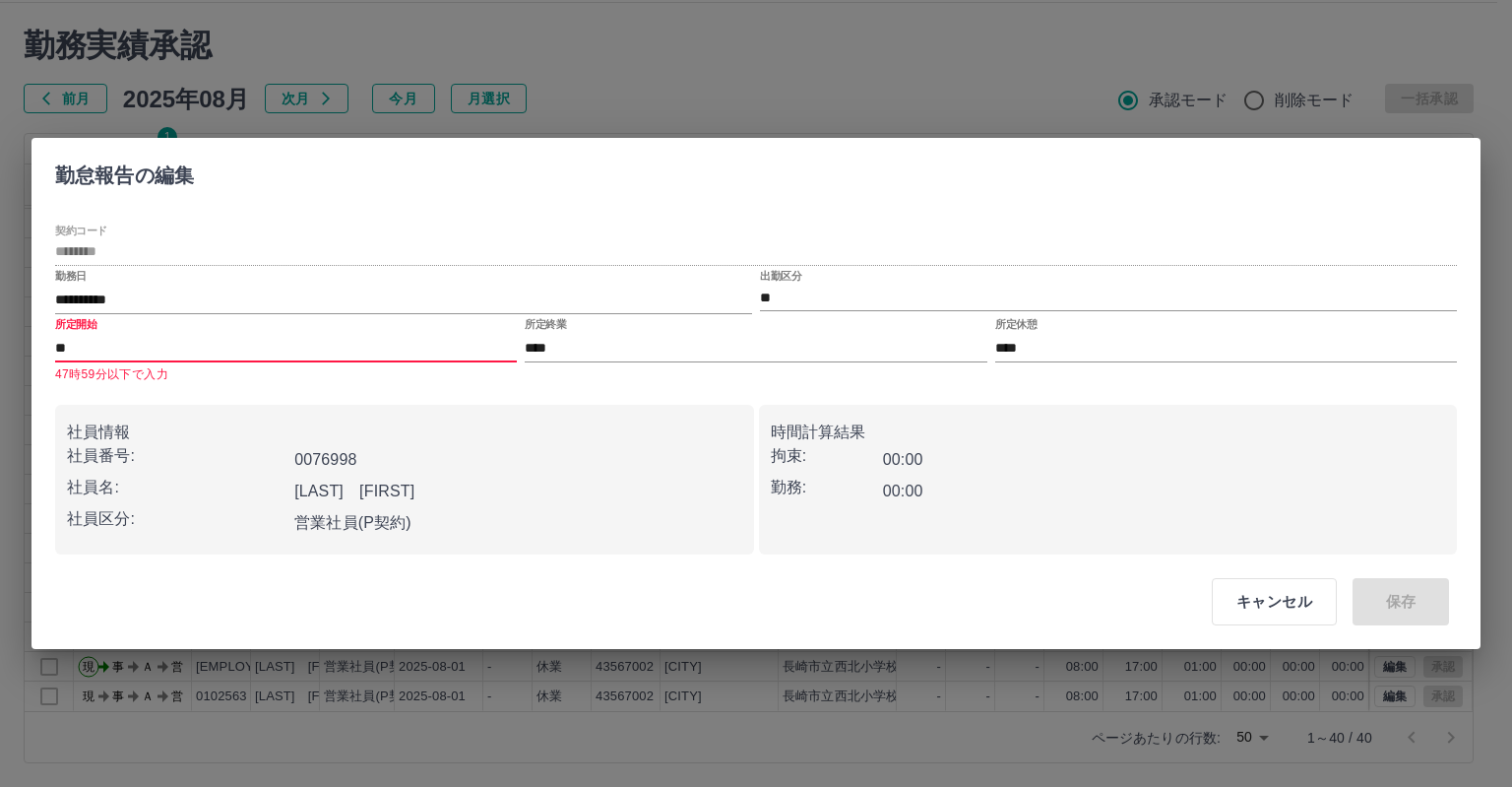 type on "*" 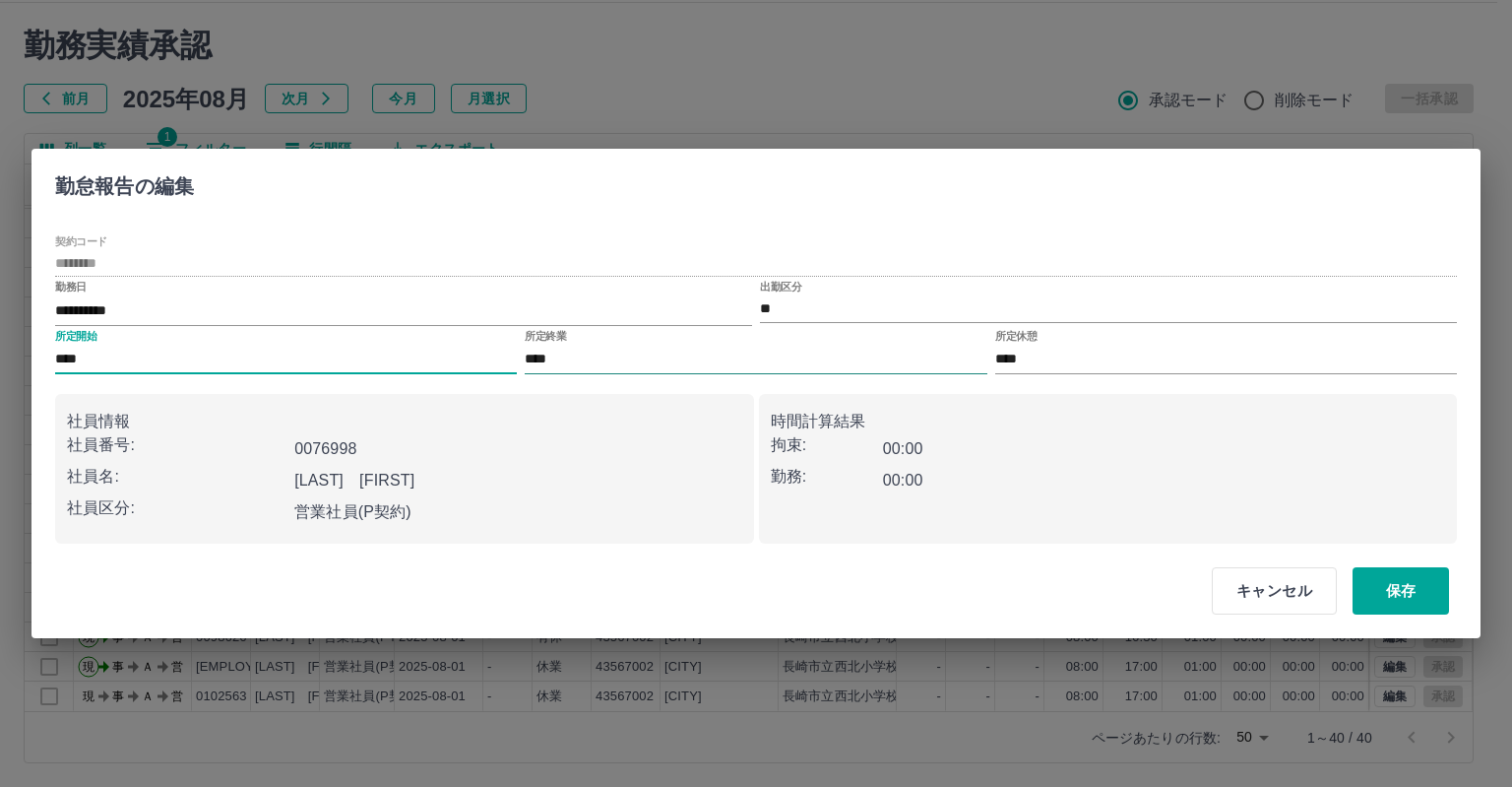 type on "****" 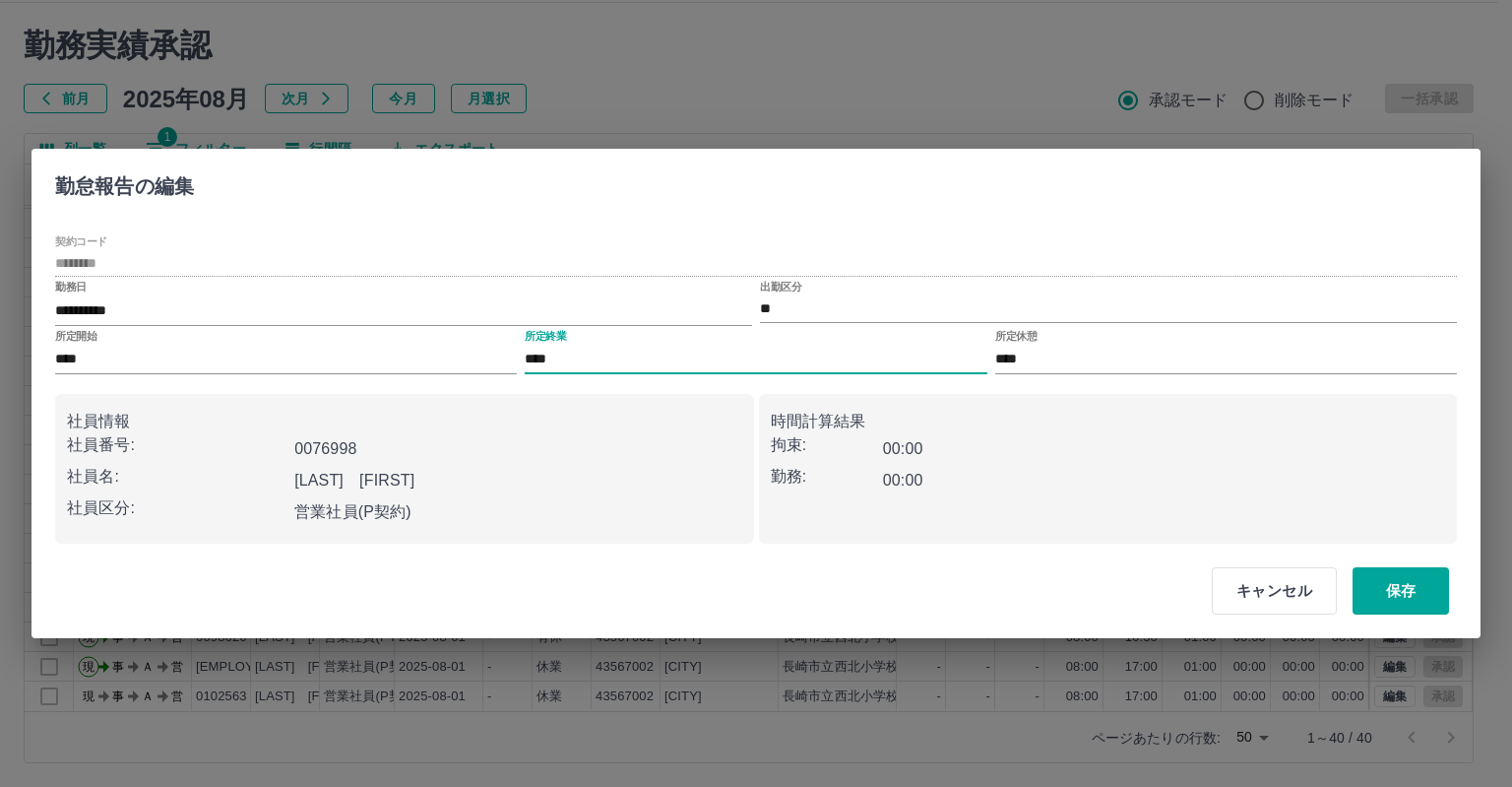 click on "****" at bounding box center [755, 360] 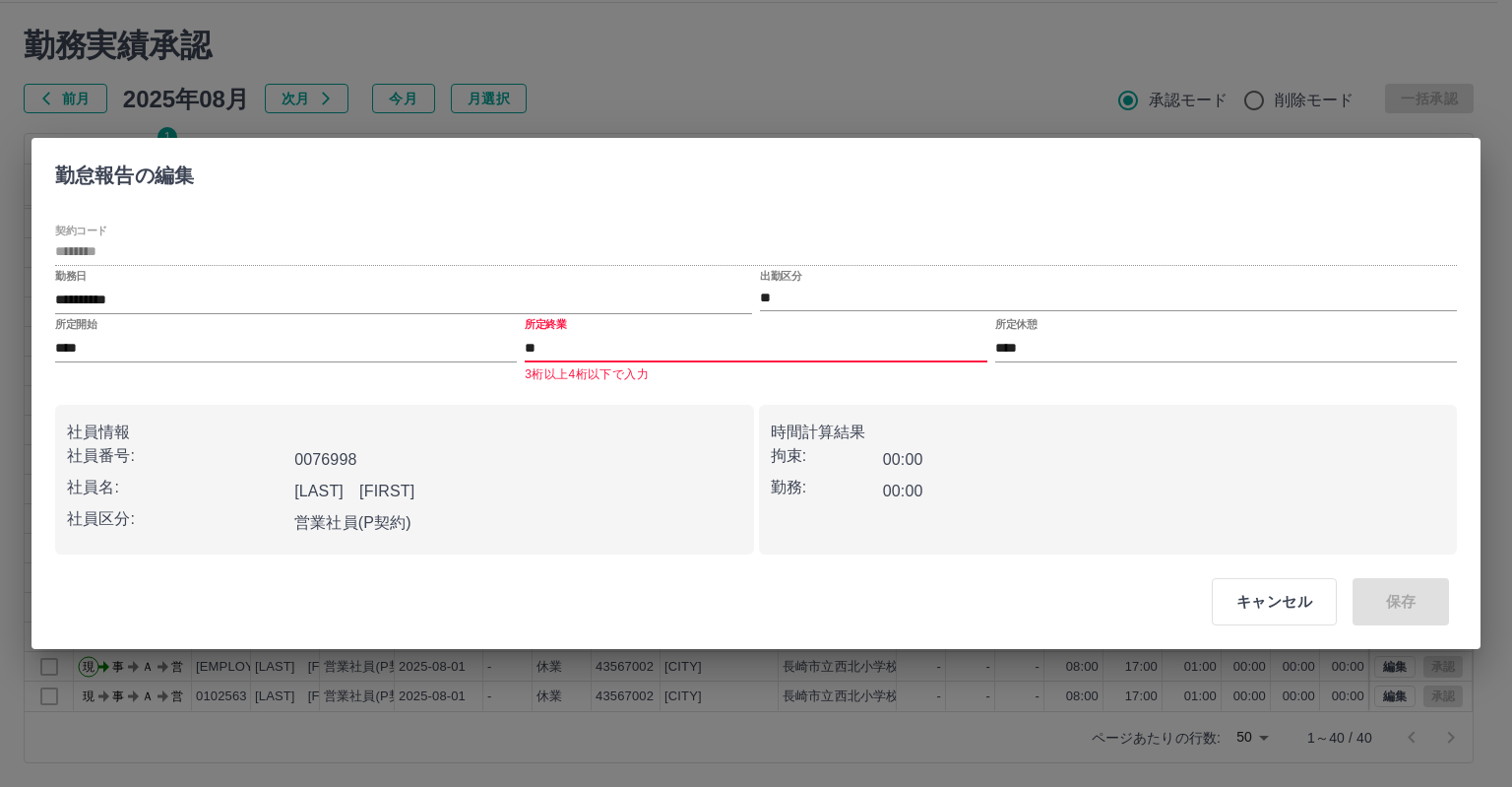 type on "*" 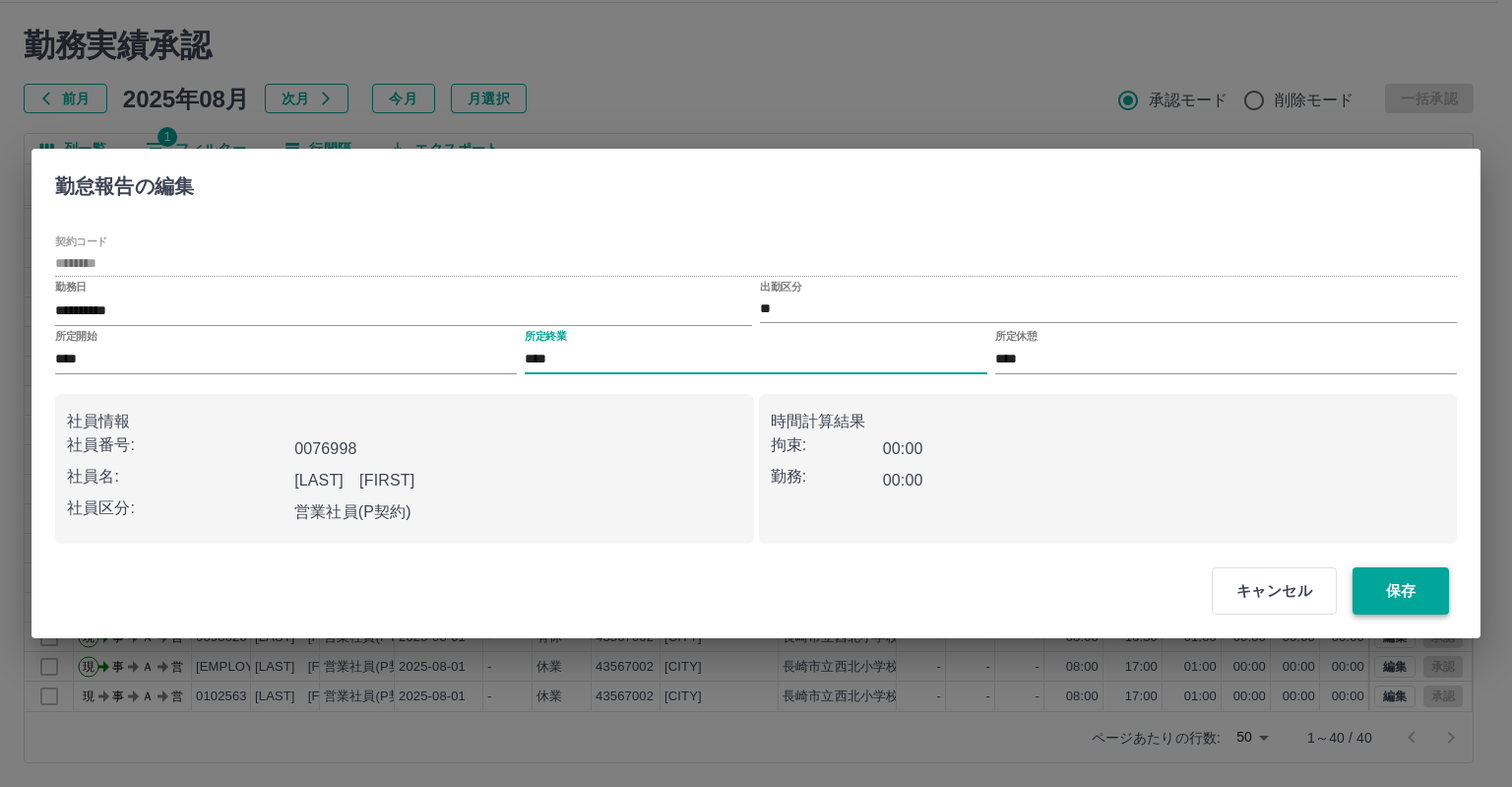 type on "****" 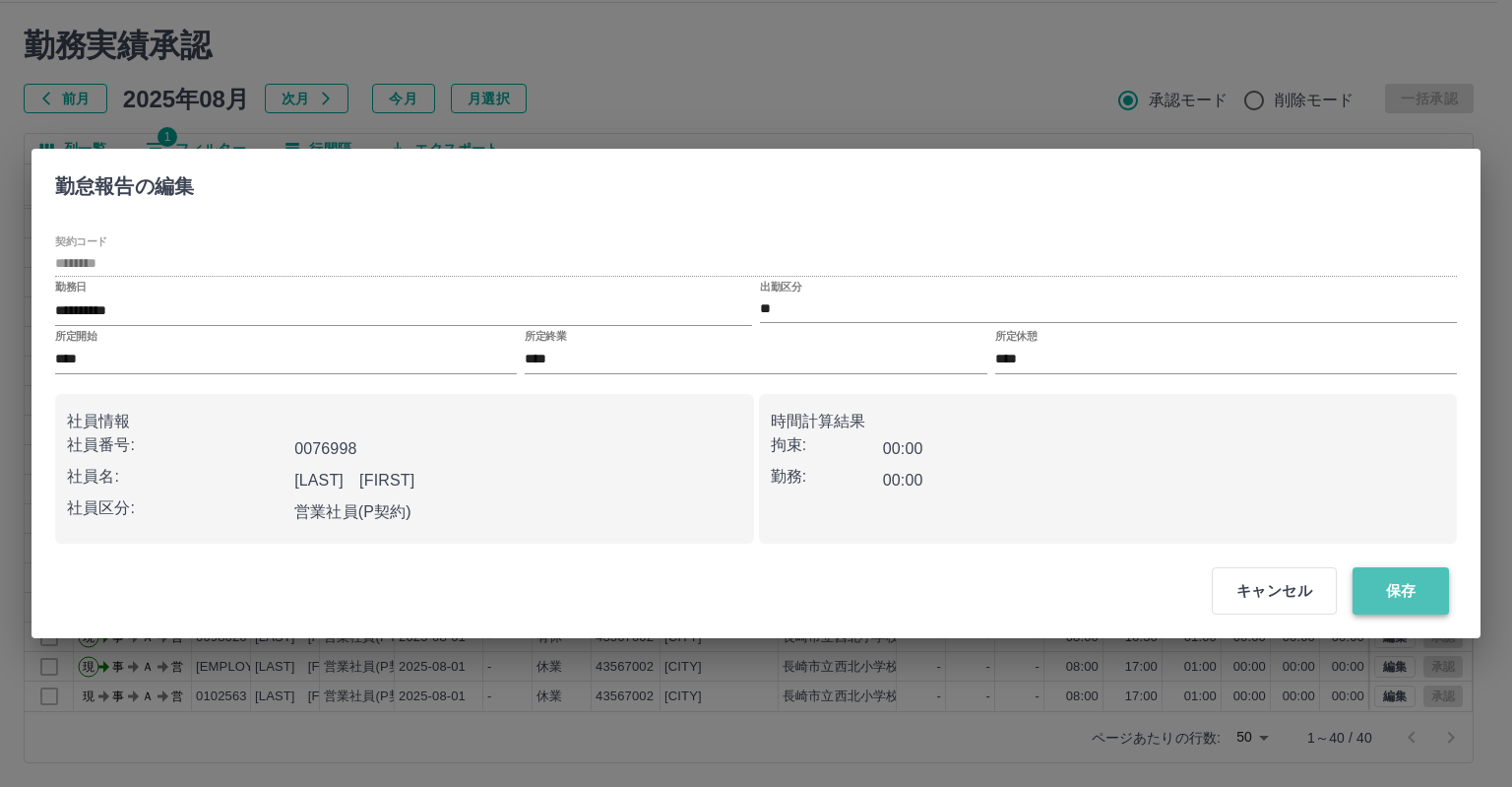 click on "保存" at bounding box center (1401, 591) 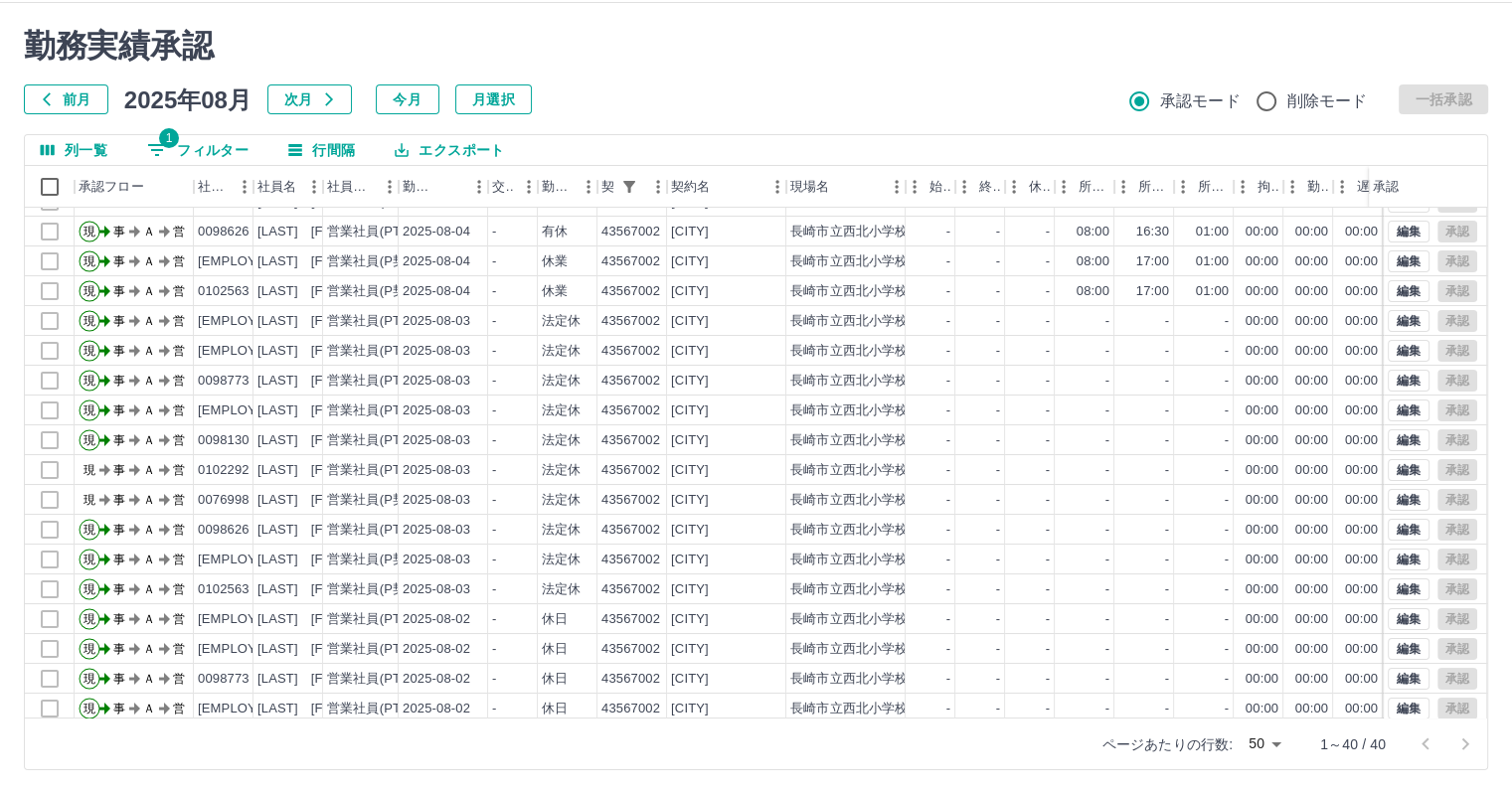 scroll, scrollTop: 0, scrollLeft: 0, axis: both 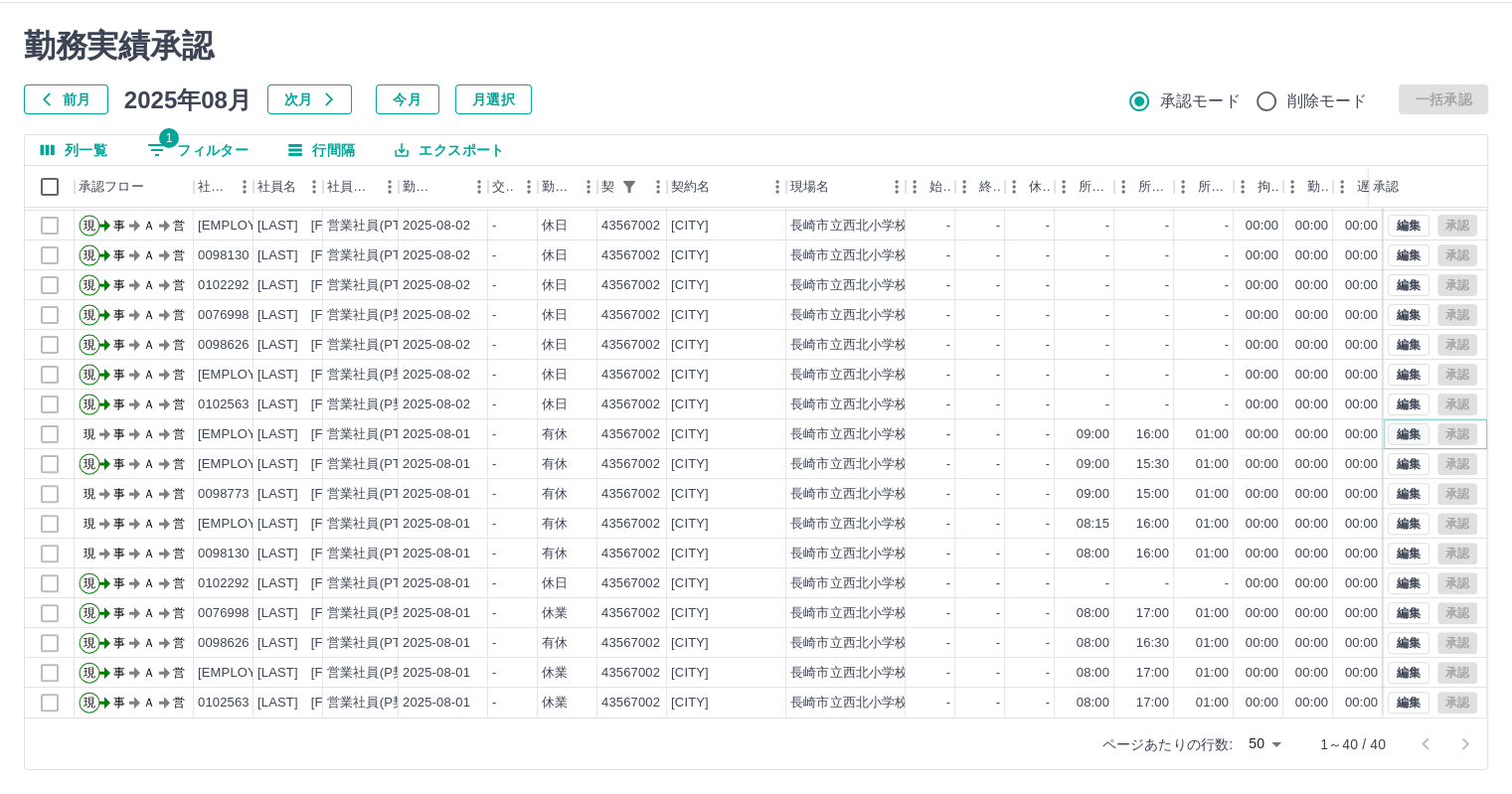 click on "編集" at bounding box center [1409, 434] 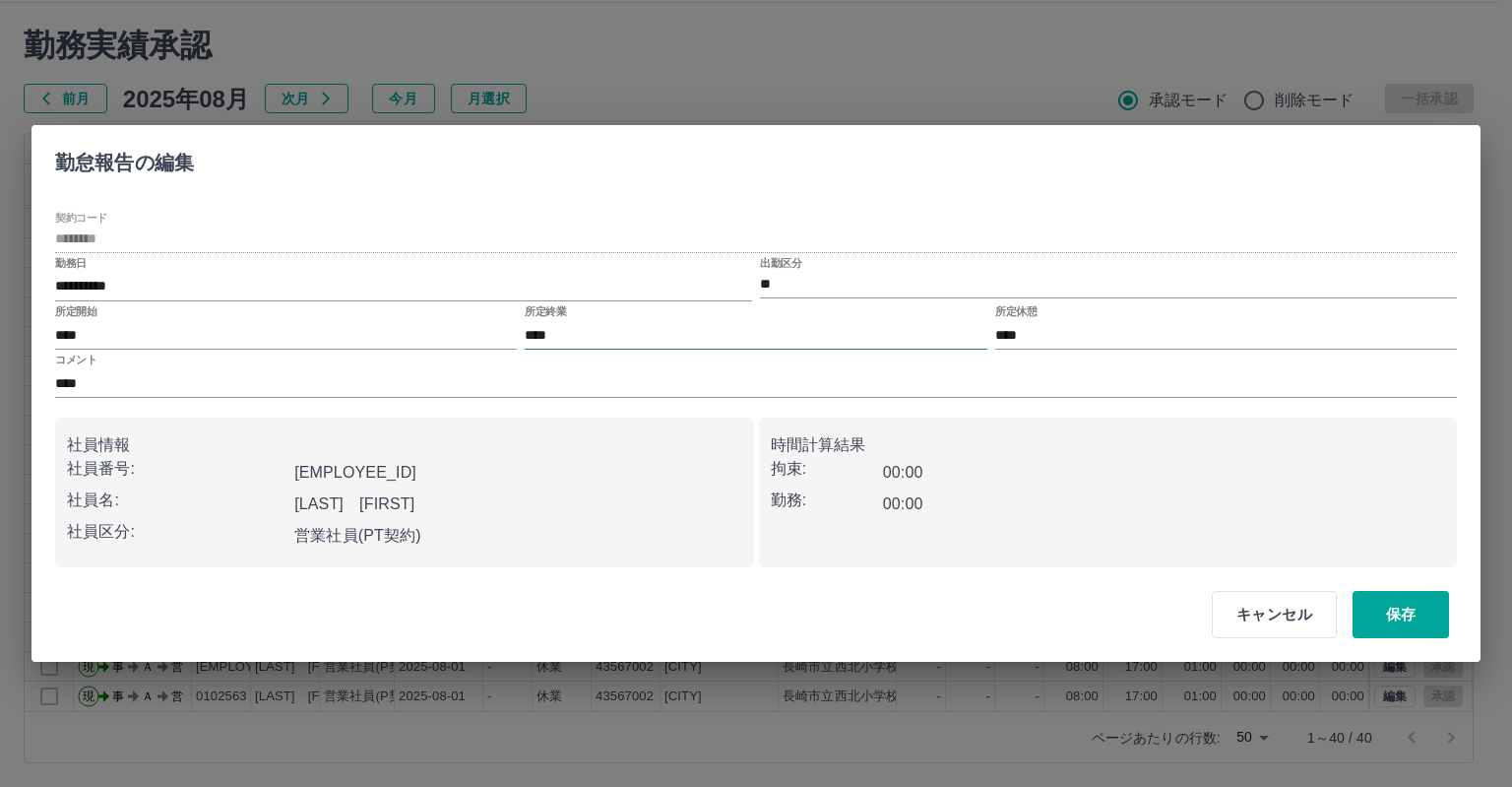 click on "****" at bounding box center [755, 335] 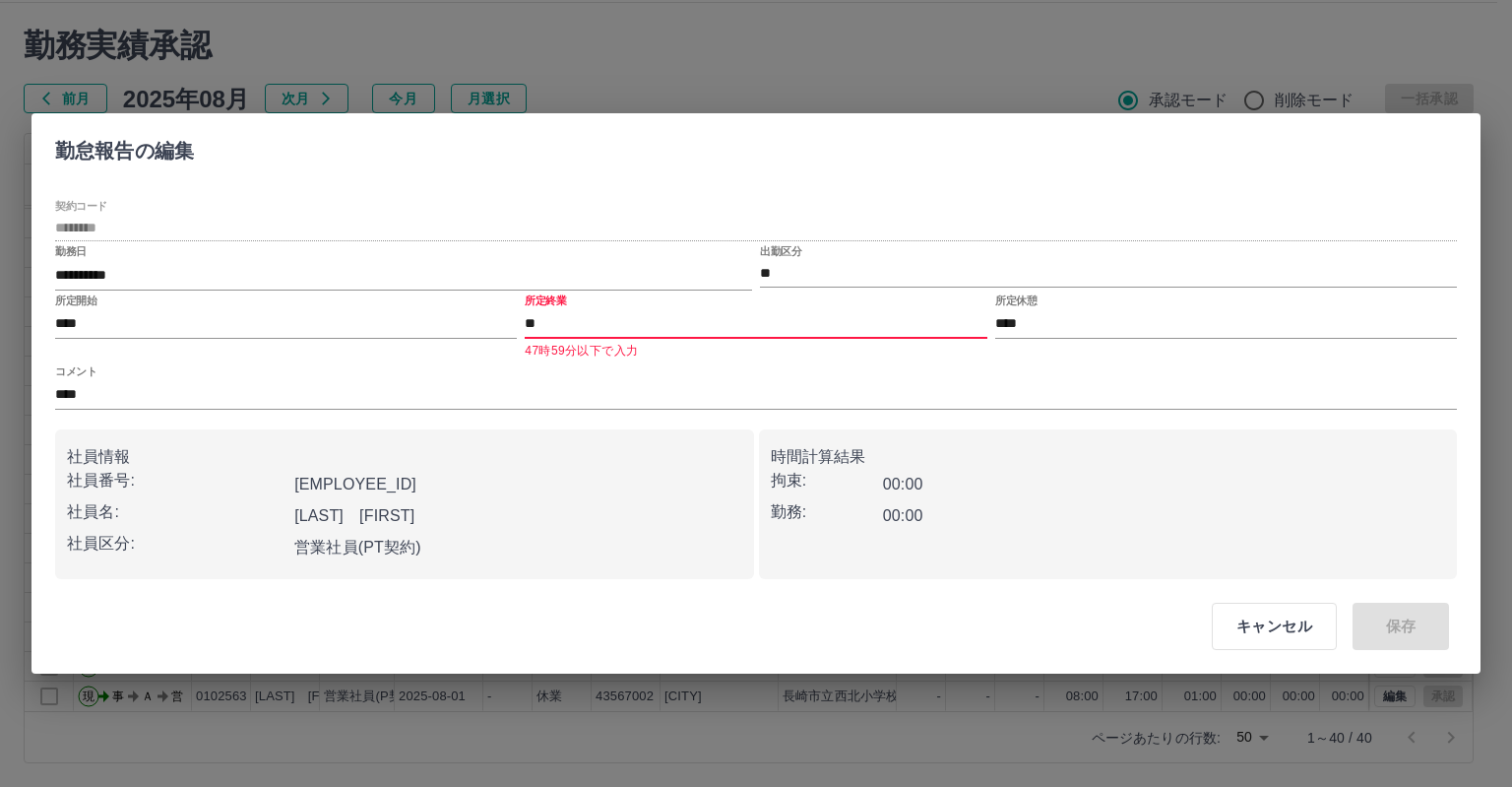 type on "*" 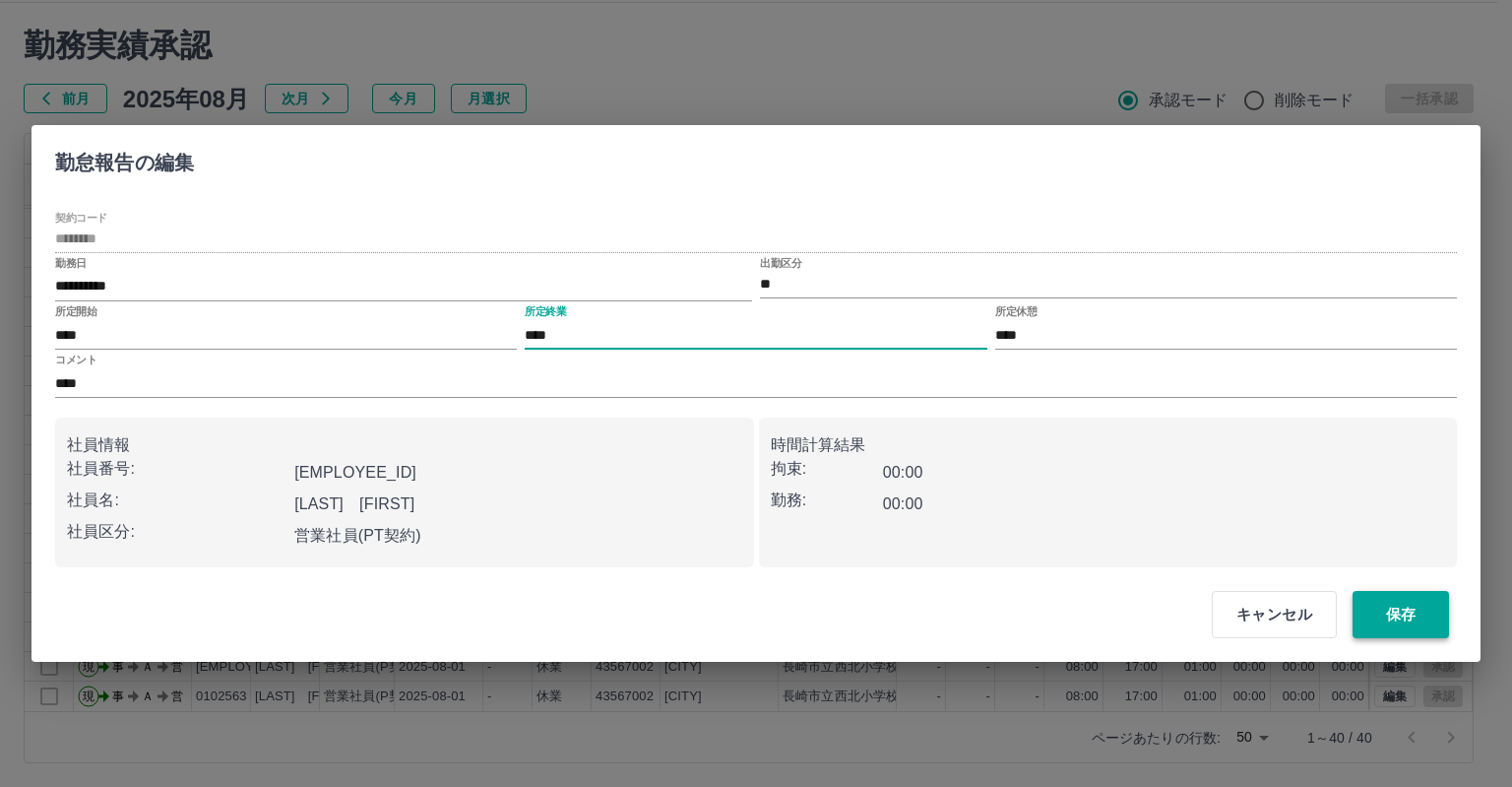 type on "****" 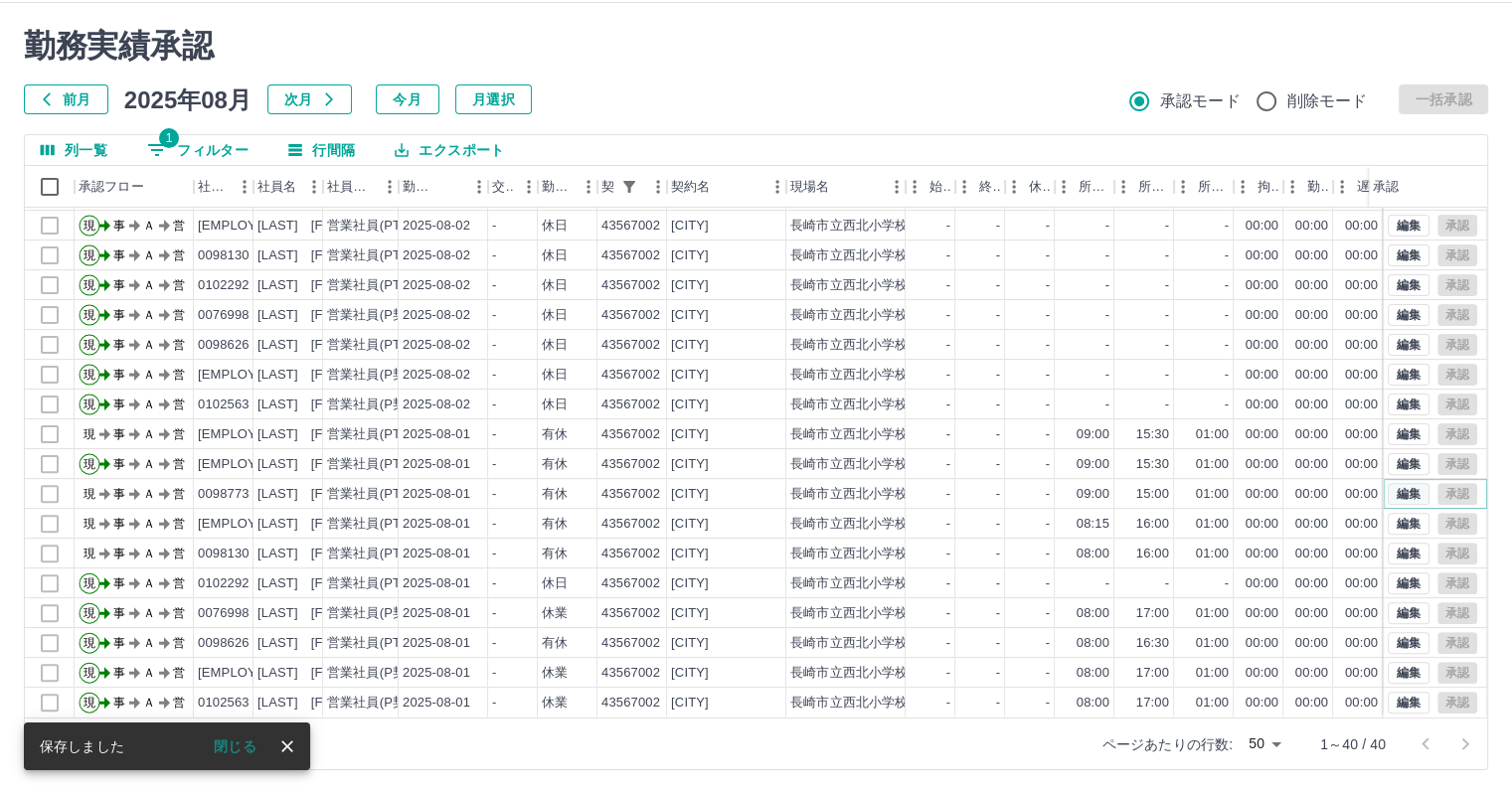 click on "編集" at bounding box center [1409, 494] 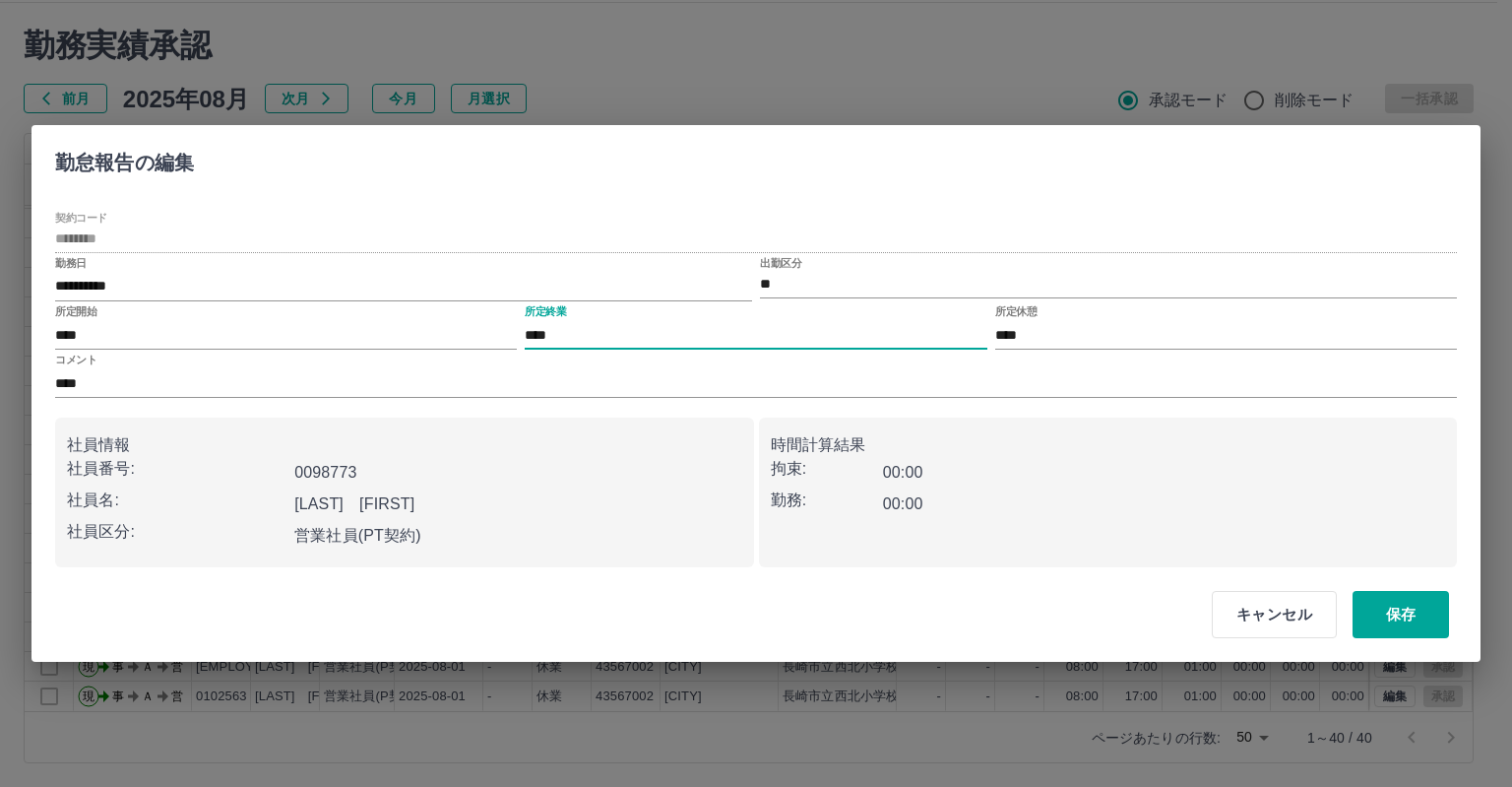 click on "****" at bounding box center [755, 335] 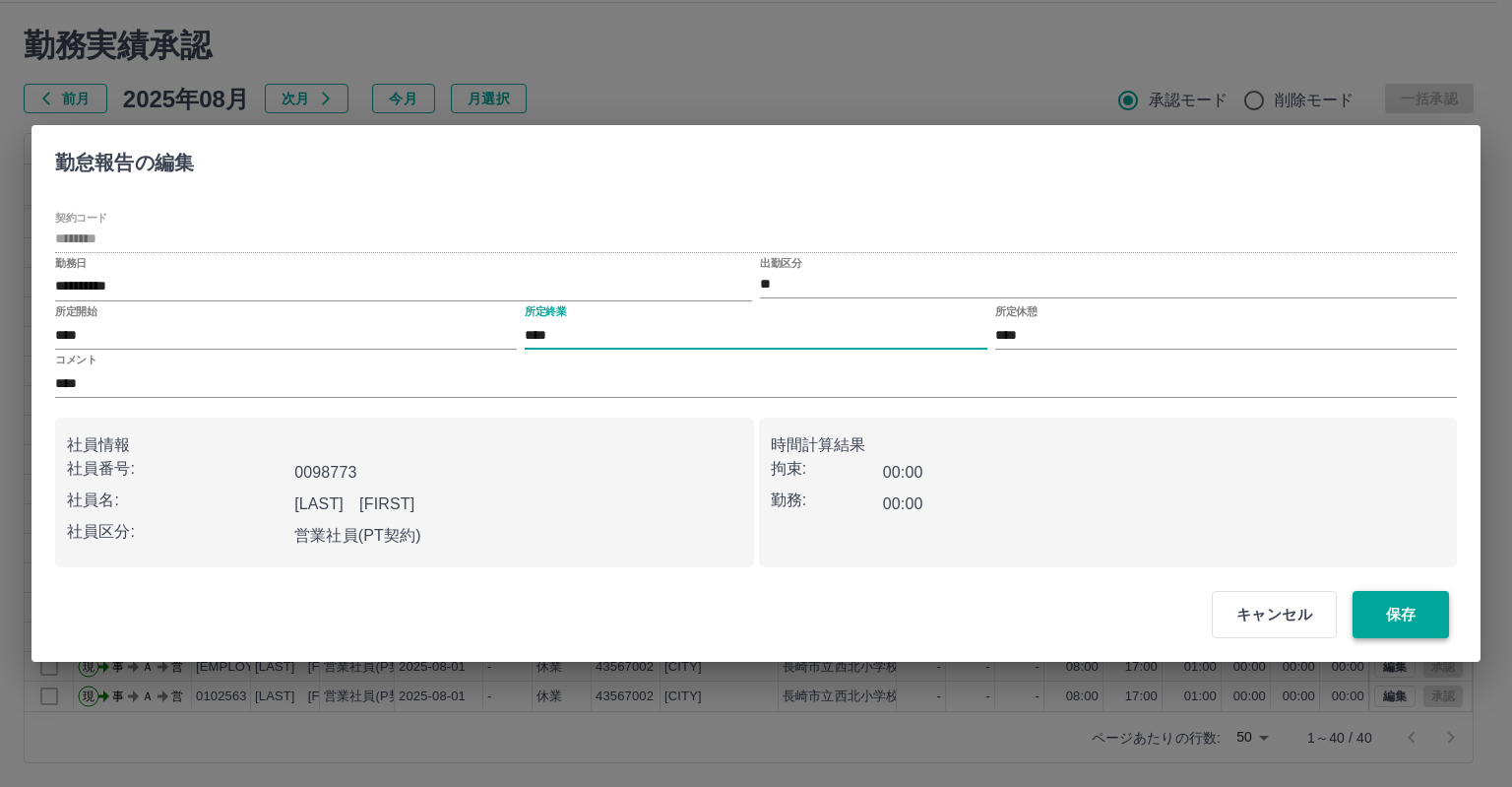 type on "****" 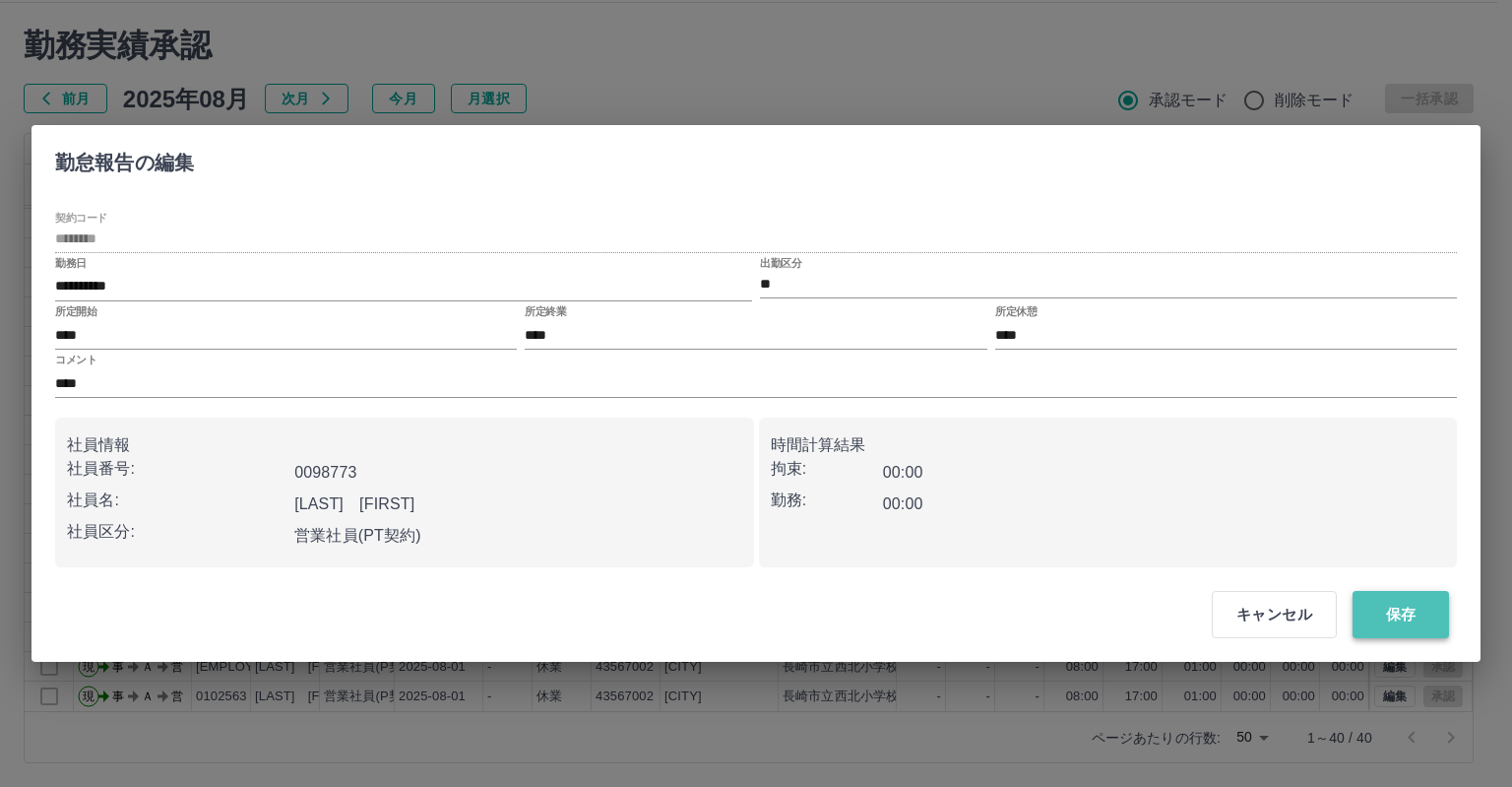 click on "保存" at bounding box center [1401, 615] 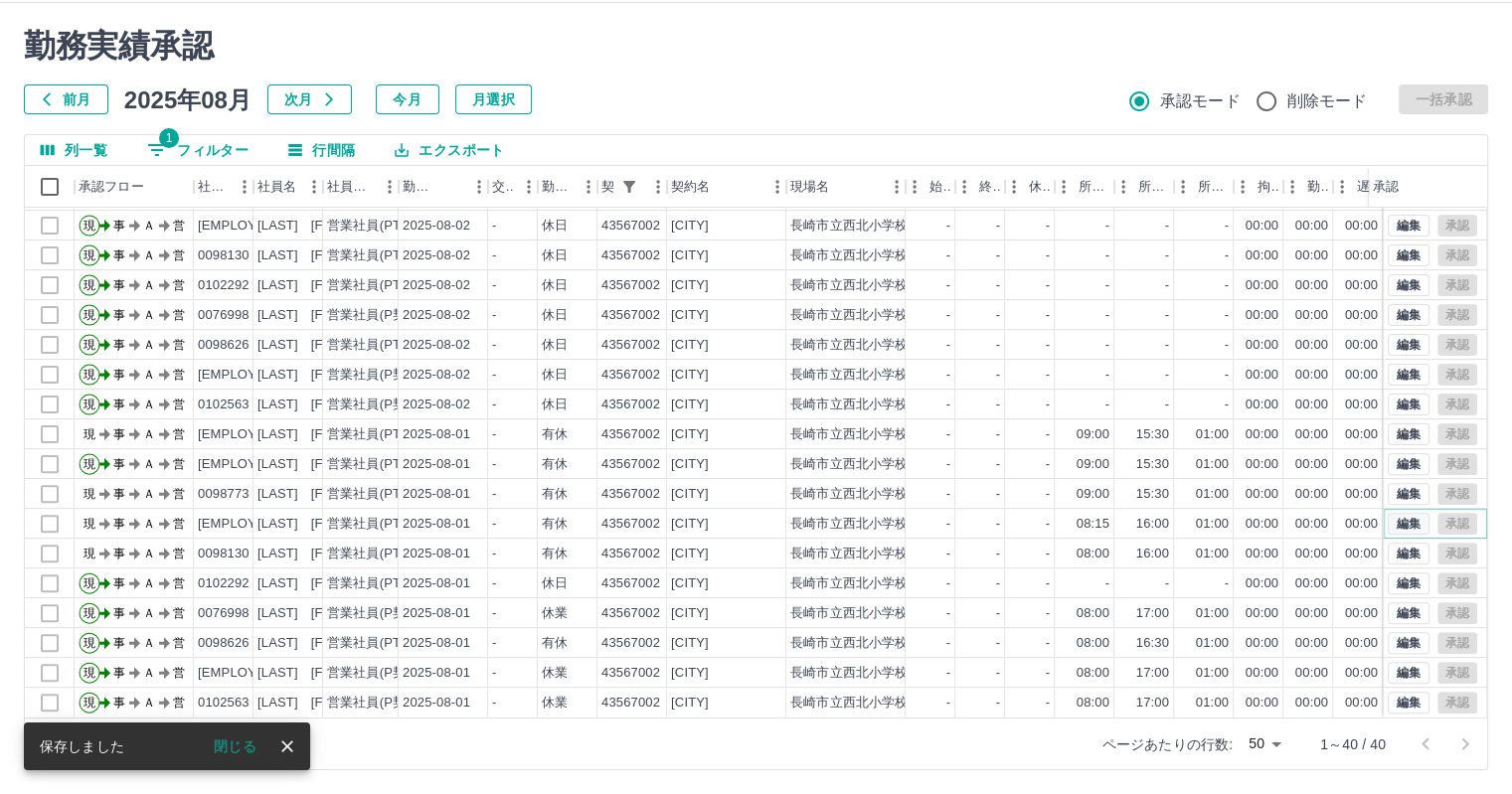 click on "編集" at bounding box center (1409, 524) 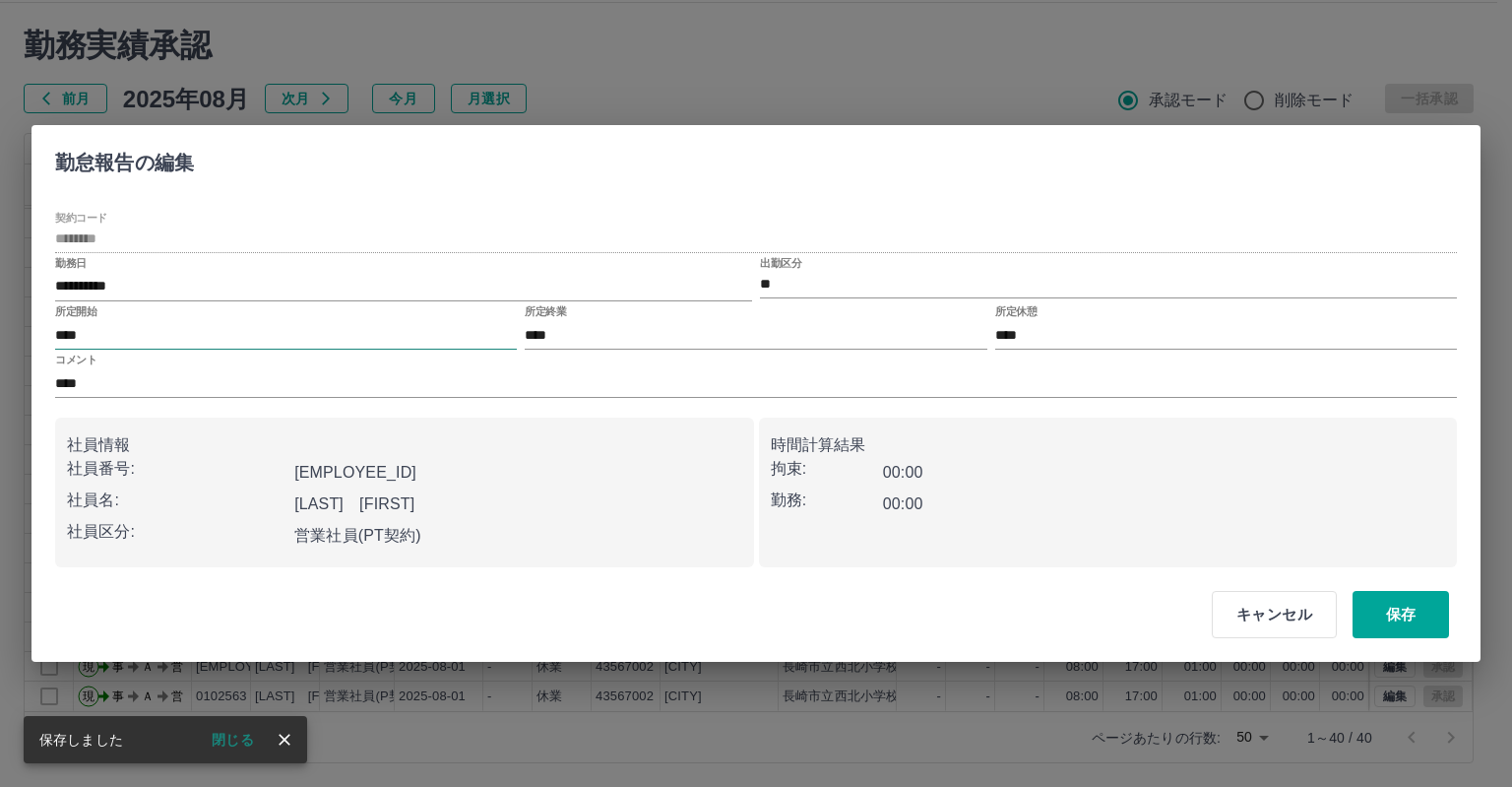 click on "****" at bounding box center [285, 335] 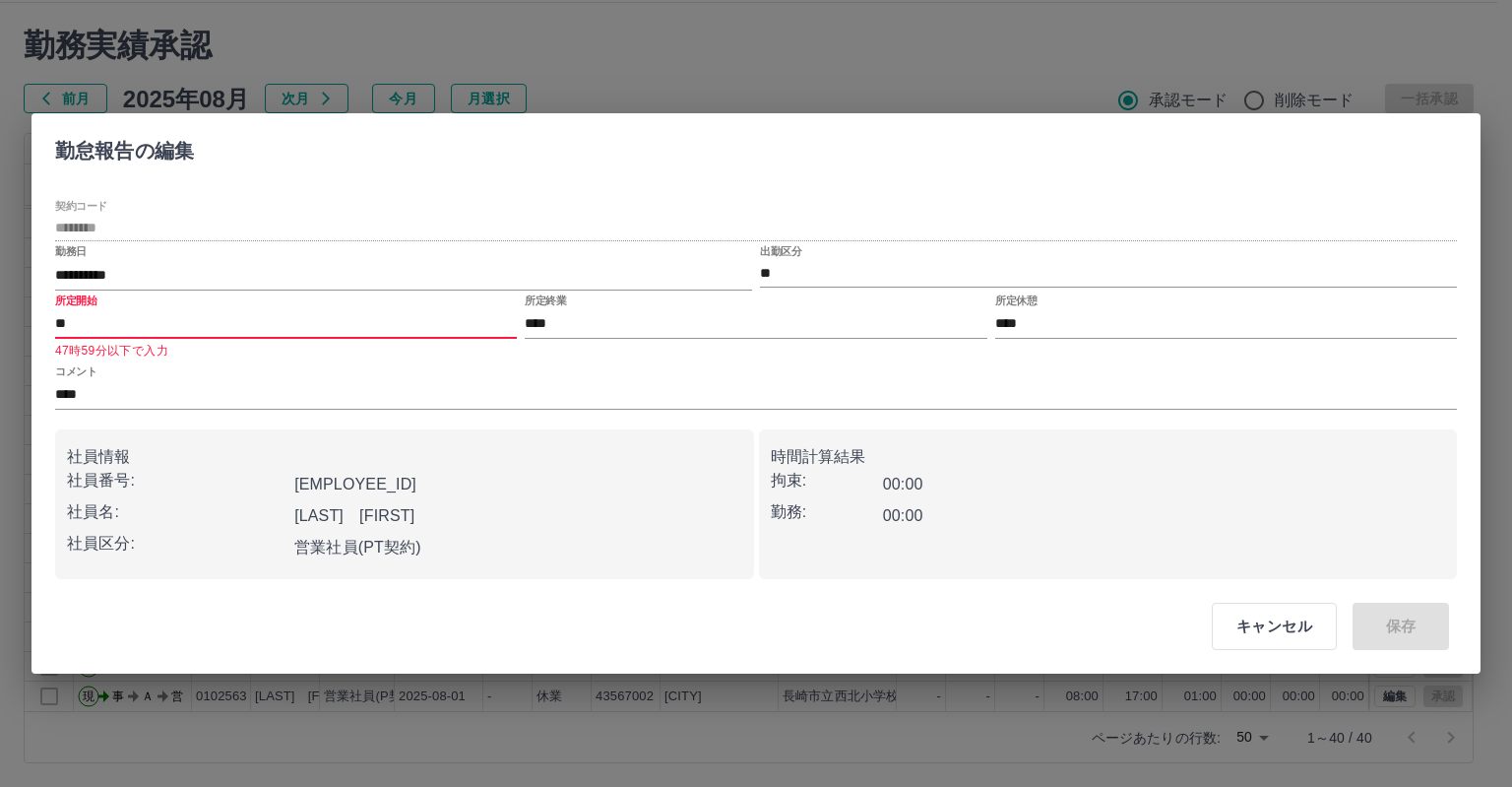 type on "*" 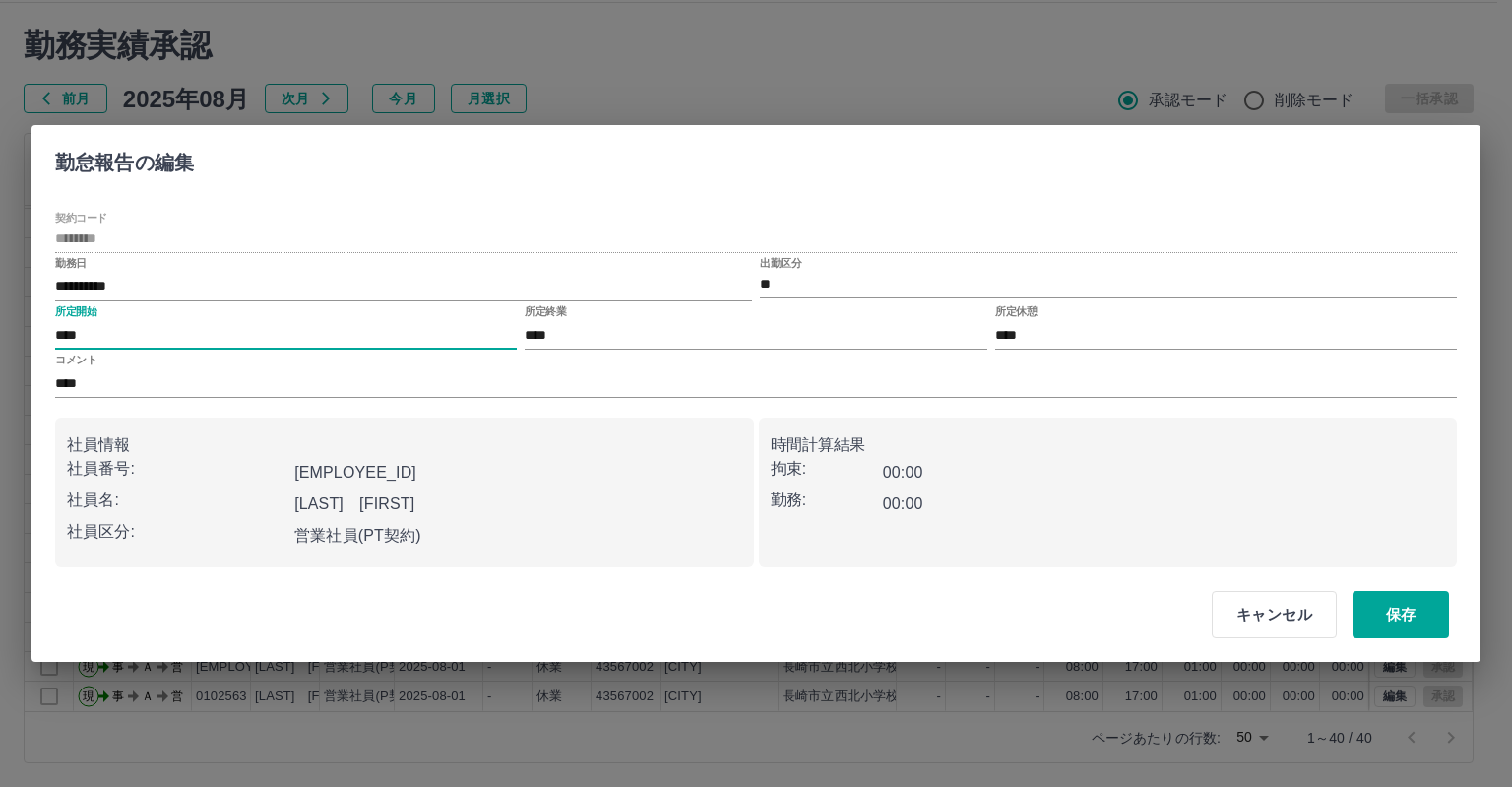 type on "****" 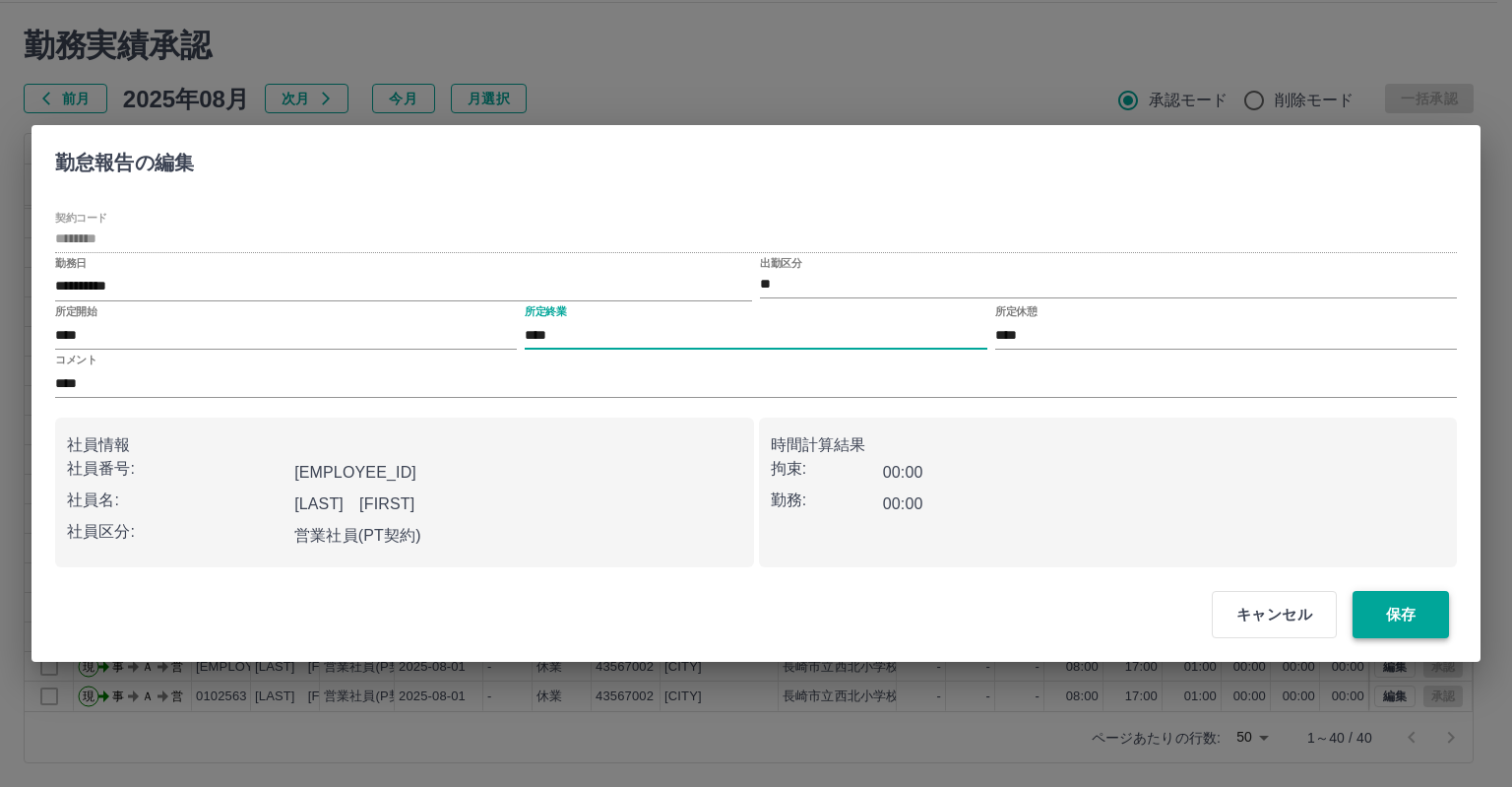 type on "****" 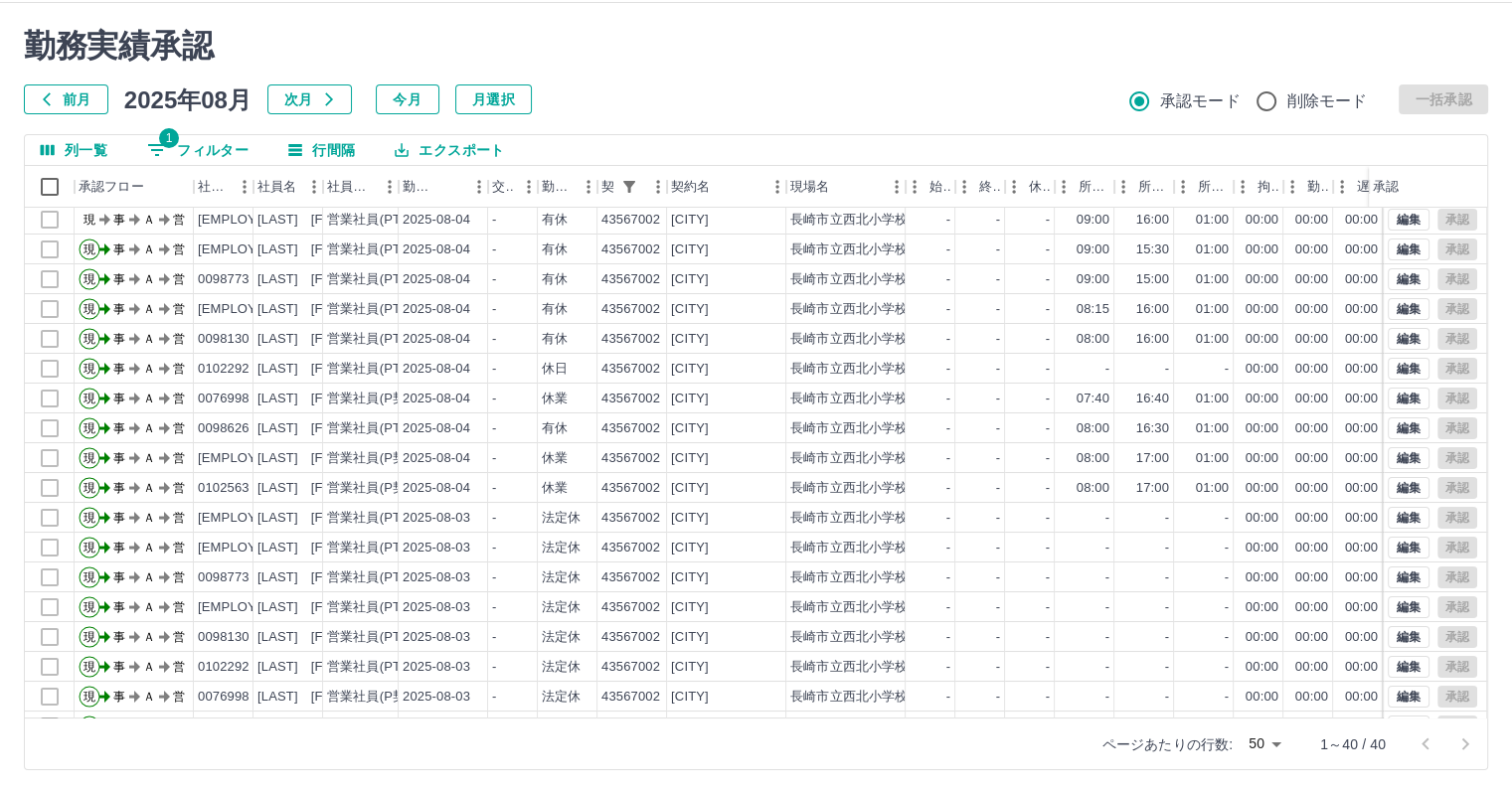 scroll, scrollTop: 0, scrollLeft: 0, axis: both 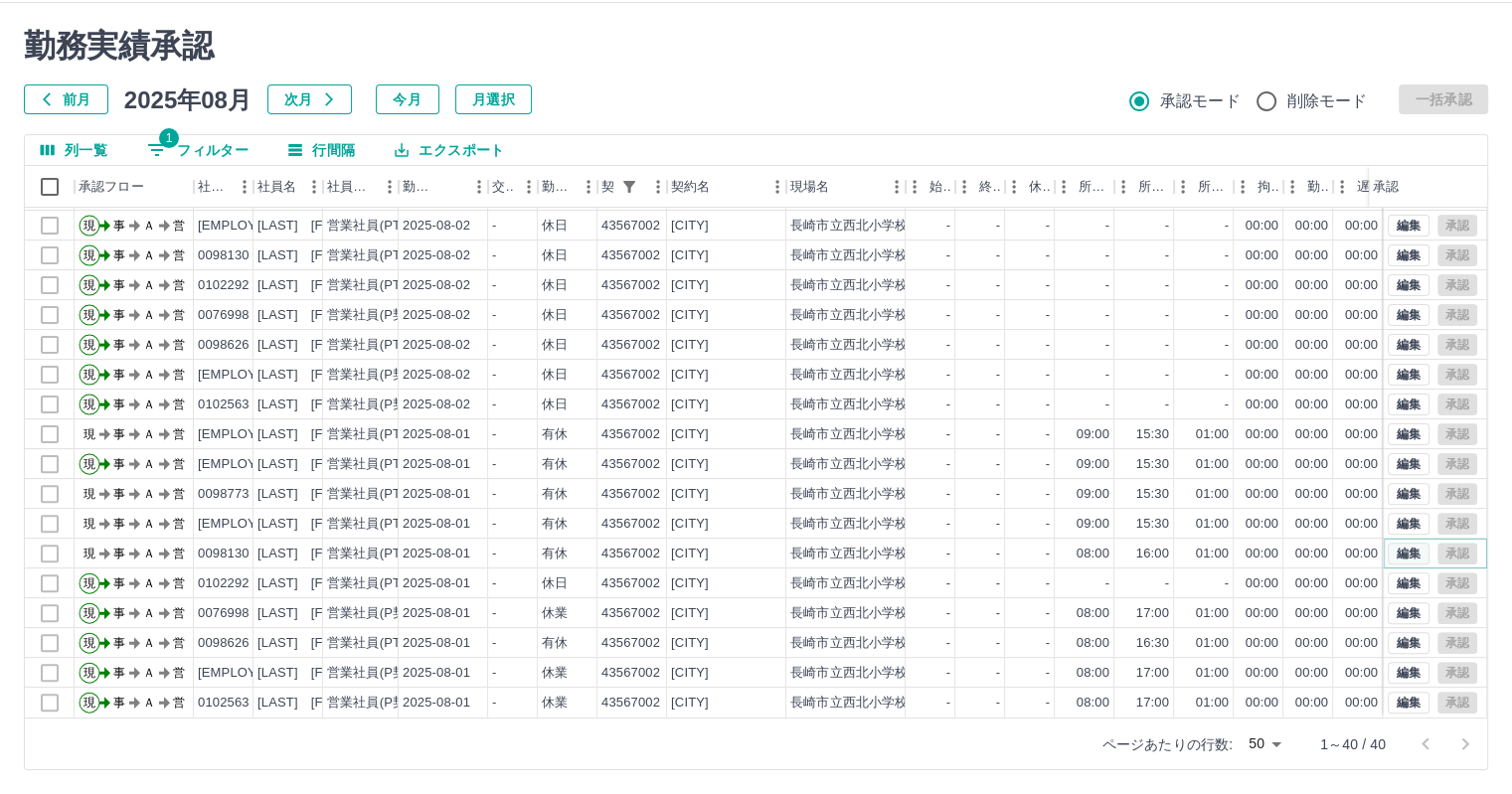 click on "編集" at bounding box center (1409, 554) 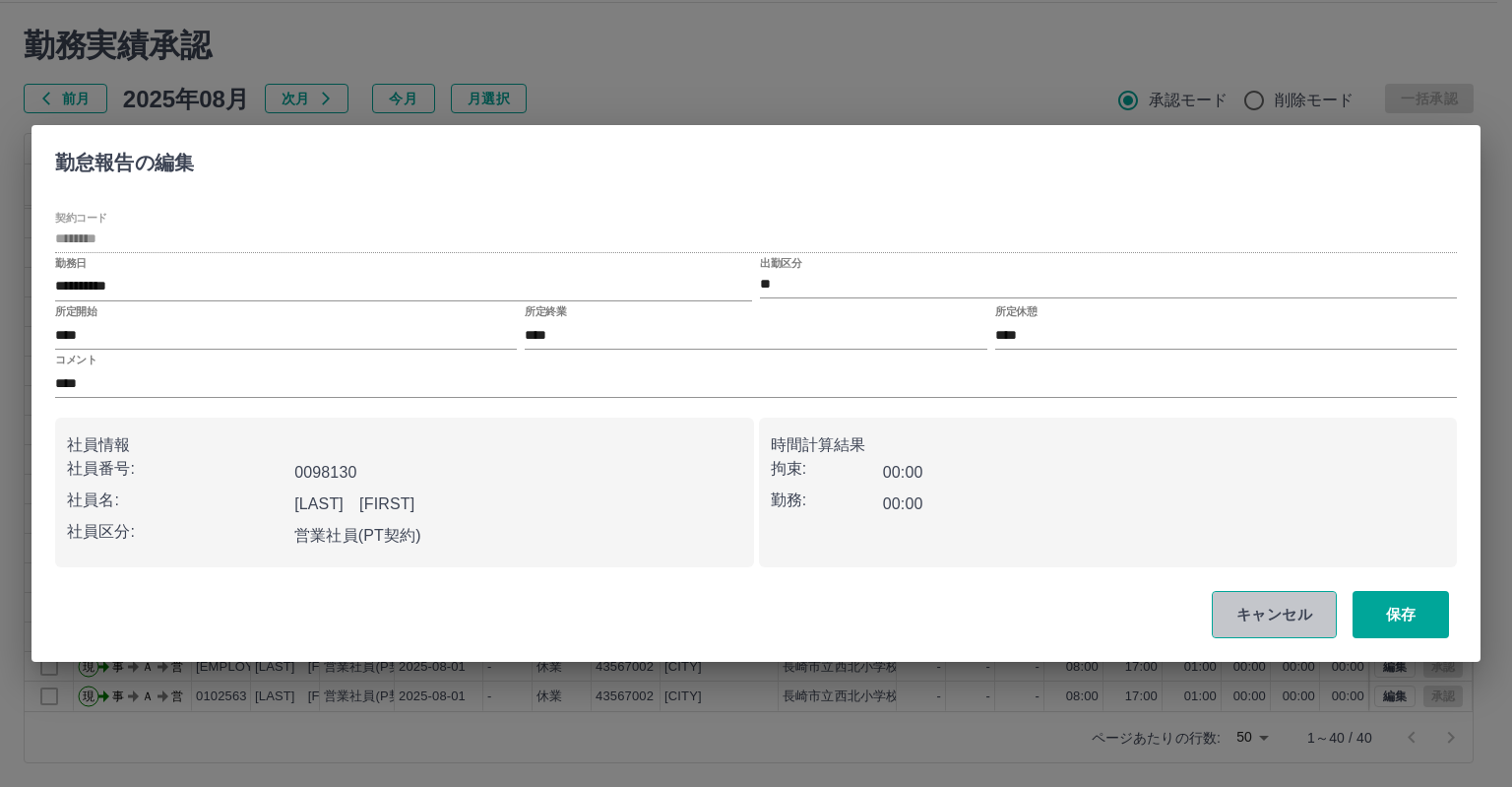 click on "キャンセル" at bounding box center (1274, 615) 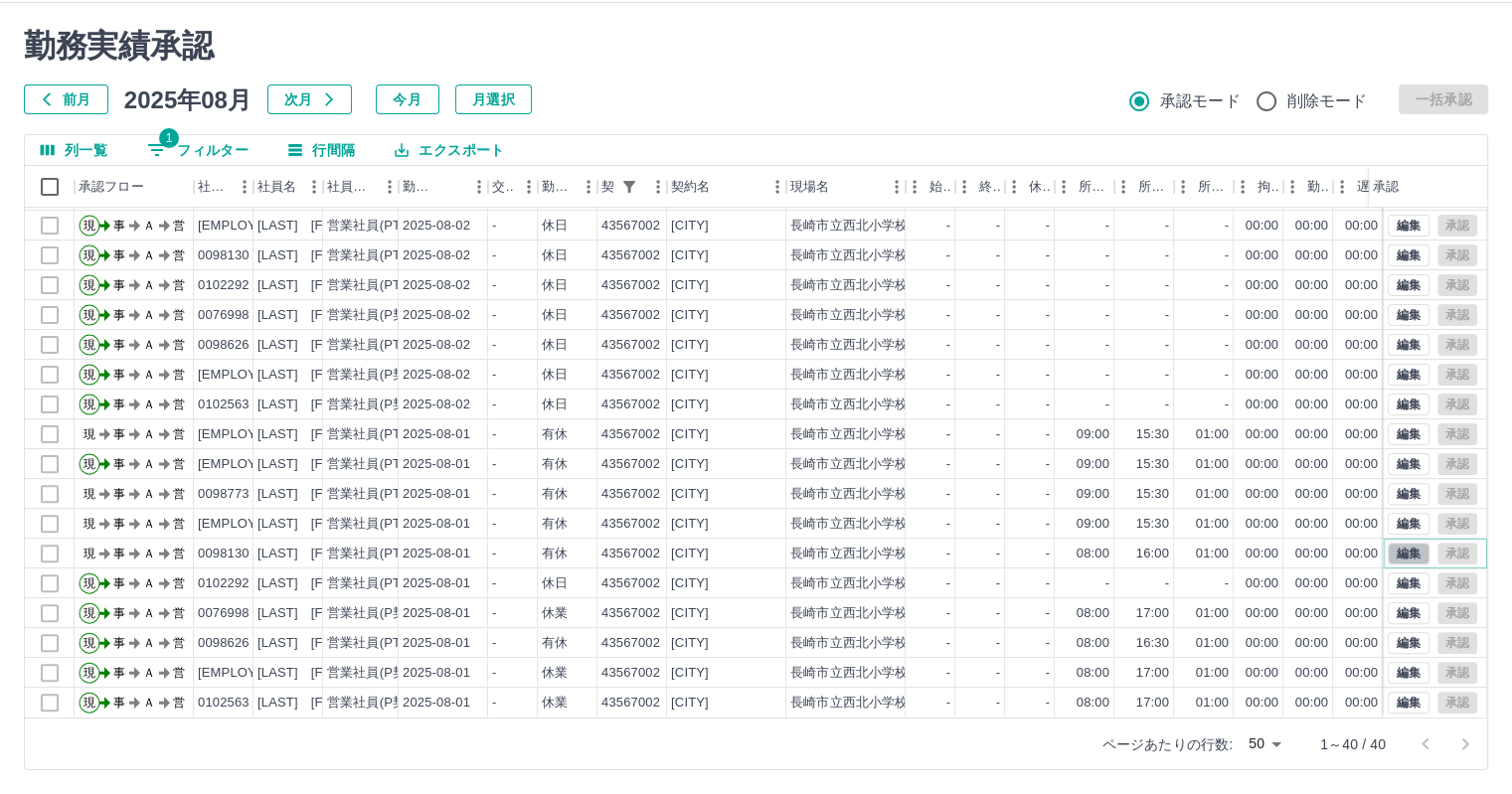 click on "編集" at bounding box center [1409, 554] 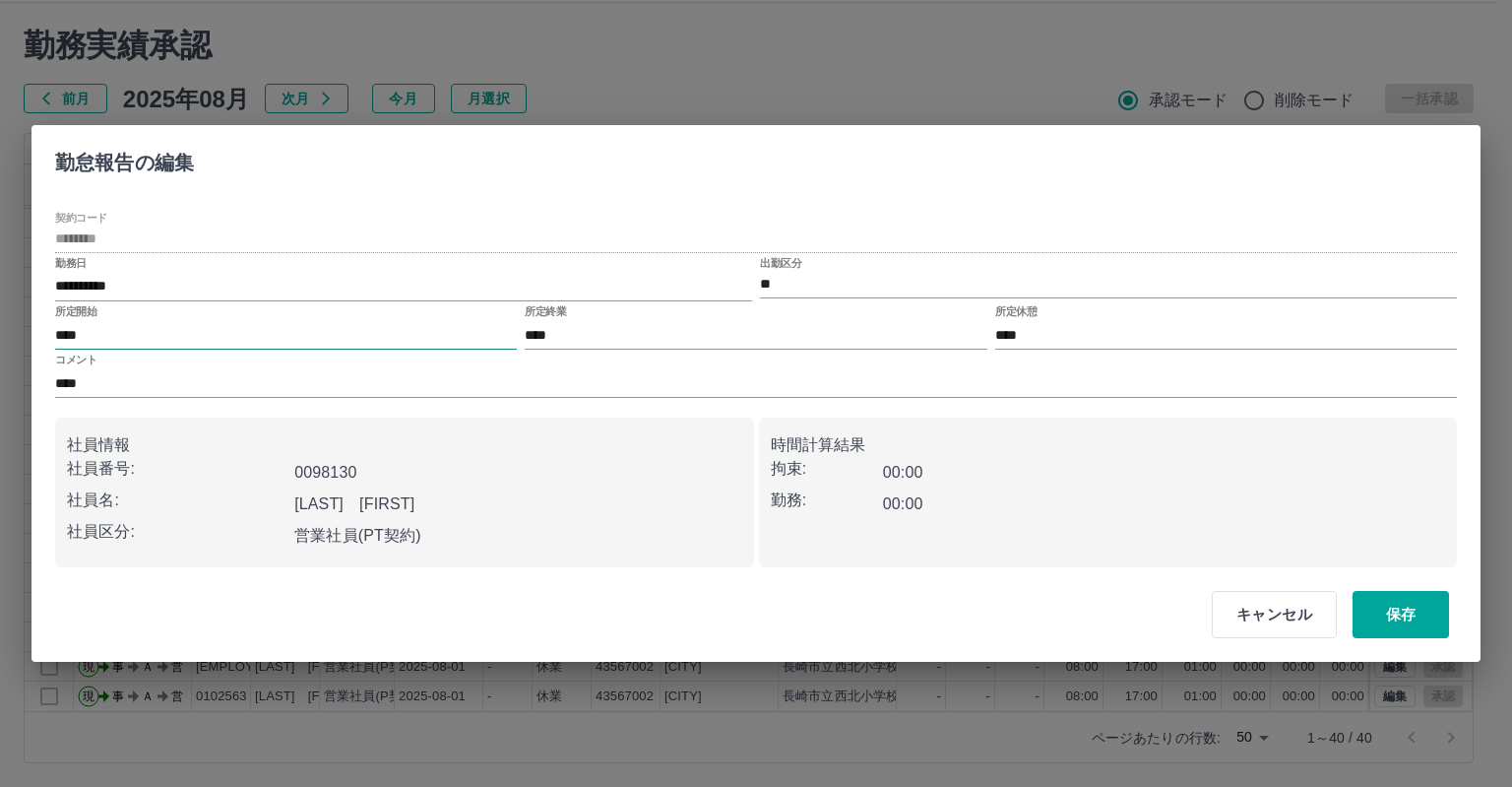 click on "****" at bounding box center (285, 335) 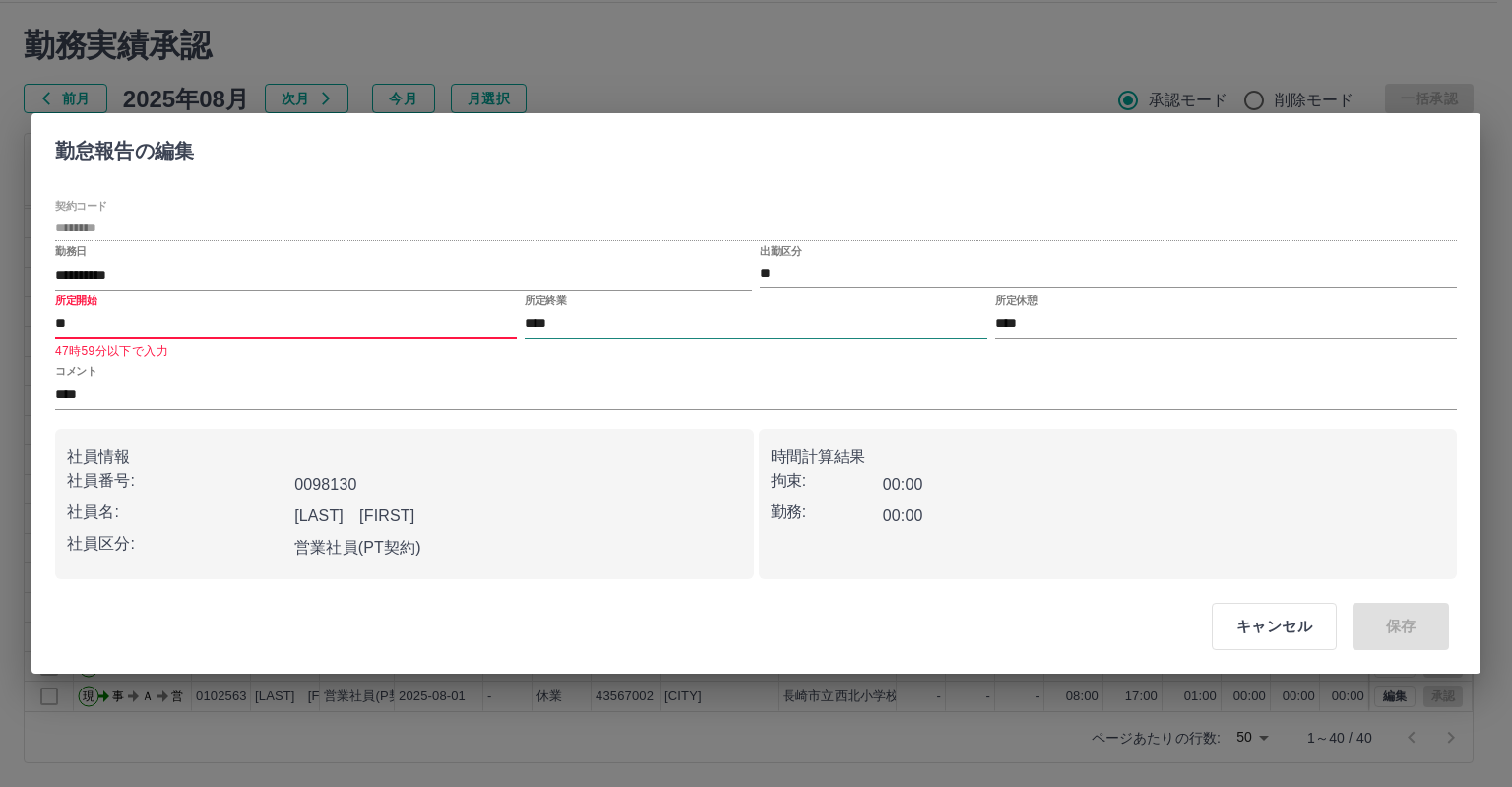 type on "*" 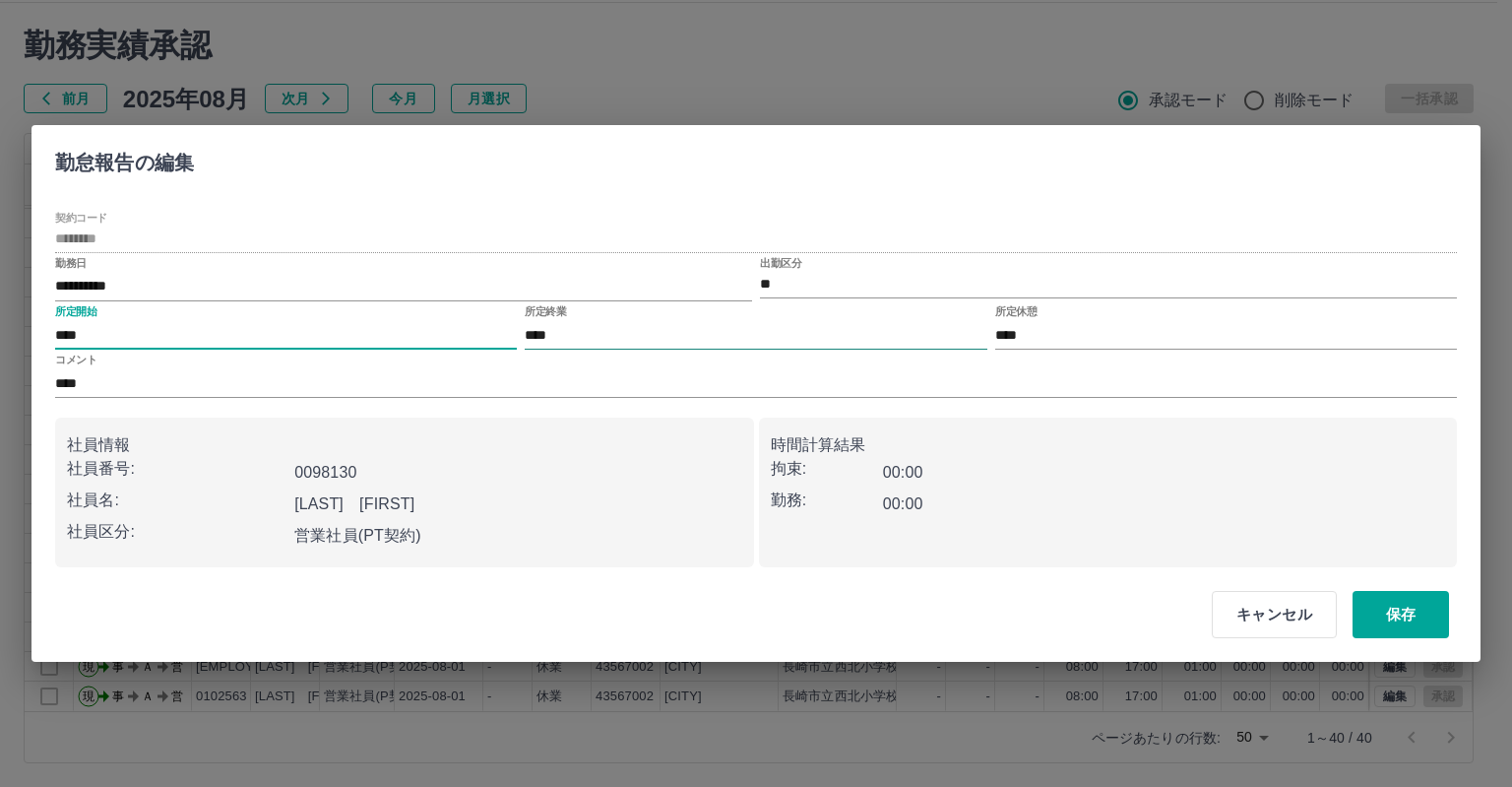 type on "****" 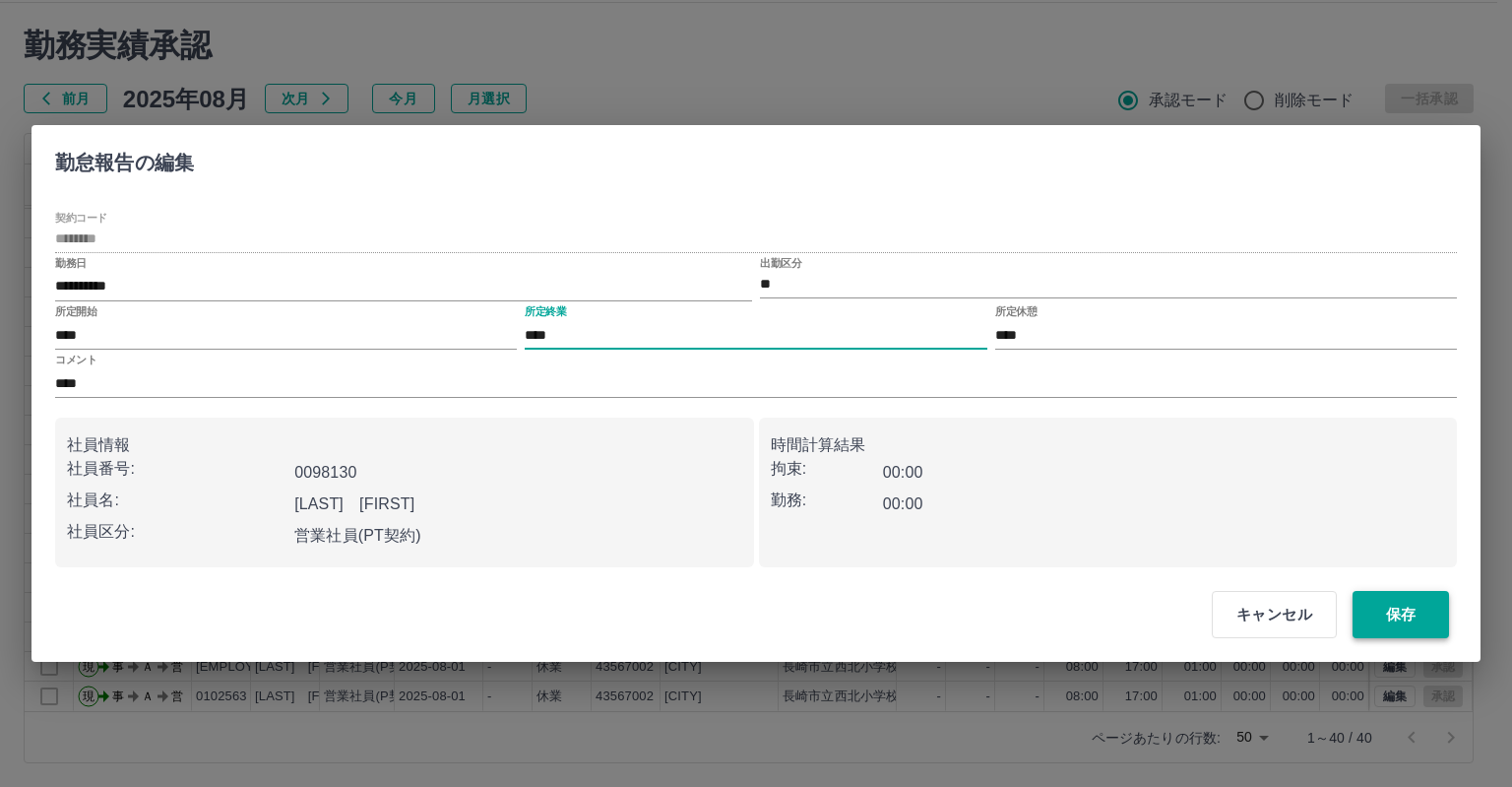type on "****" 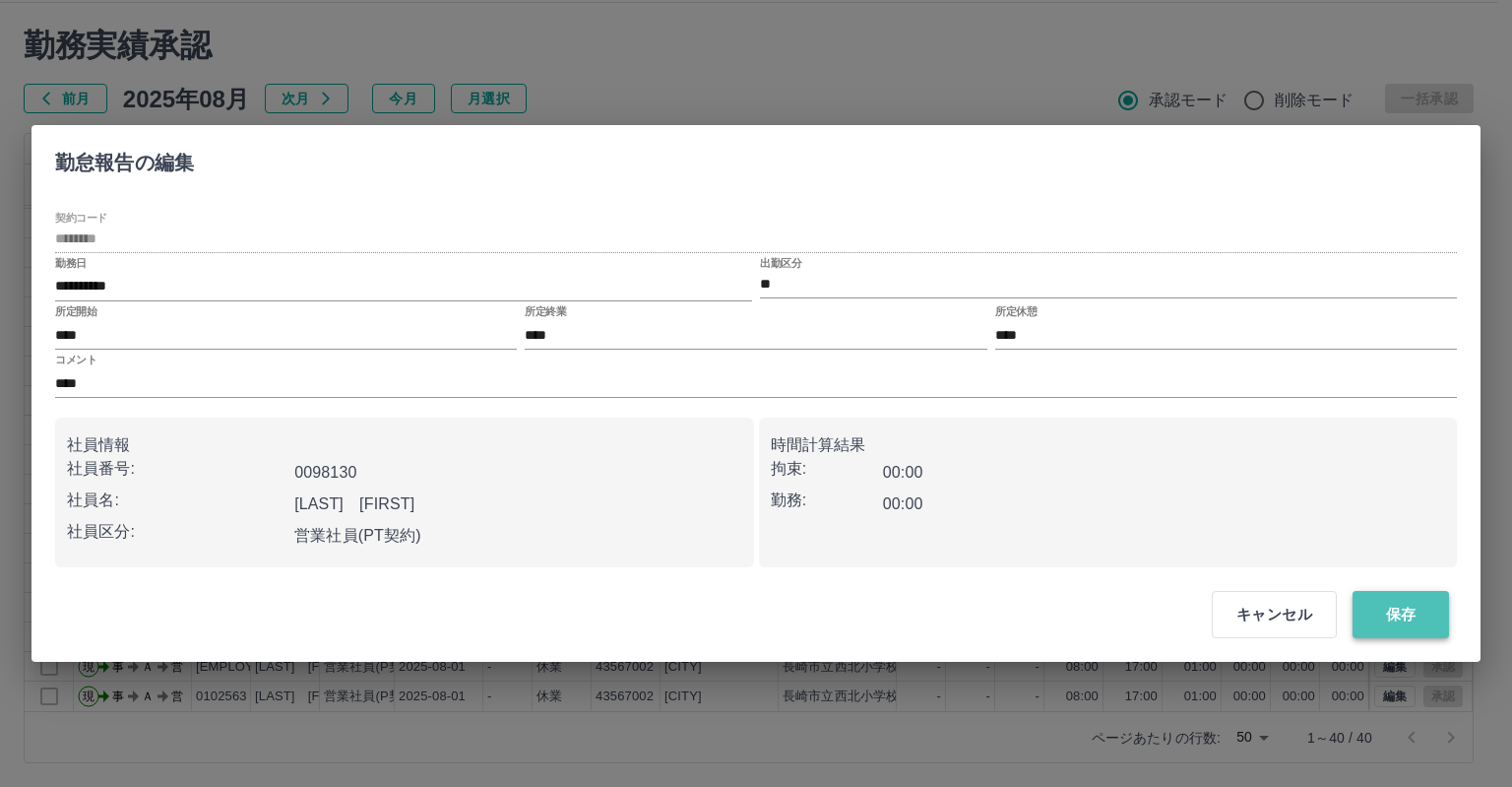 click on "保存" at bounding box center [1401, 615] 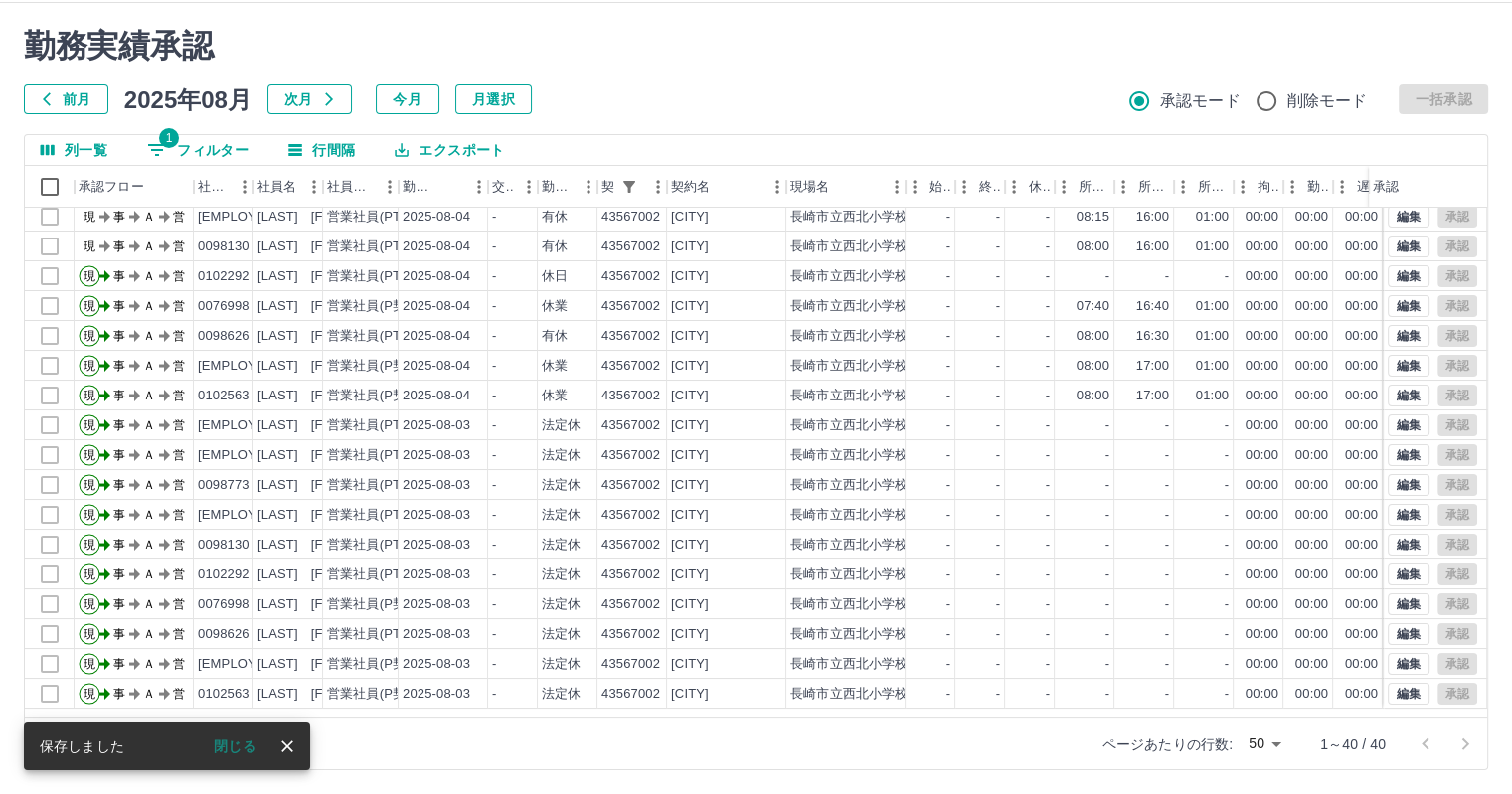 scroll, scrollTop: 0, scrollLeft: 0, axis: both 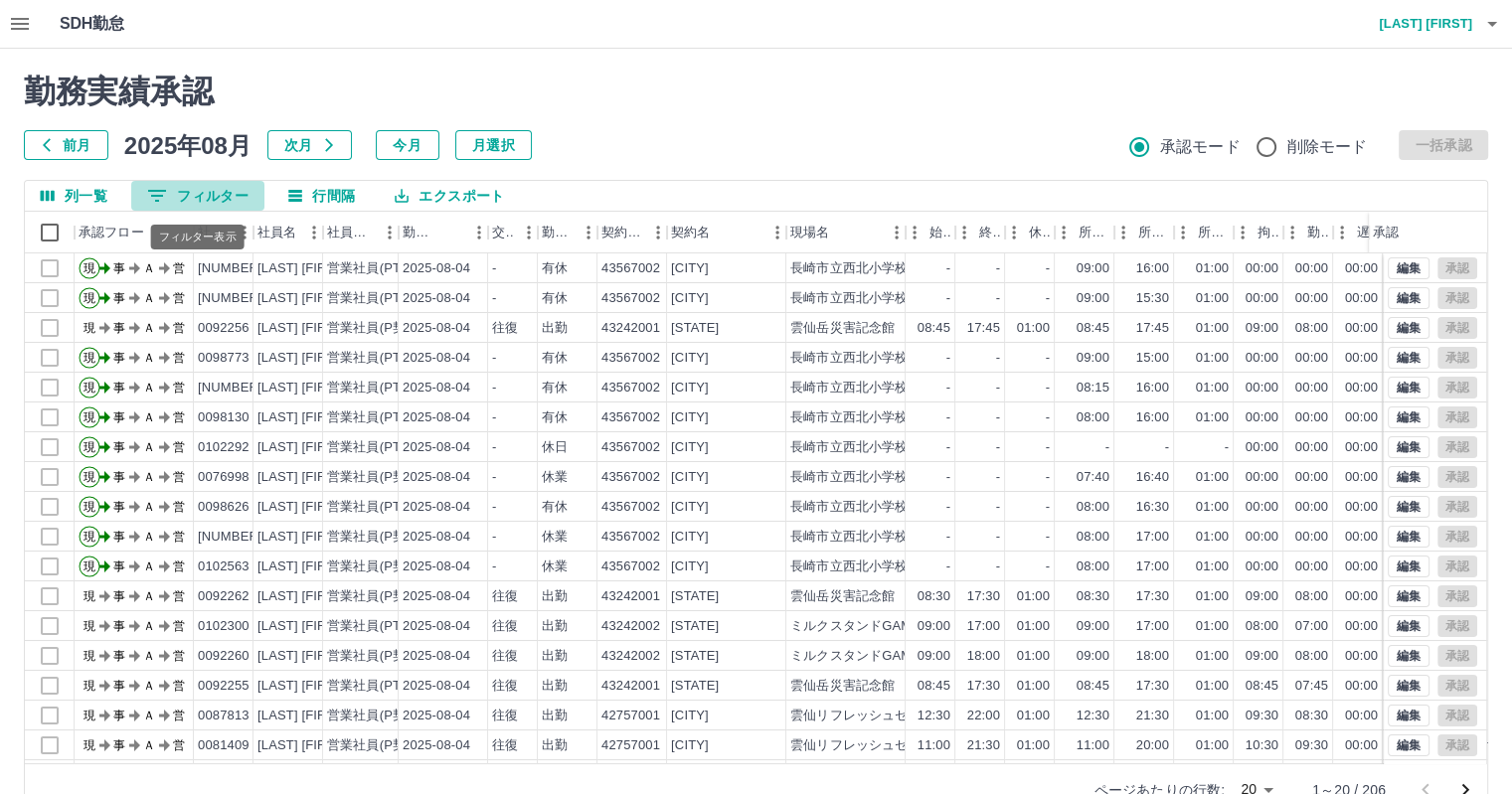 click on "0 フィルター" at bounding box center (198, 196) 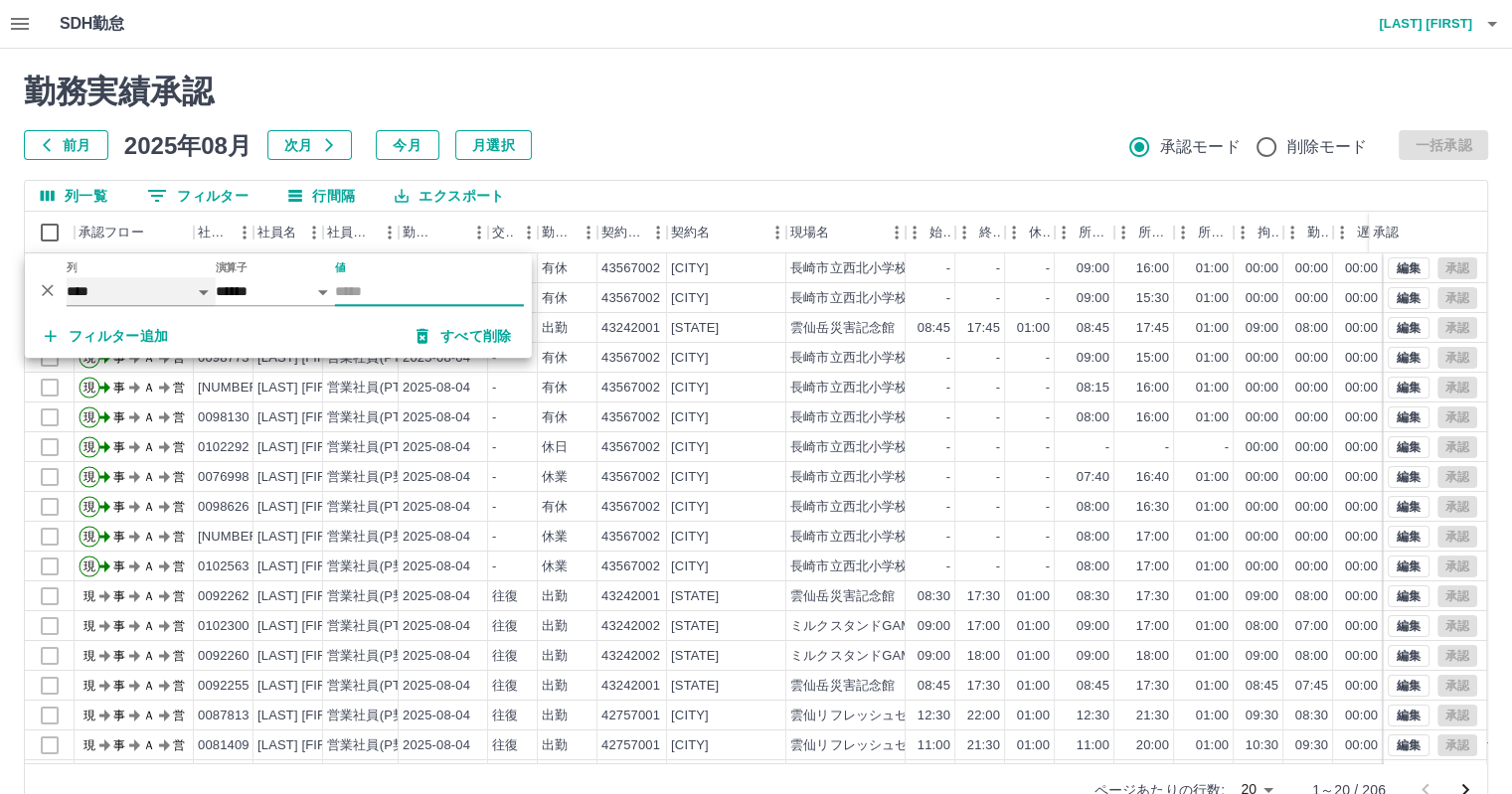 click on "**** *** **** *** *** **** ***** *** *** ** ** ** **** **** **** ** ** *** **** *****" at bounding box center (141, 291) 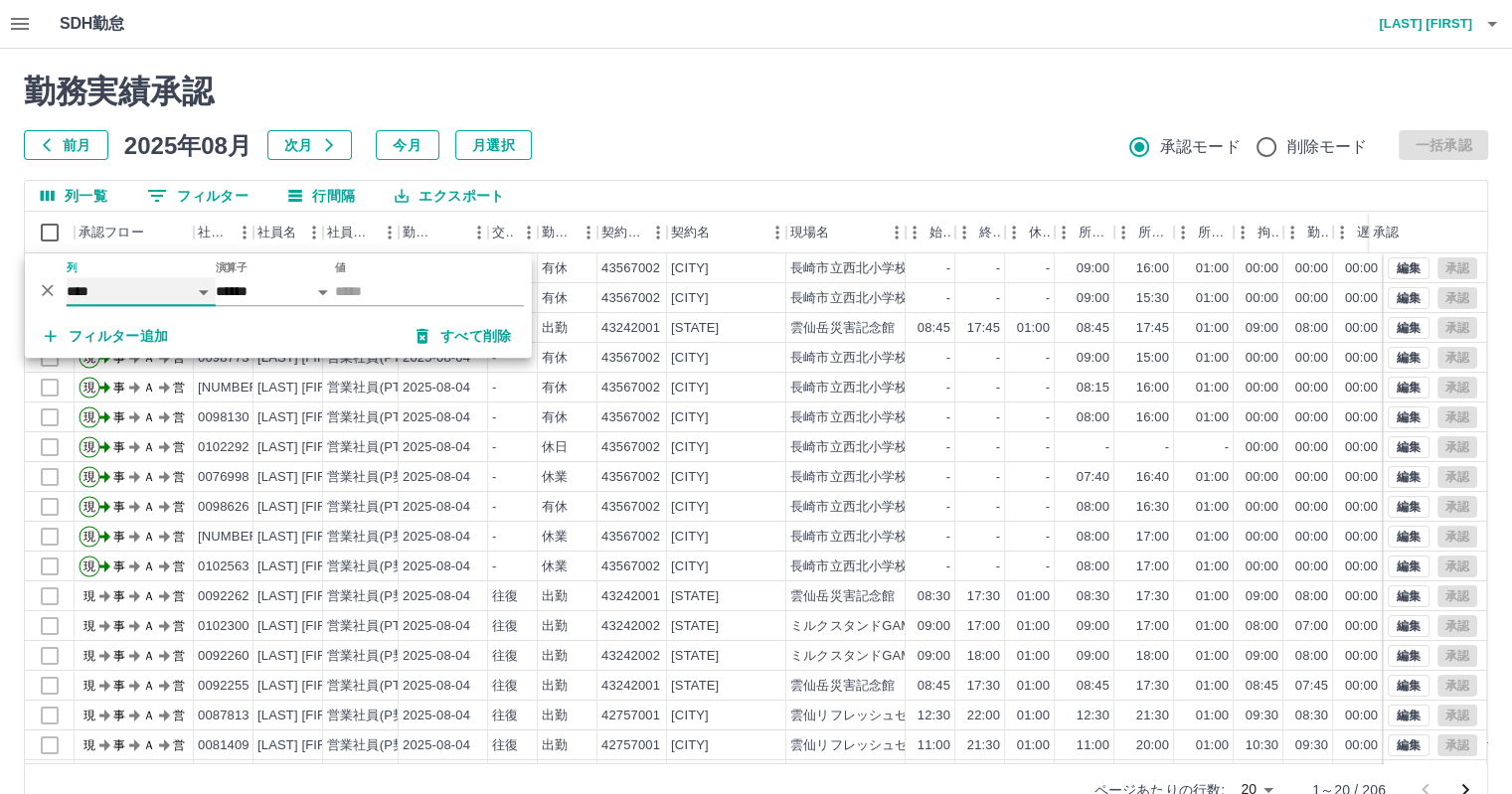 click on "**** *** **** *** *** **** ***** *** *** ** ** ** **** **** **** ** ** *** **** *****" at bounding box center (141, 291) 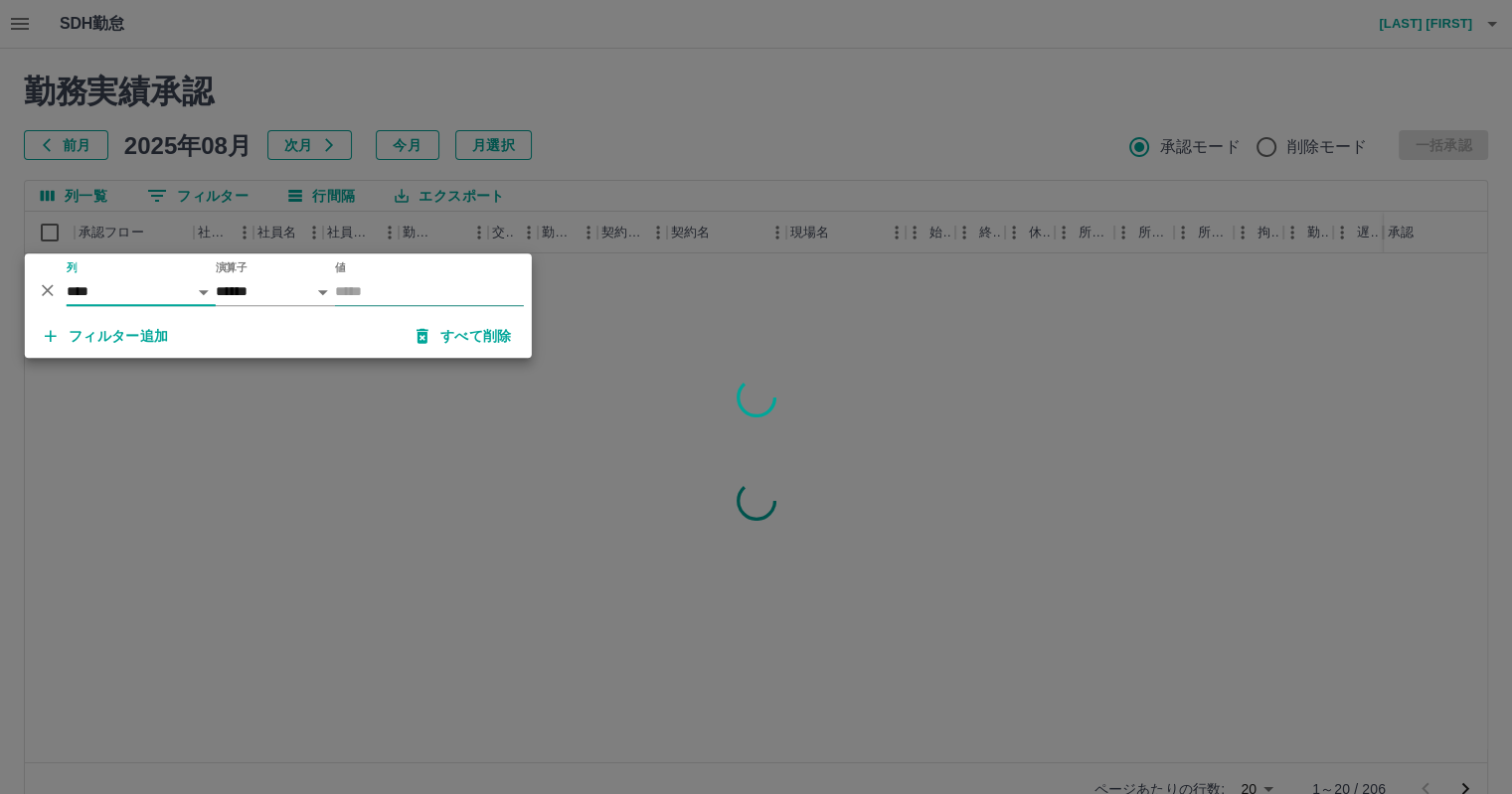 click on "値" at bounding box center [429, 291] 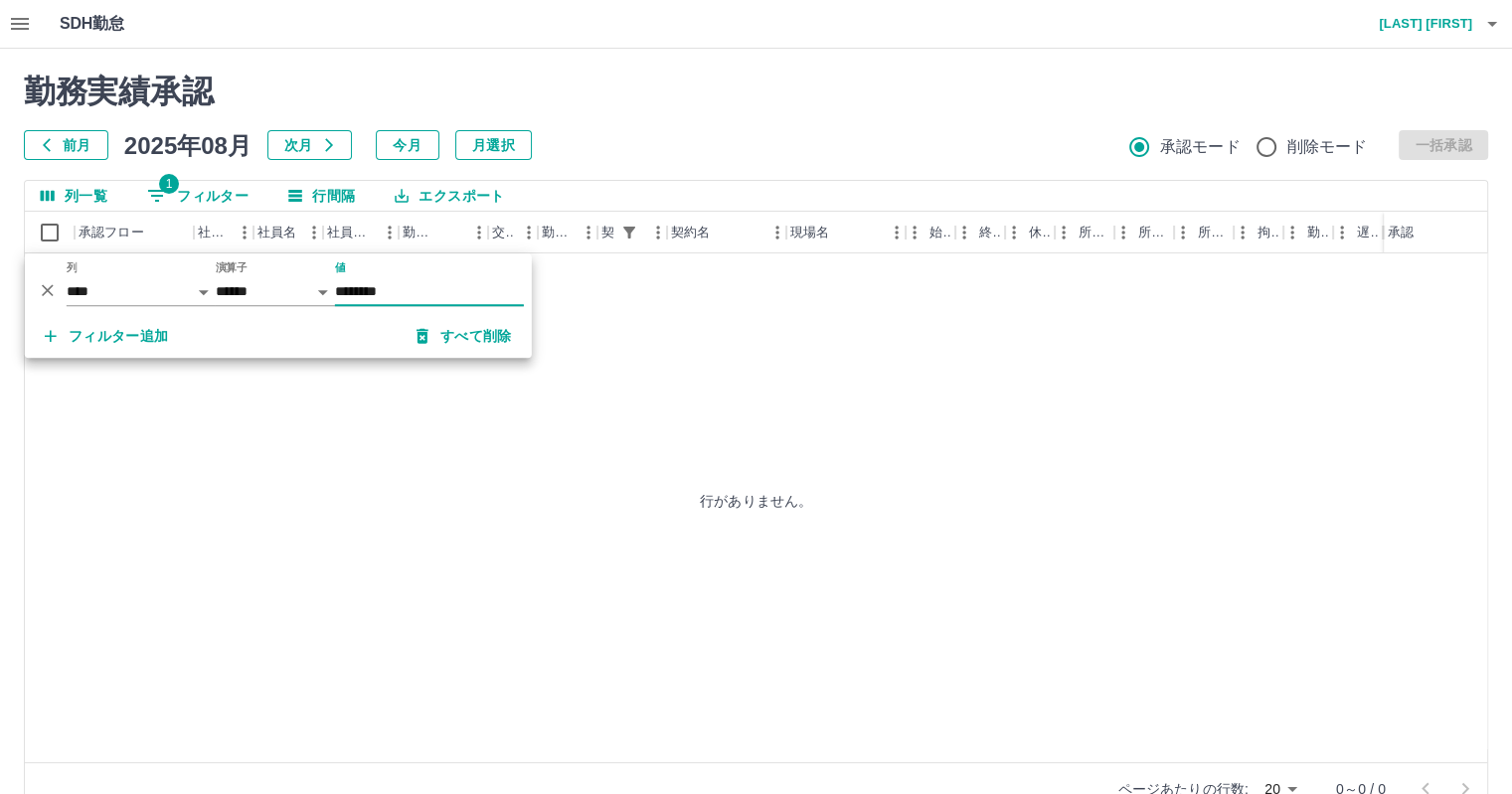 type on "********" 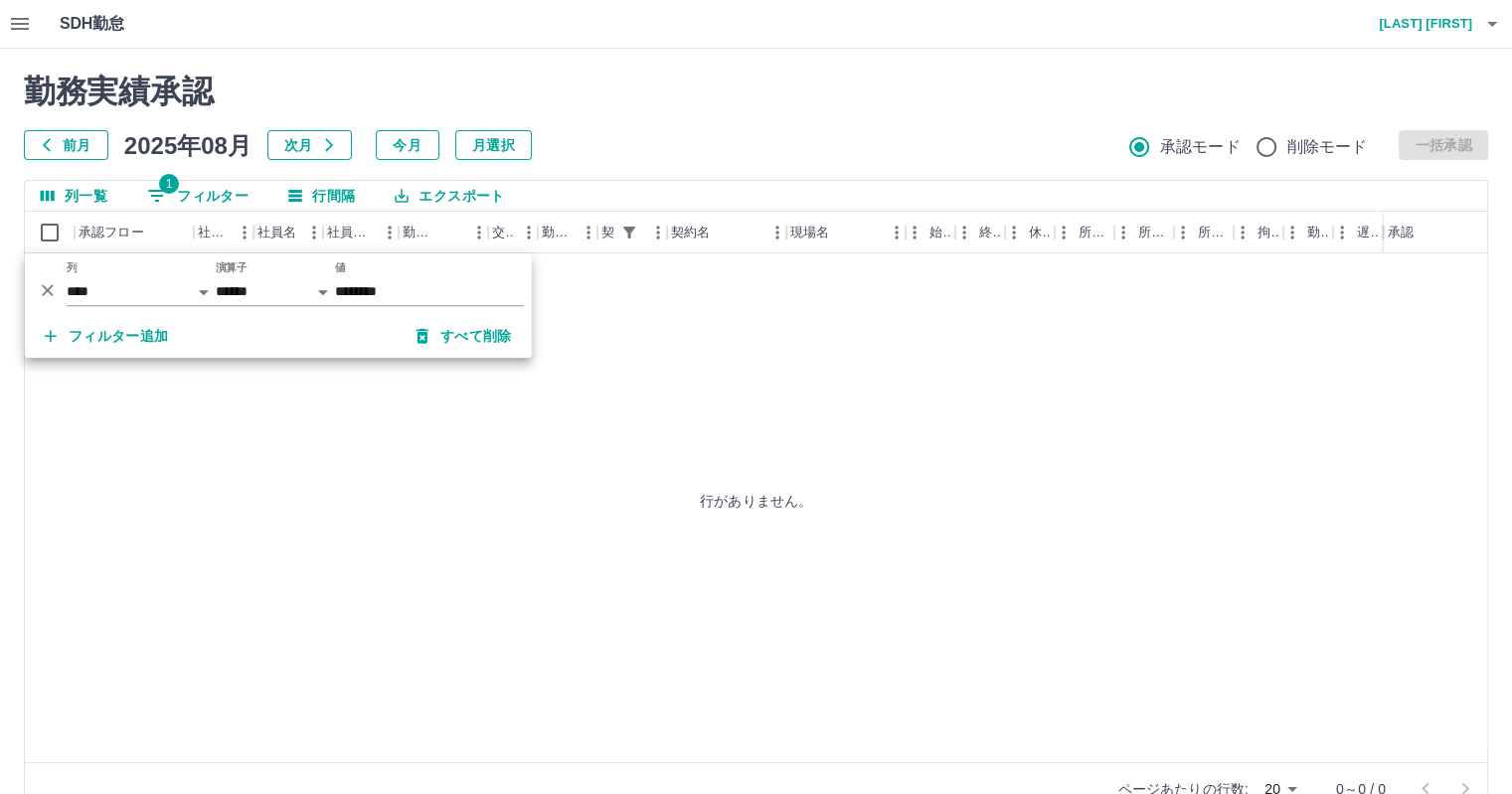 click on "勤務実績承認 前月 2025年08月 次月 今月 月選択 承認モード 削除モード 一括承認 列一覧 1 フィルター 行間隔 エクスポート 承認フロー 社員番号 社員名 社員区分 勤務日 交通費 勤務区分 契約コード 契約名 現場名 始業 終業 休憩 所定開始 所定終業 所定休憩 拘束 勤務 遅刻等 コメント ステータス 承認 行がありません。 ページあたりの行数: 20 ** 0～0 / 0" at bounding box center [756, 444] 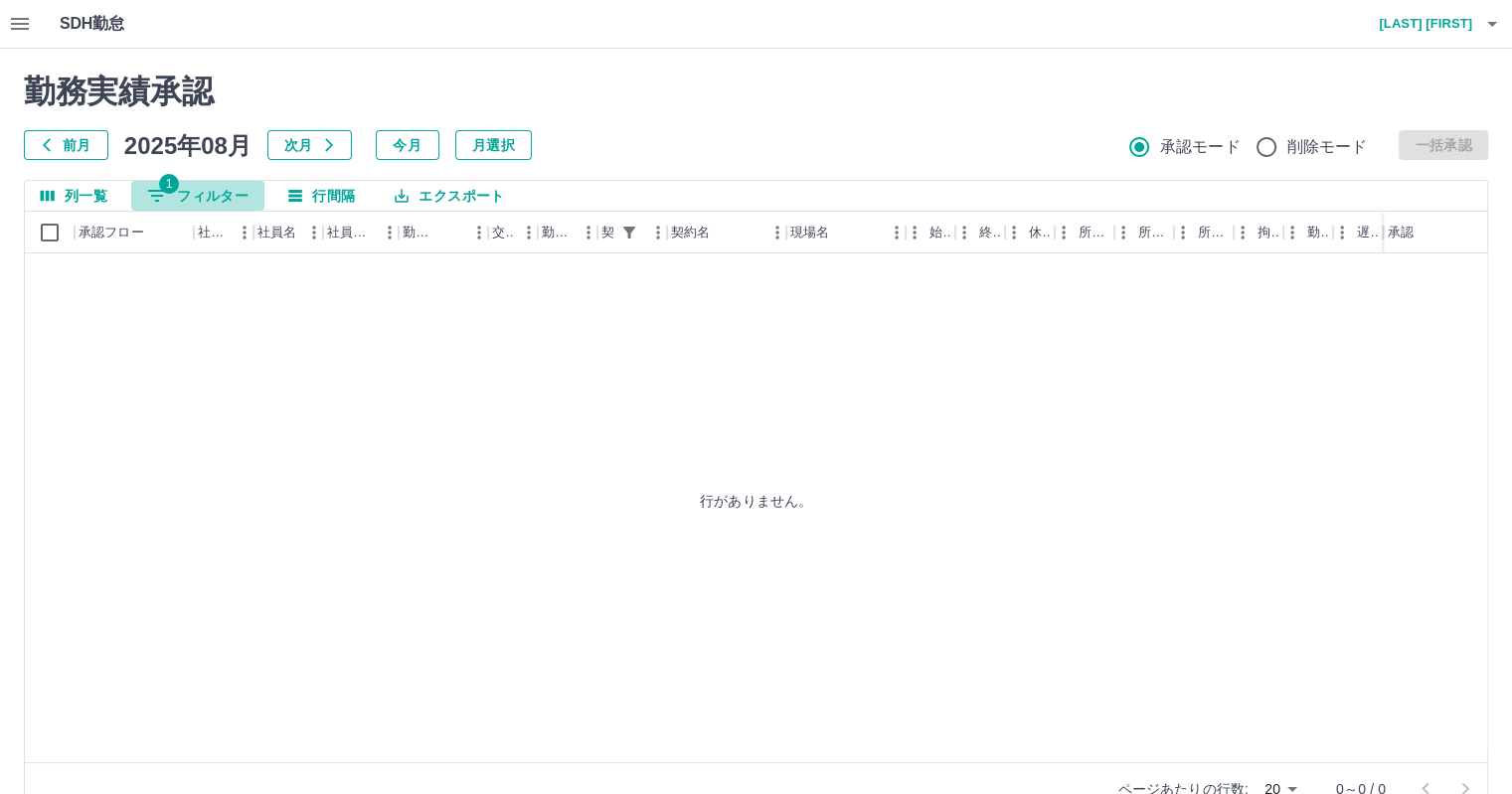 click on "1 フィルター" at bounding box center [198, 196] 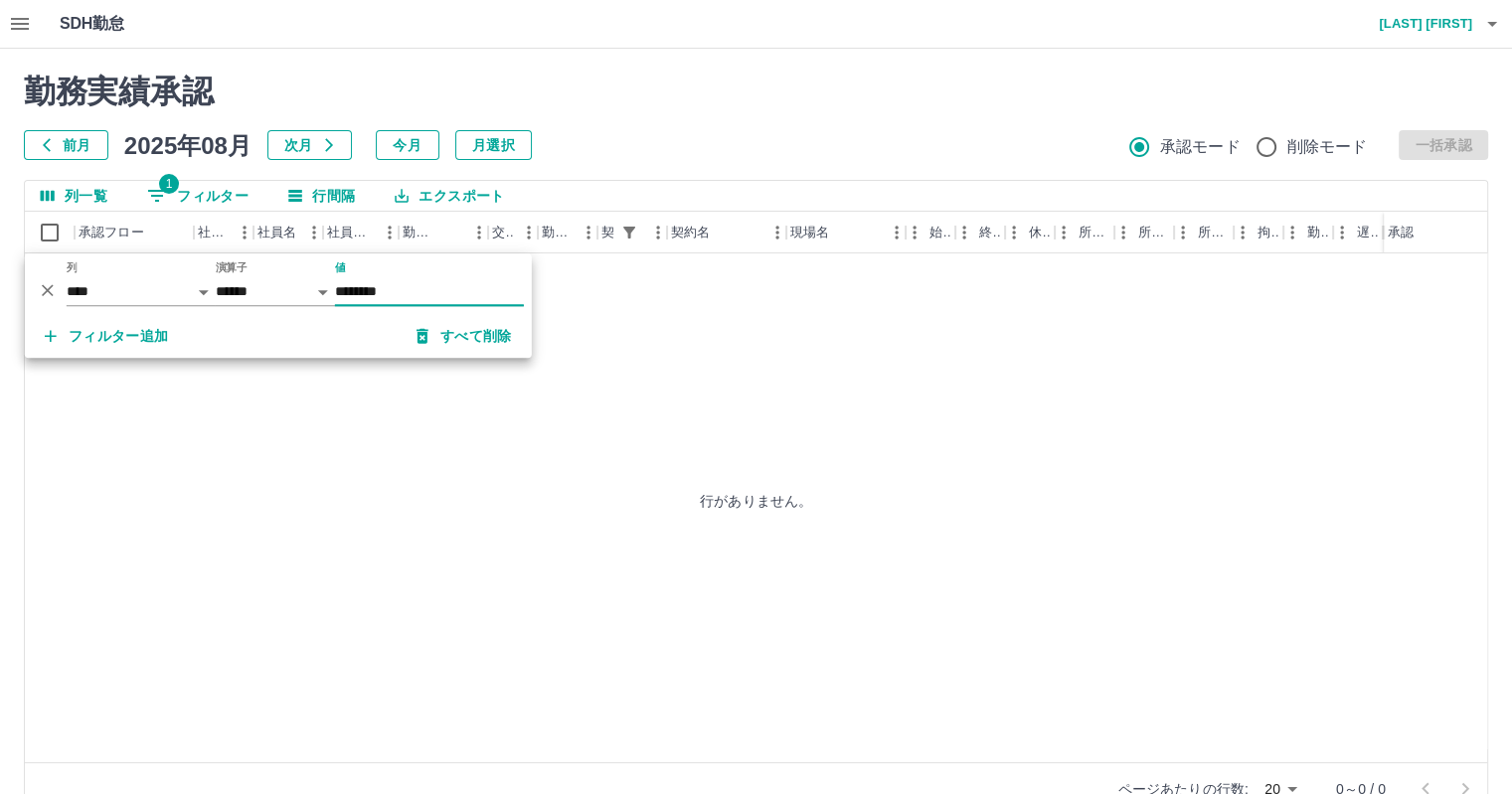 click on "********" at bounding box center (429, 291) 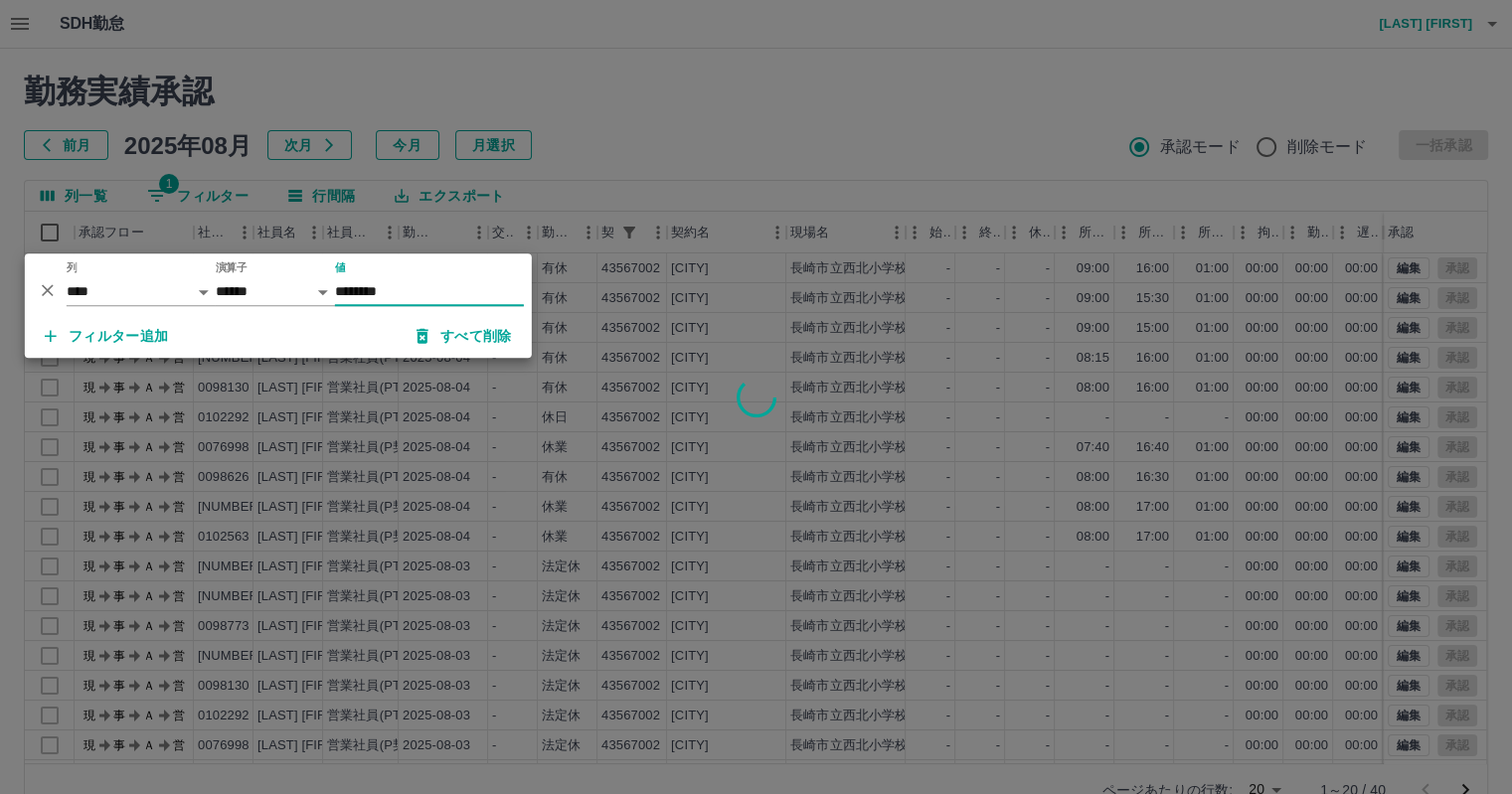 type on "********" 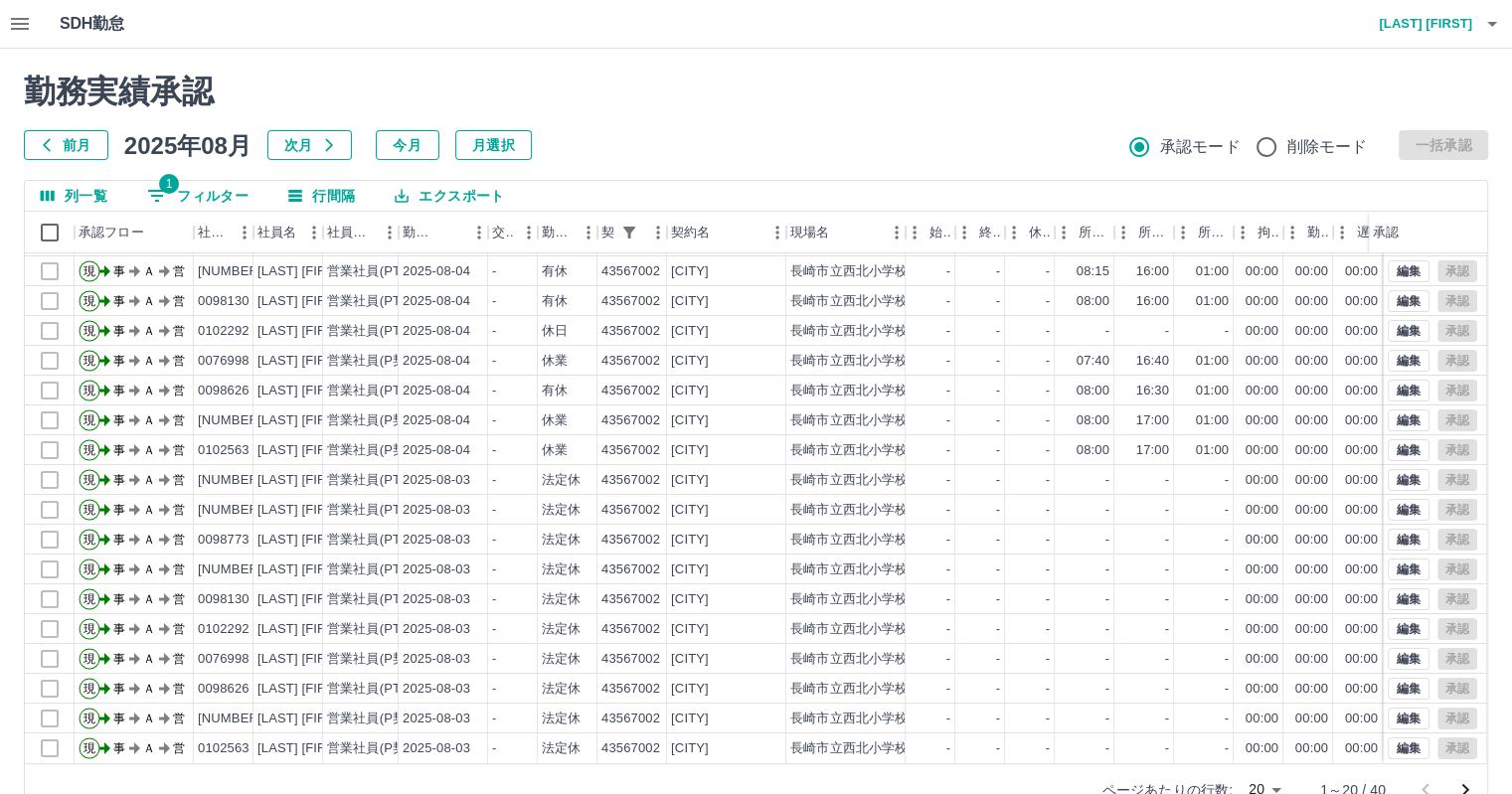 scroll, scrollTop: 100, scrollLeft: 0, axis: vertical 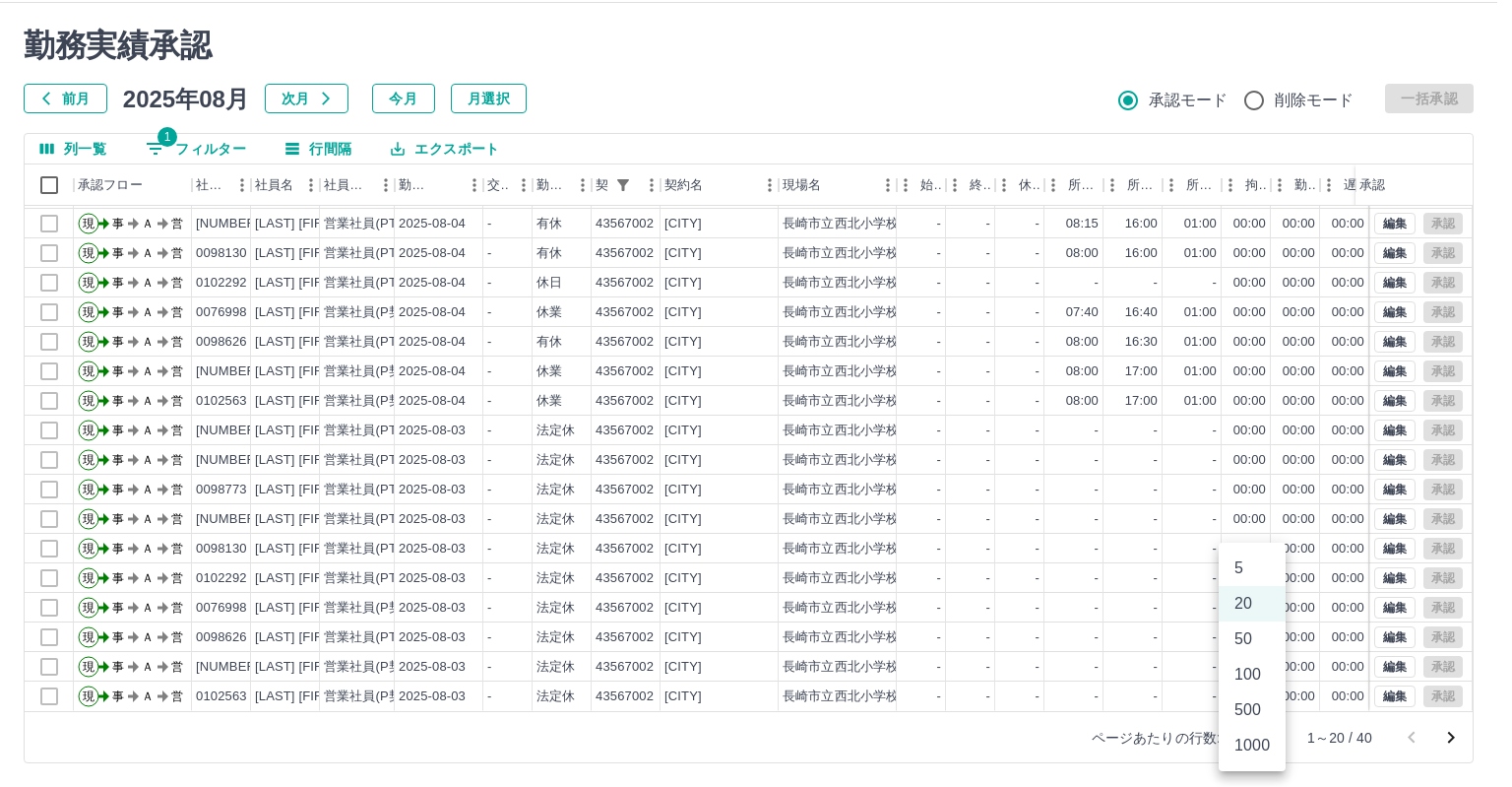 click on "SDH勤怠 [LAST]　[FIRST] 勤務実績承認 前月 2025年08月 次月 今月 月選択 承認モード 削除モード 一括承認 列一覧 1 フィルター 行間隔 エクスポート 承認フロー 社員番号 社員名 社員区分 勤務日 交通費 勤務区分 契約コード 契約名 現場名 始業 終業 休憩 所定開始 所定終業 所定休憩 拘束 勤務 遅刻等 コメント ステータス 承認 現 事 Ａ 営 [EMPLOYEE_ID] [LAST]　[FIRST] 営業社員(PT契約) 2025-08-04  -  有休 43567002 [CITY] [SCHOOL_NAME] - - - 09:00 15:30 01:00 00:00 00:00 00:00 私用の為 事務担当者承認待 現 事 Ａ 営 [EMPLOYEE_ID] [LAST]　[FIRST] 営業社員(PT契約) 2025-08-04  -  有休 43567002 [CITY] [SCHOOL_NAME] - - - 09:00 15:00 01:00 00:00 00:00 00:00 私用の為 事務担当者承認待 現 事 Ａ 営 [EMPLOYEE_ID] [LAST]　[FIRST] 営業社員(PT契約) 2025-08-04  -  有休 43567002 [CITY] [SCHOOL_NAME] - - - 08:15 16:00 01:00 00:00" at bounding box center [756, 370] 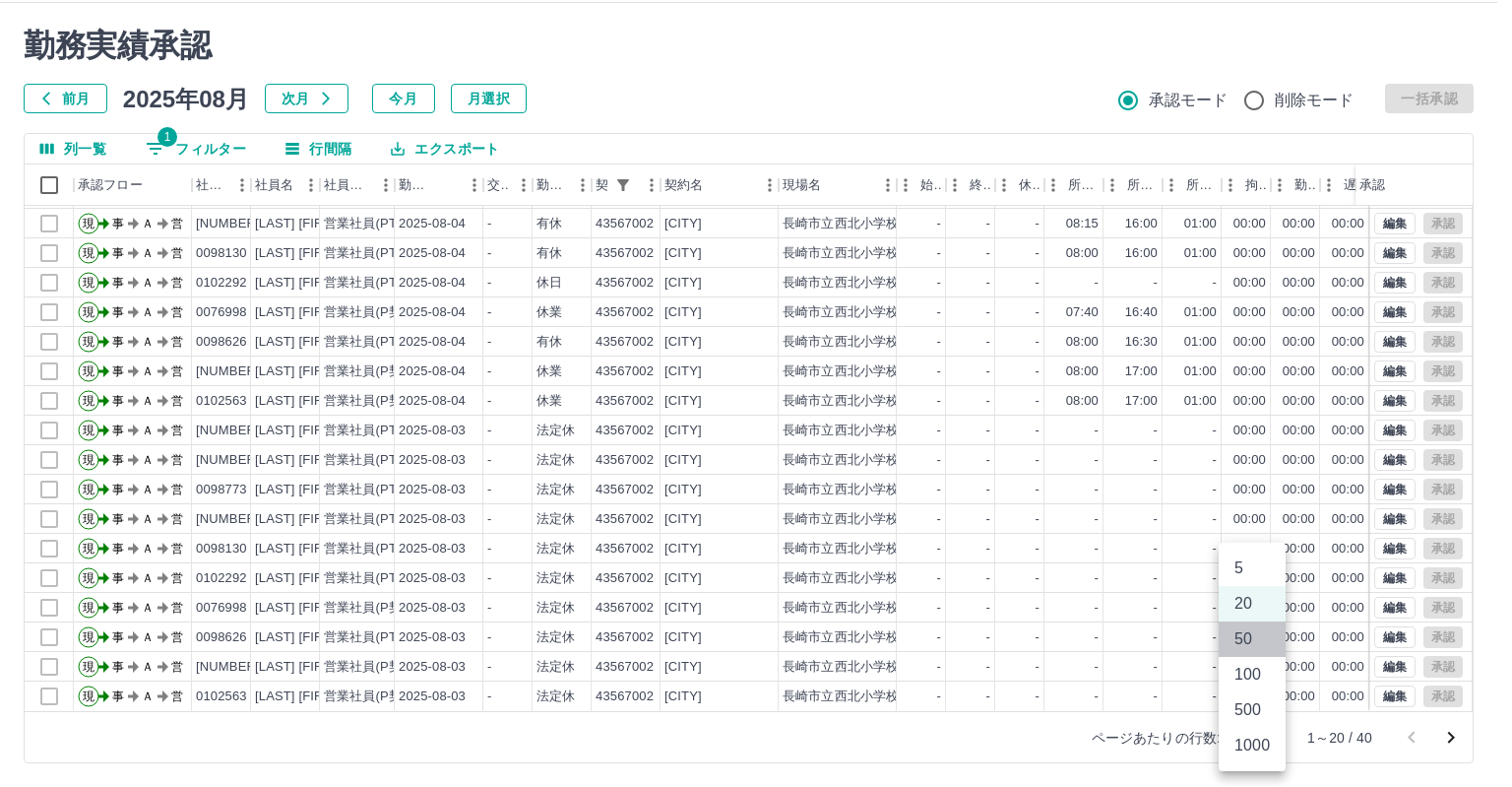 click on "50" at bounding box center (1252, 639) 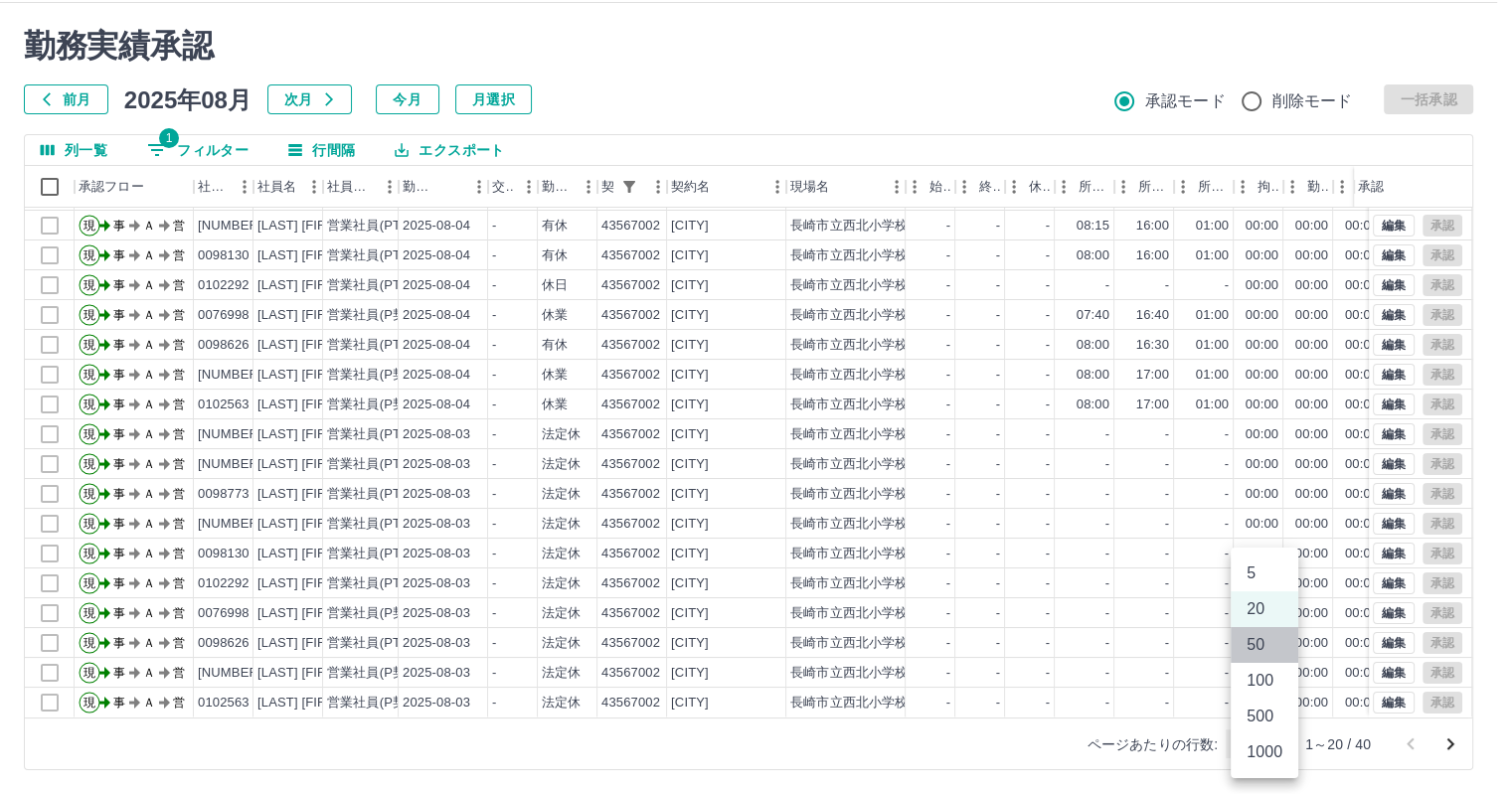 type on "**" 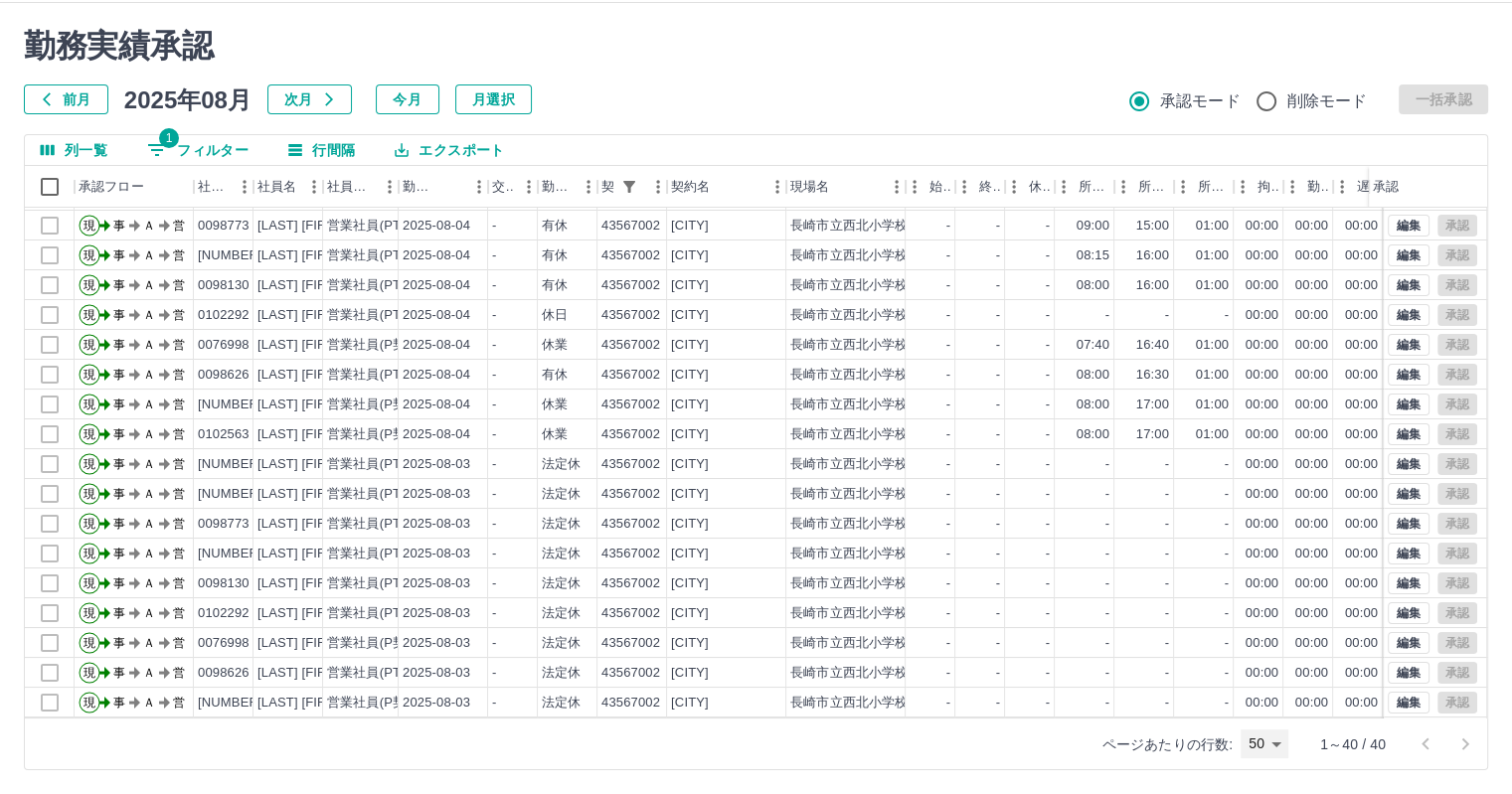scroll, scrollTop: 0, scrollLeft: 0, axis: both 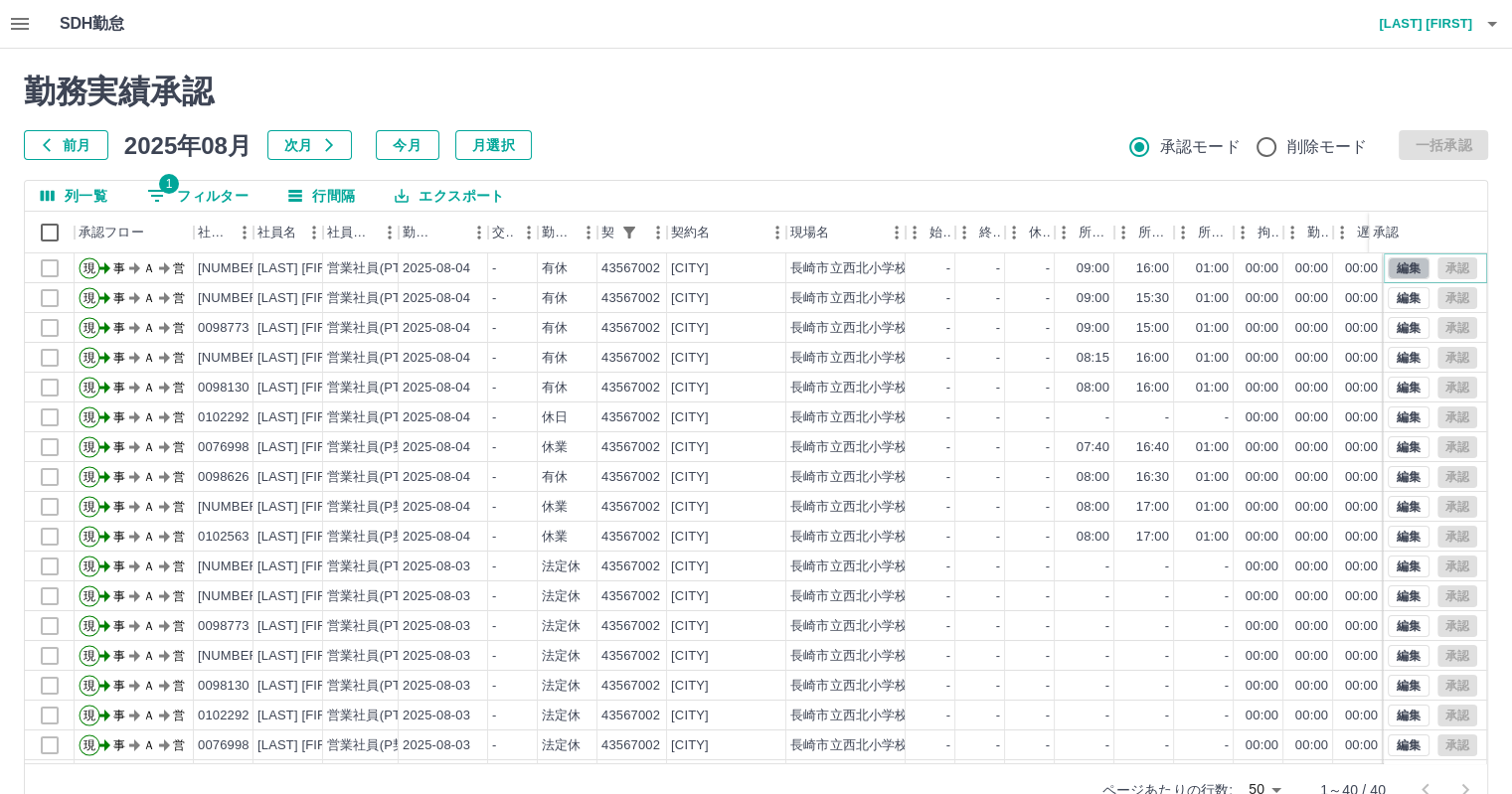 click on "編集" at bounding box center [1409, 268] 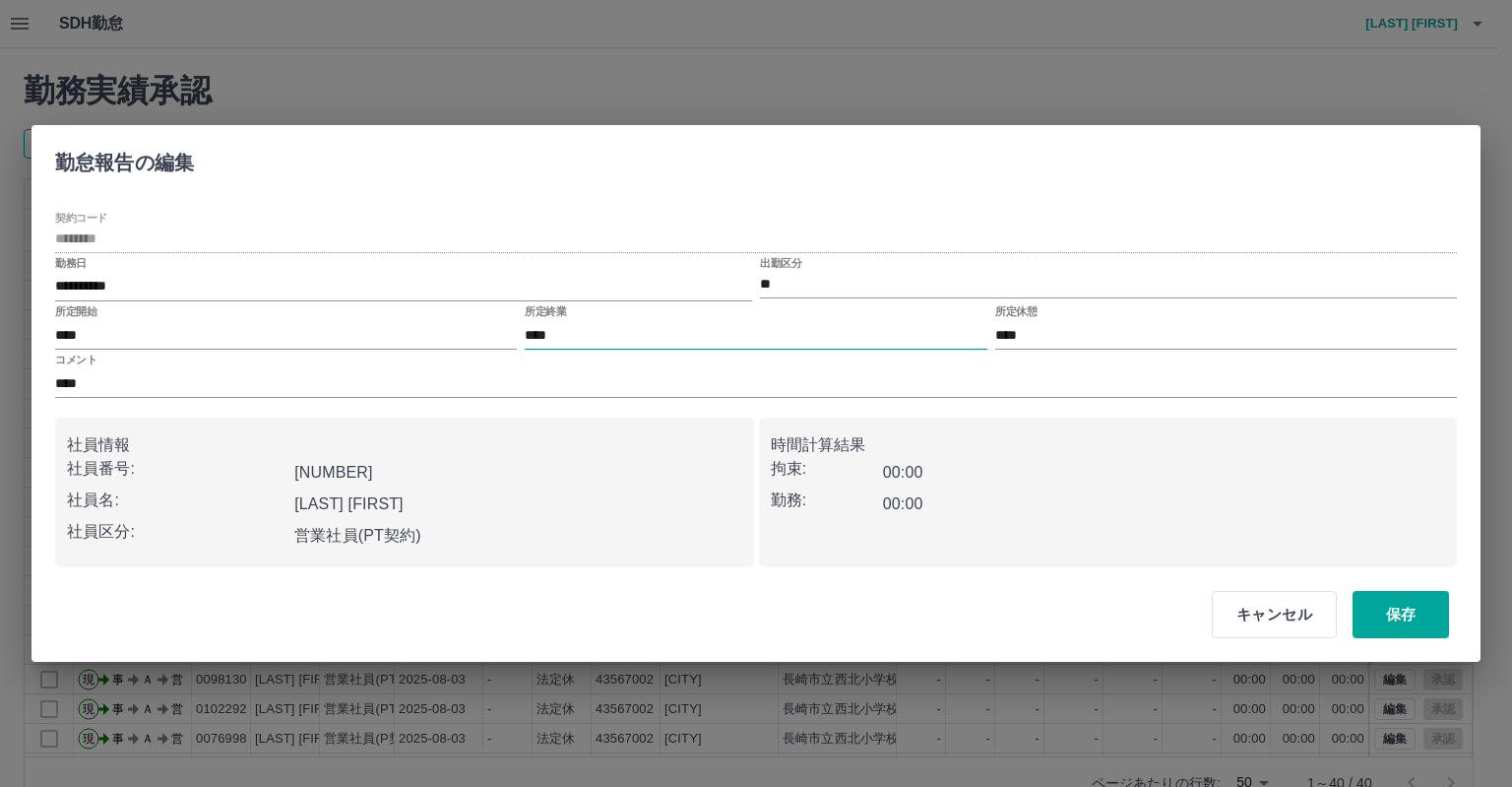 click on "****" at bounding box center (755, 335) 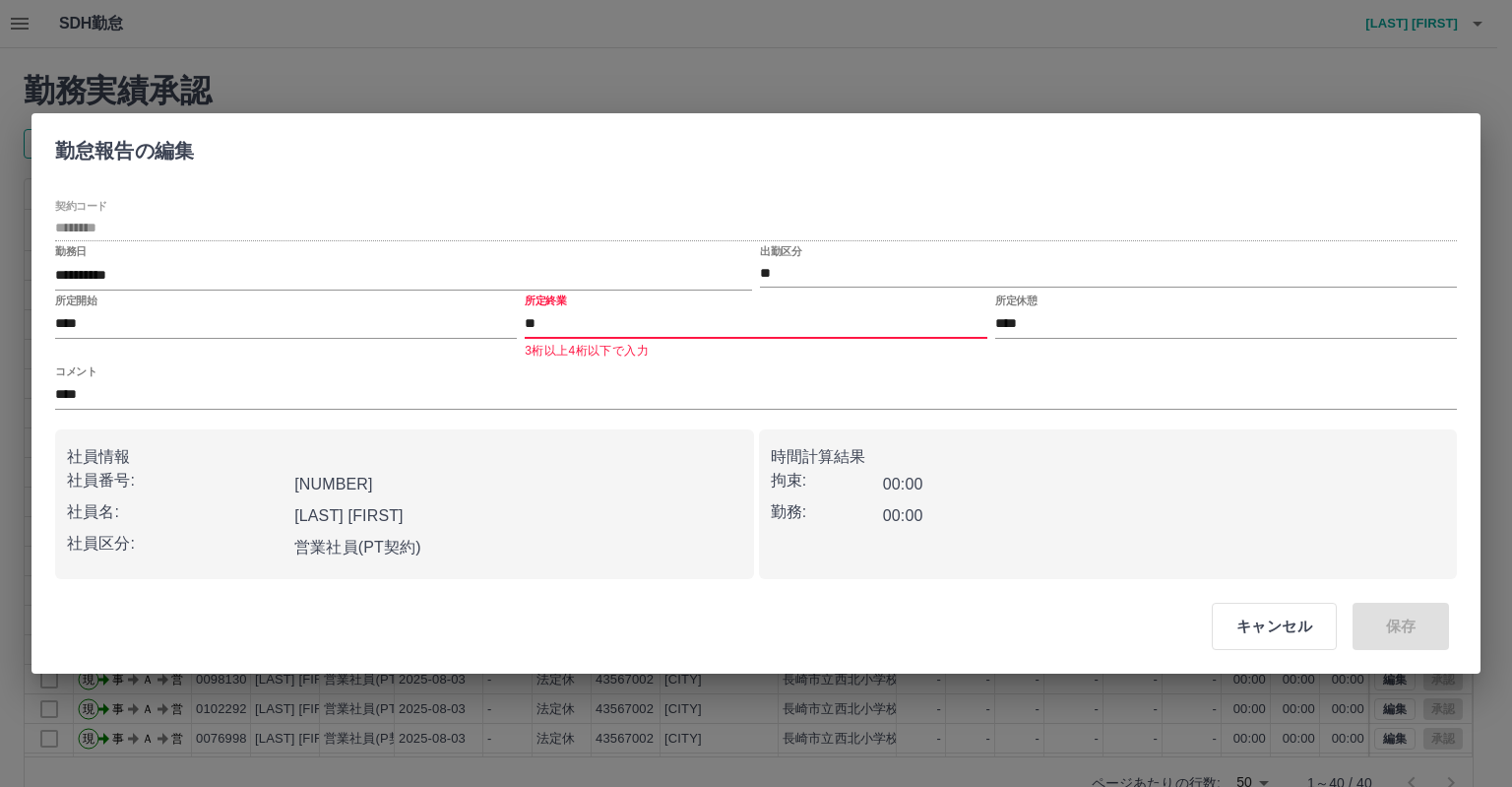 type on "*" 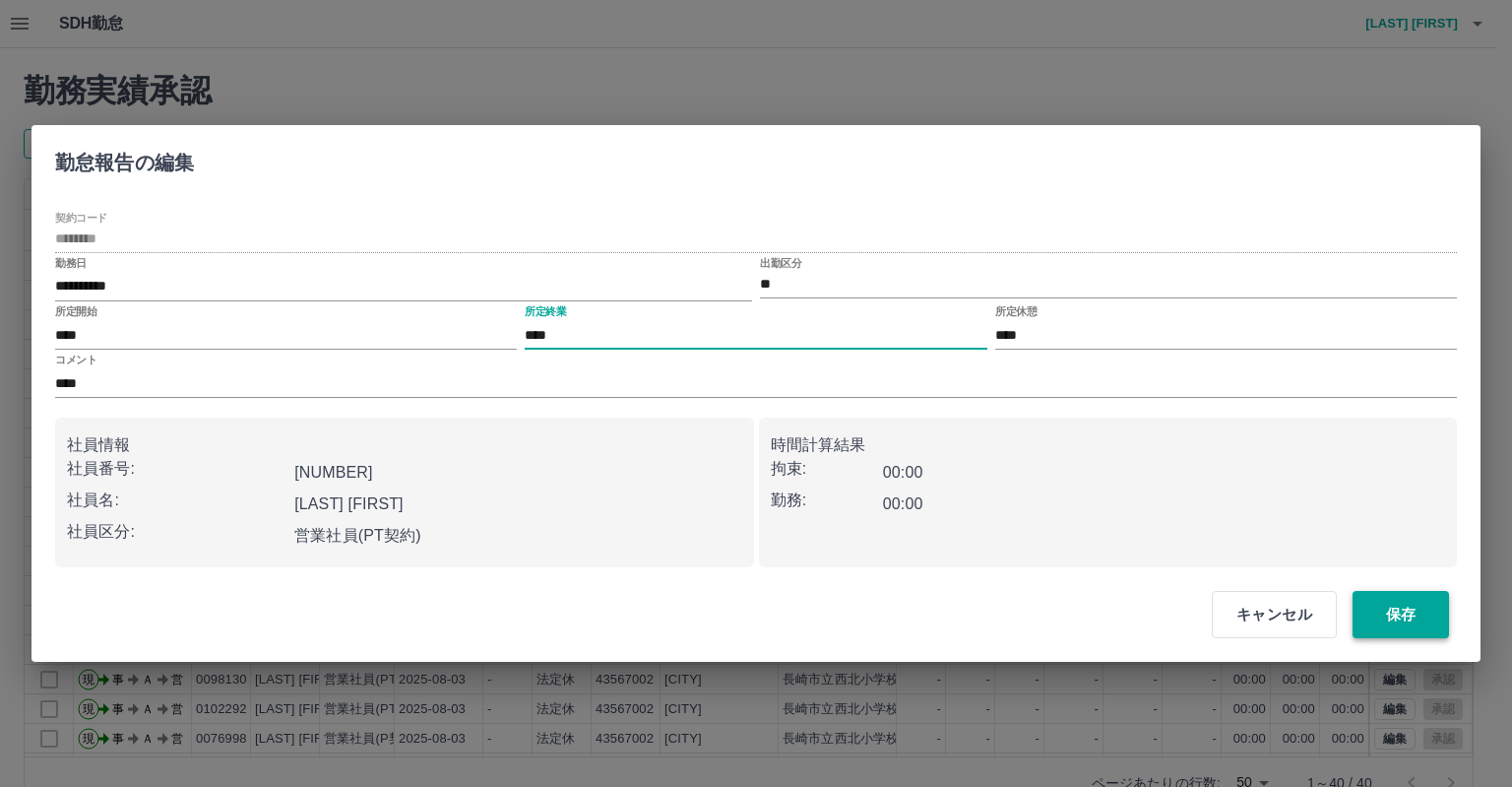 type on "****" 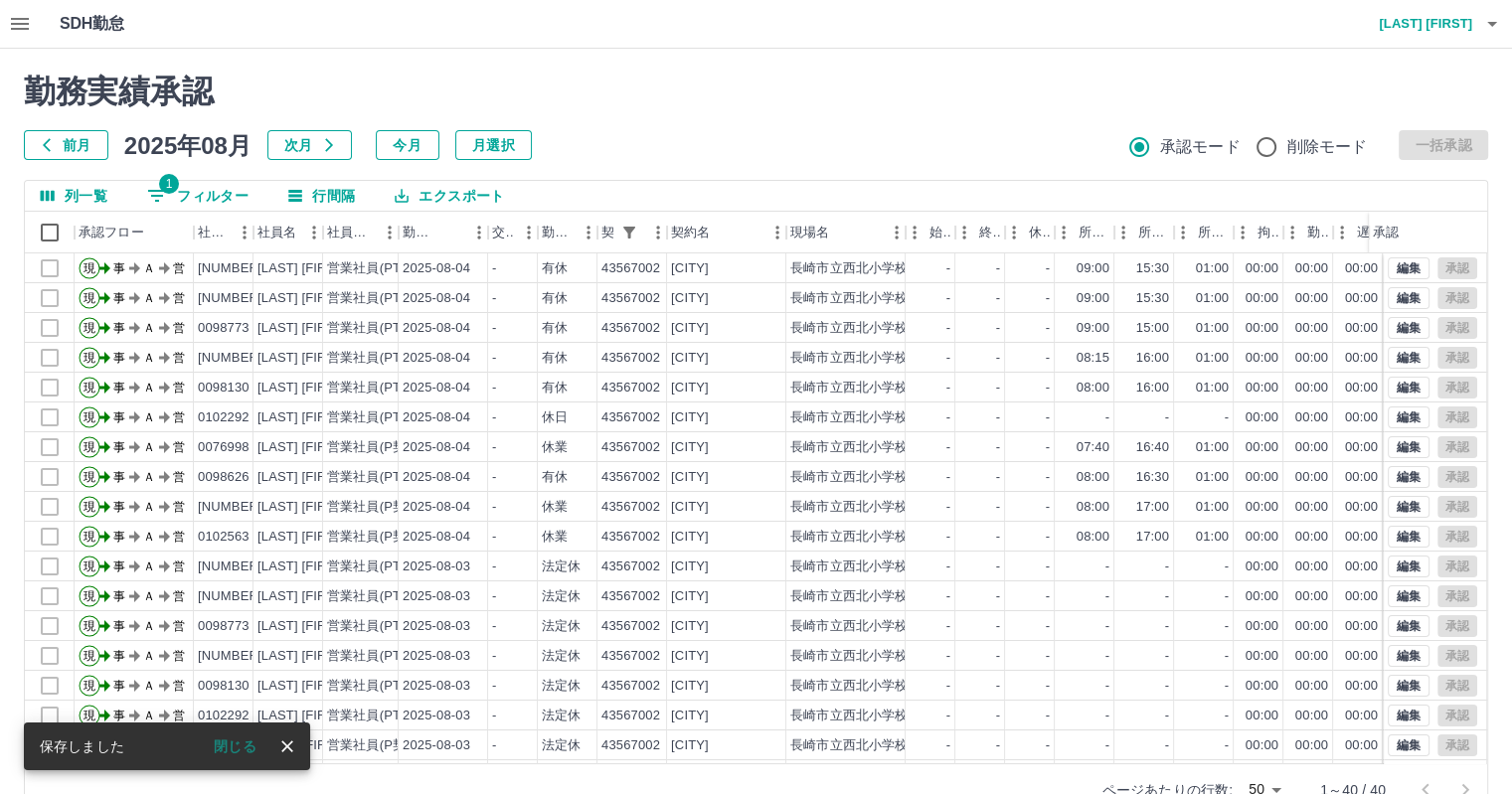 click on "ページあたりの行数: 50 ** 1～40 / 40" at bounding box center (1282, 790) 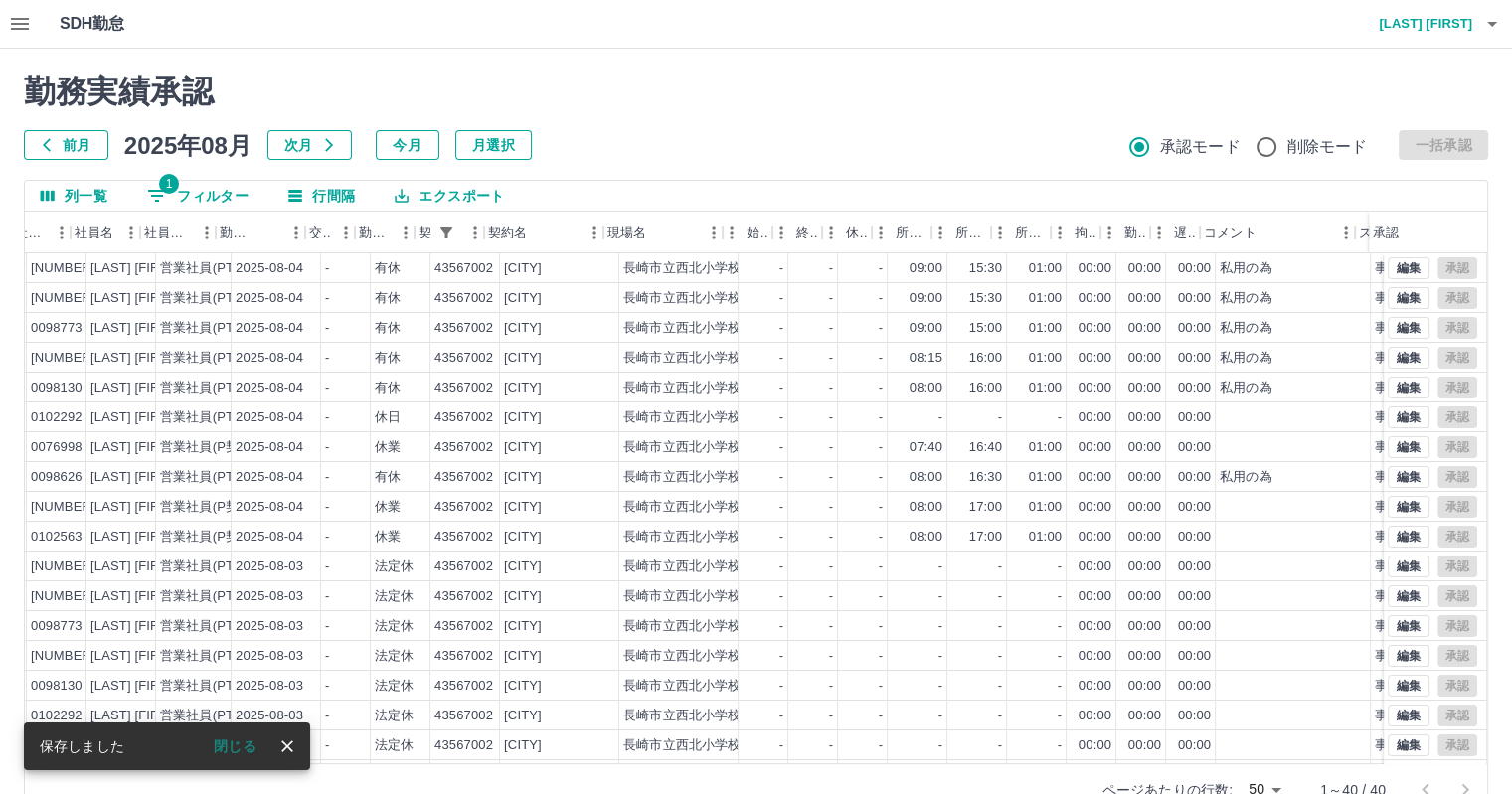 scroll, scrollTop: 0, scrollLeft: 248, axis: horizontal 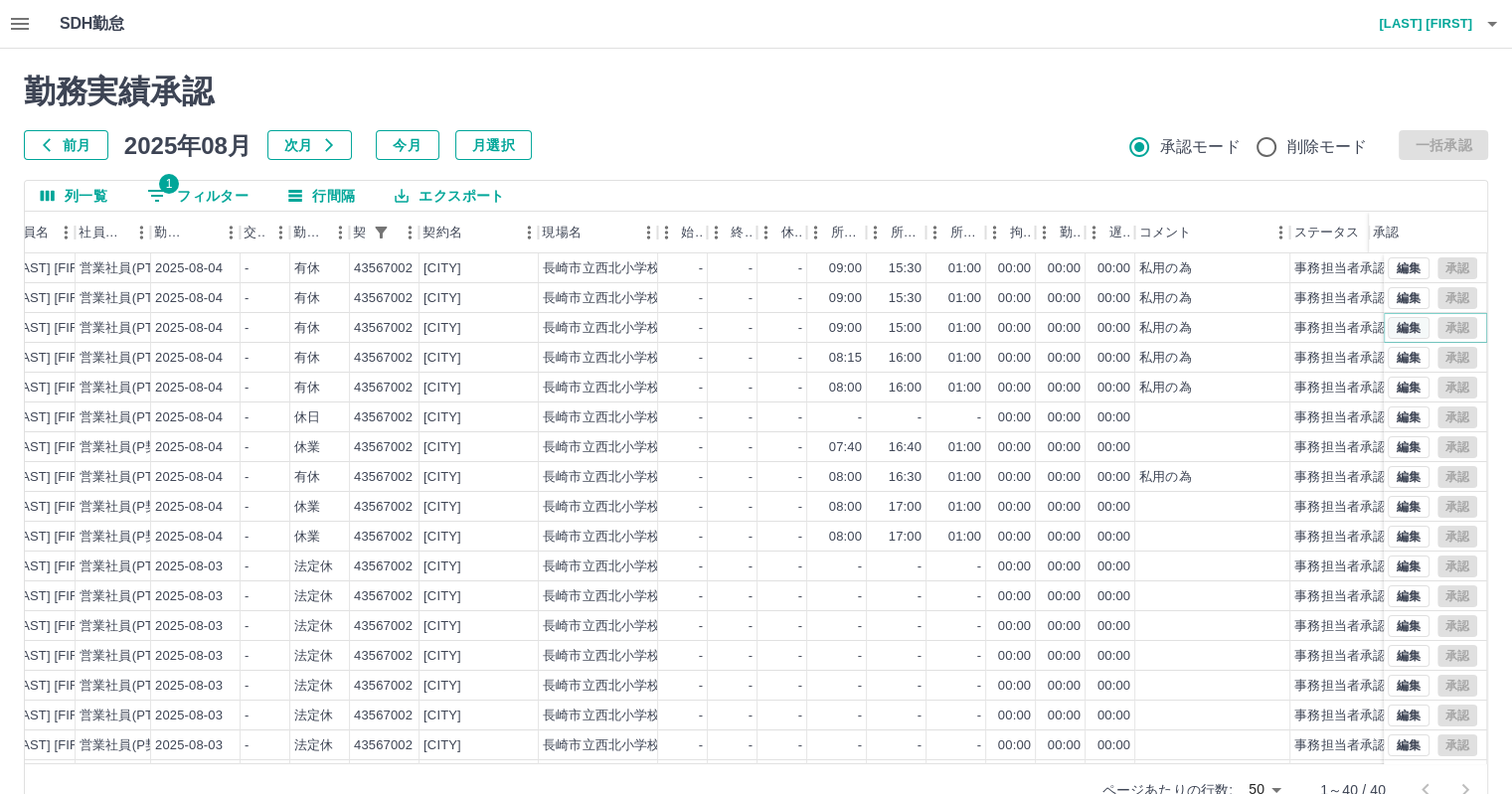 click on "編集" at bounding box center (1409, 328) 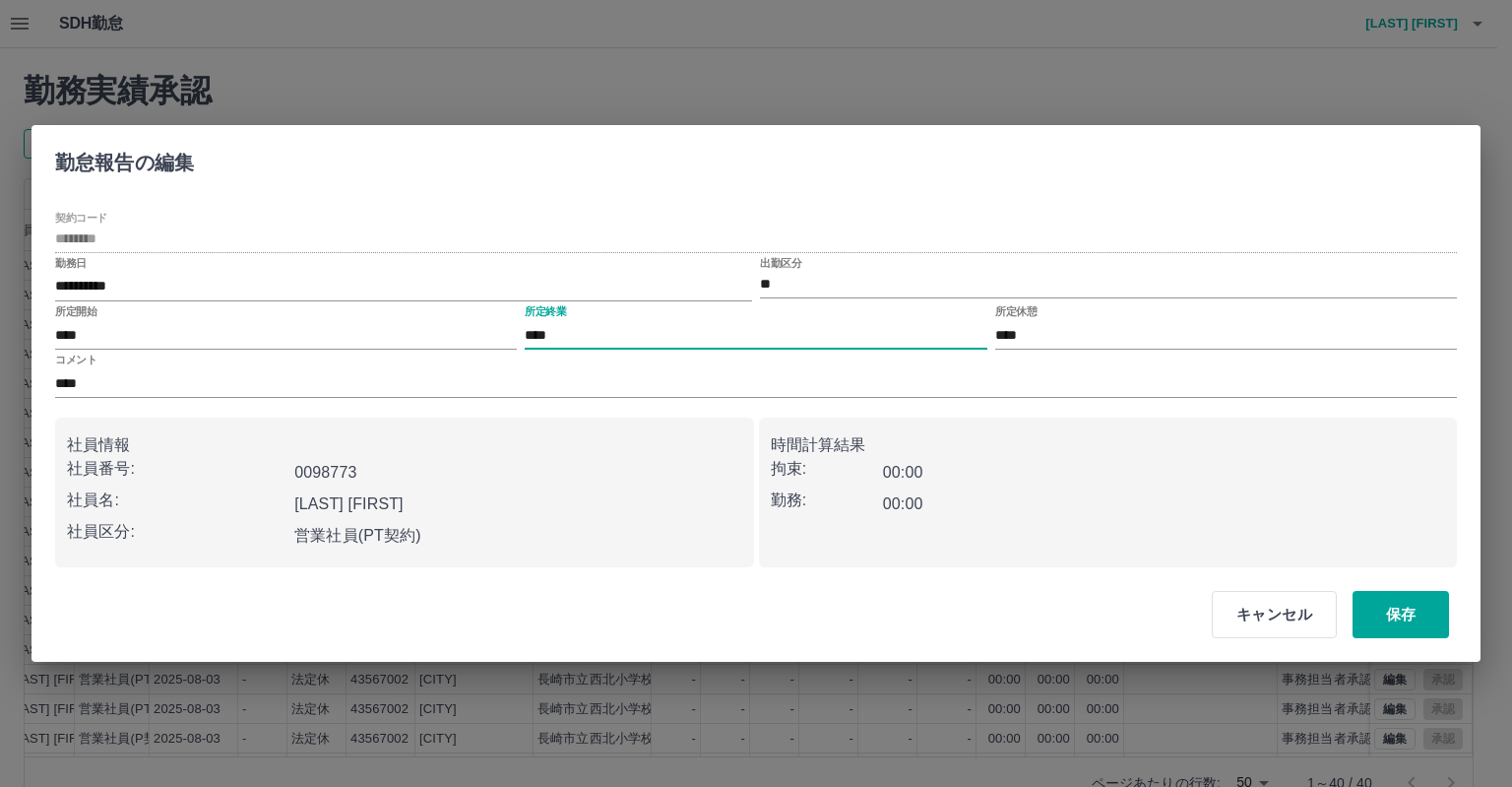 click on "****" at bounding box center [755, 335] 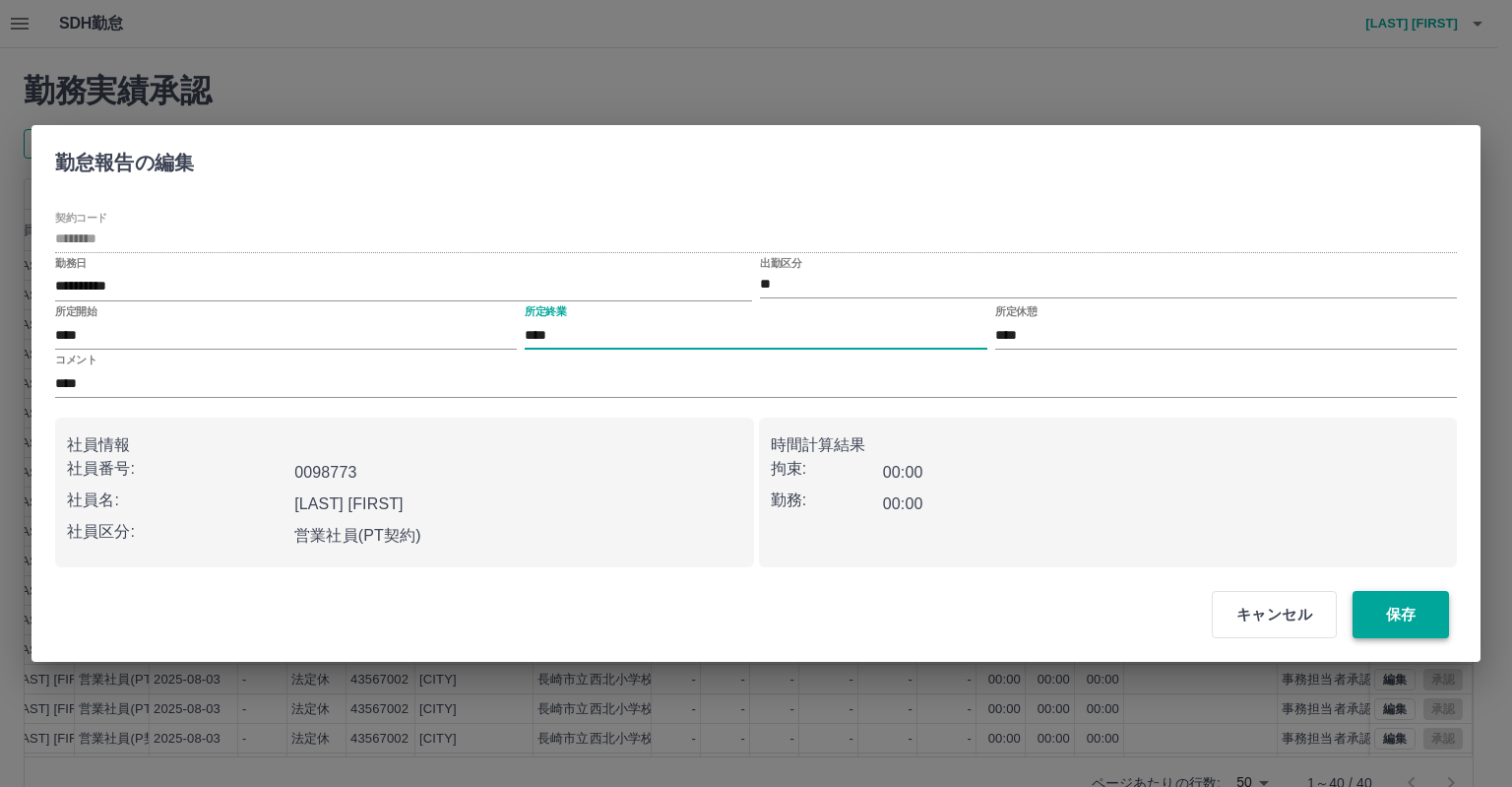 type on "****" 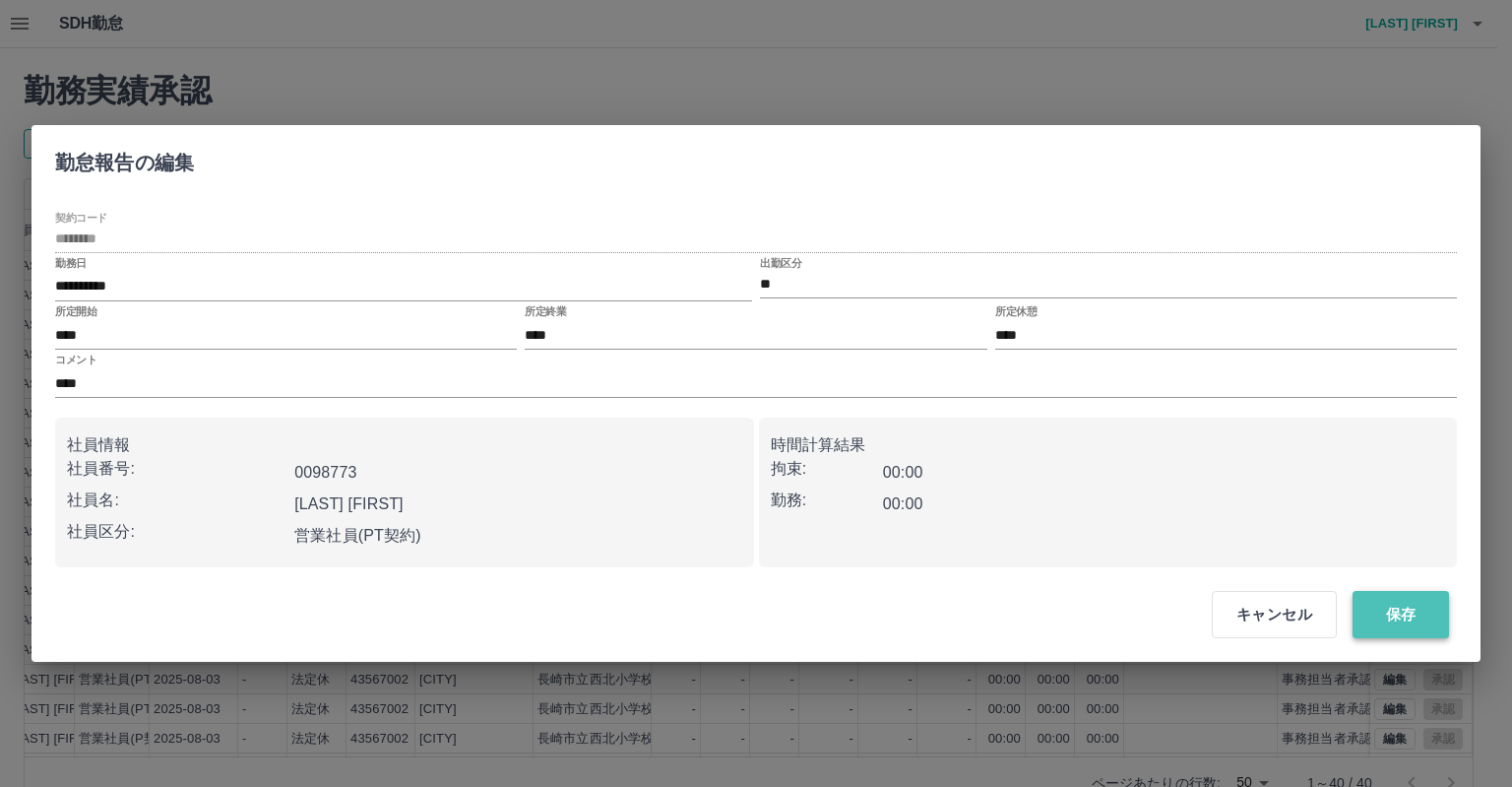 click on "保存" at bounding box center [1401, 615] 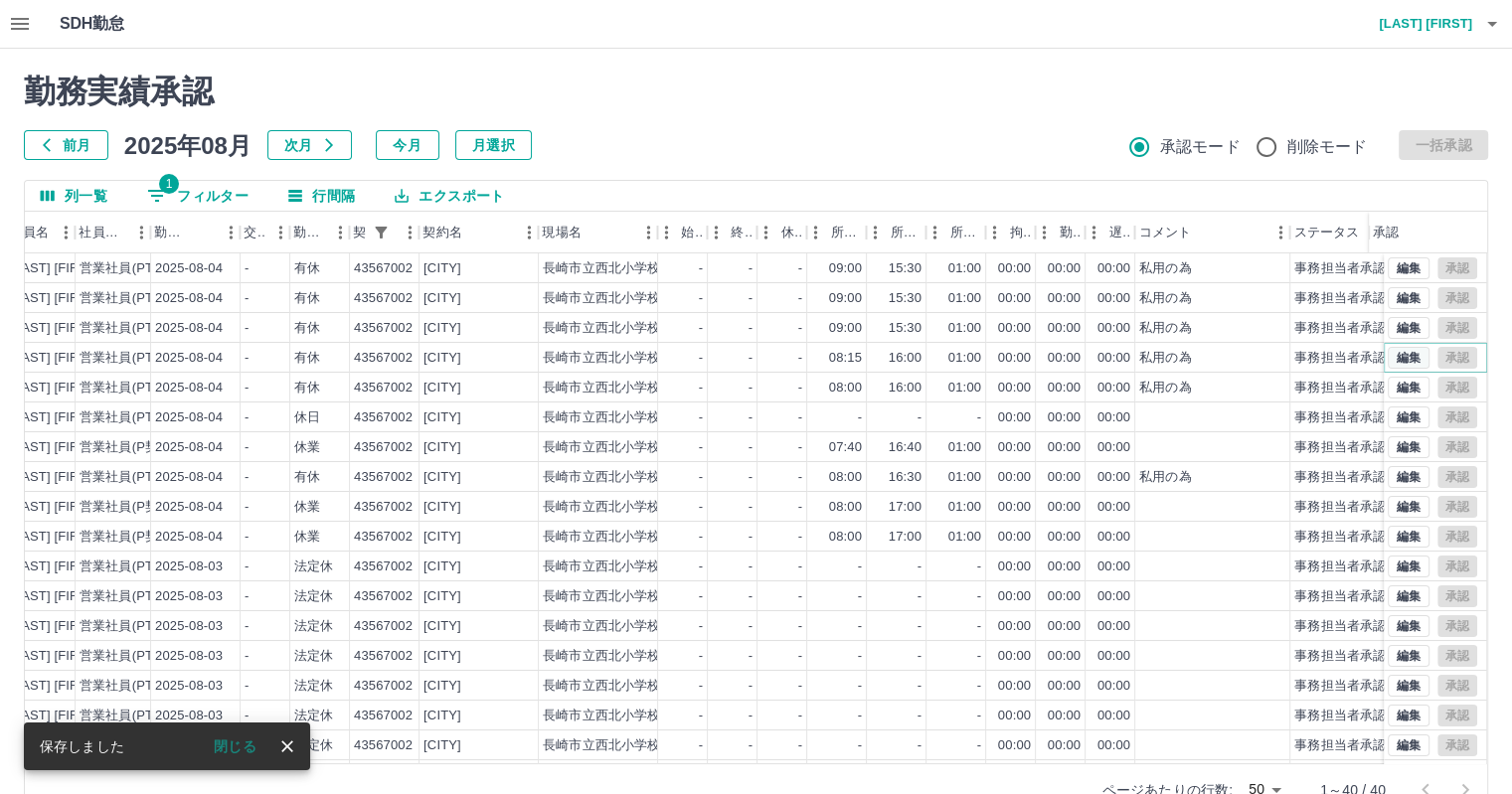 click on "編集" at bounding box center (1409, 358) 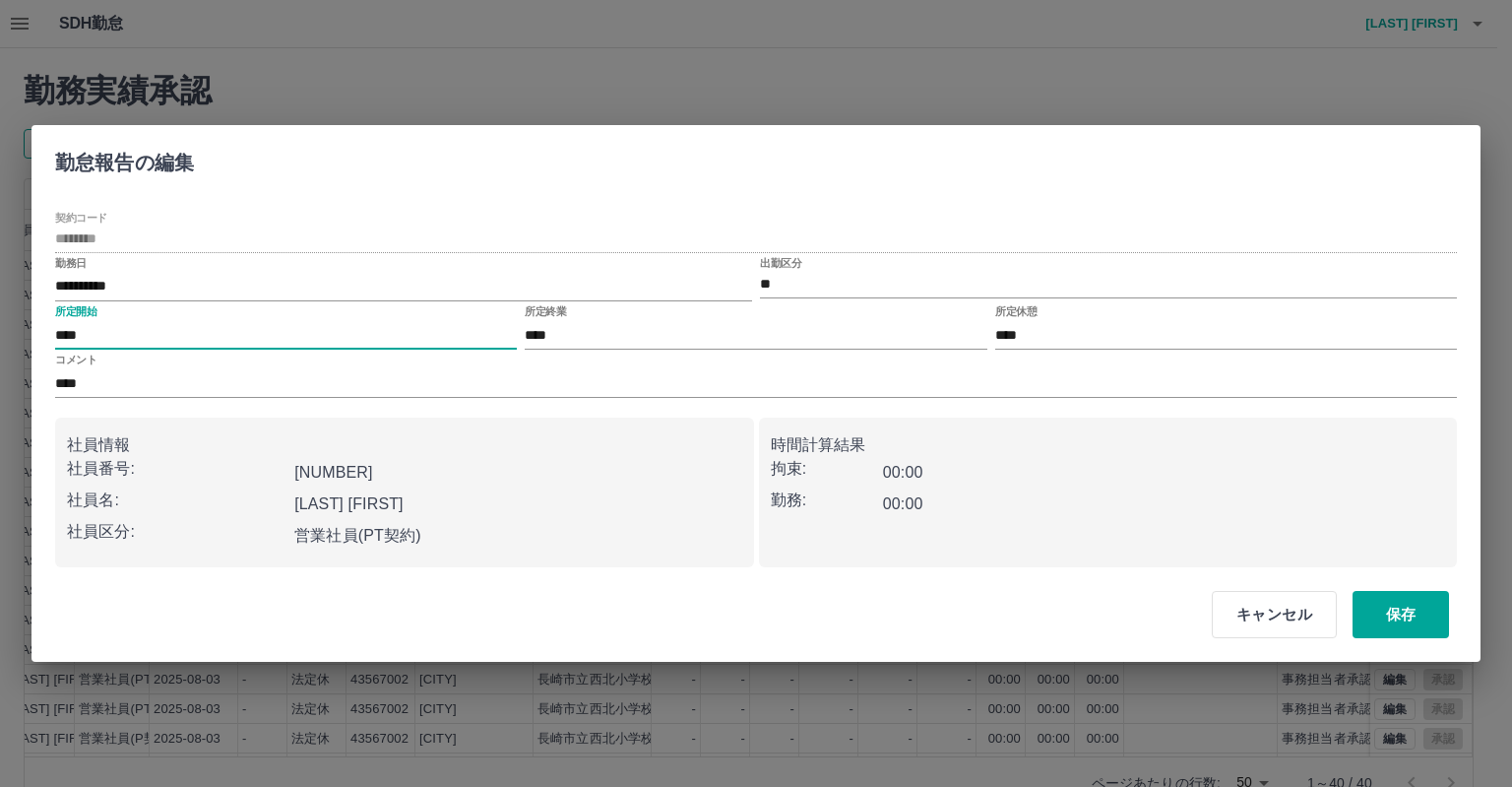 click on "****" at bounding box center [285, 335] 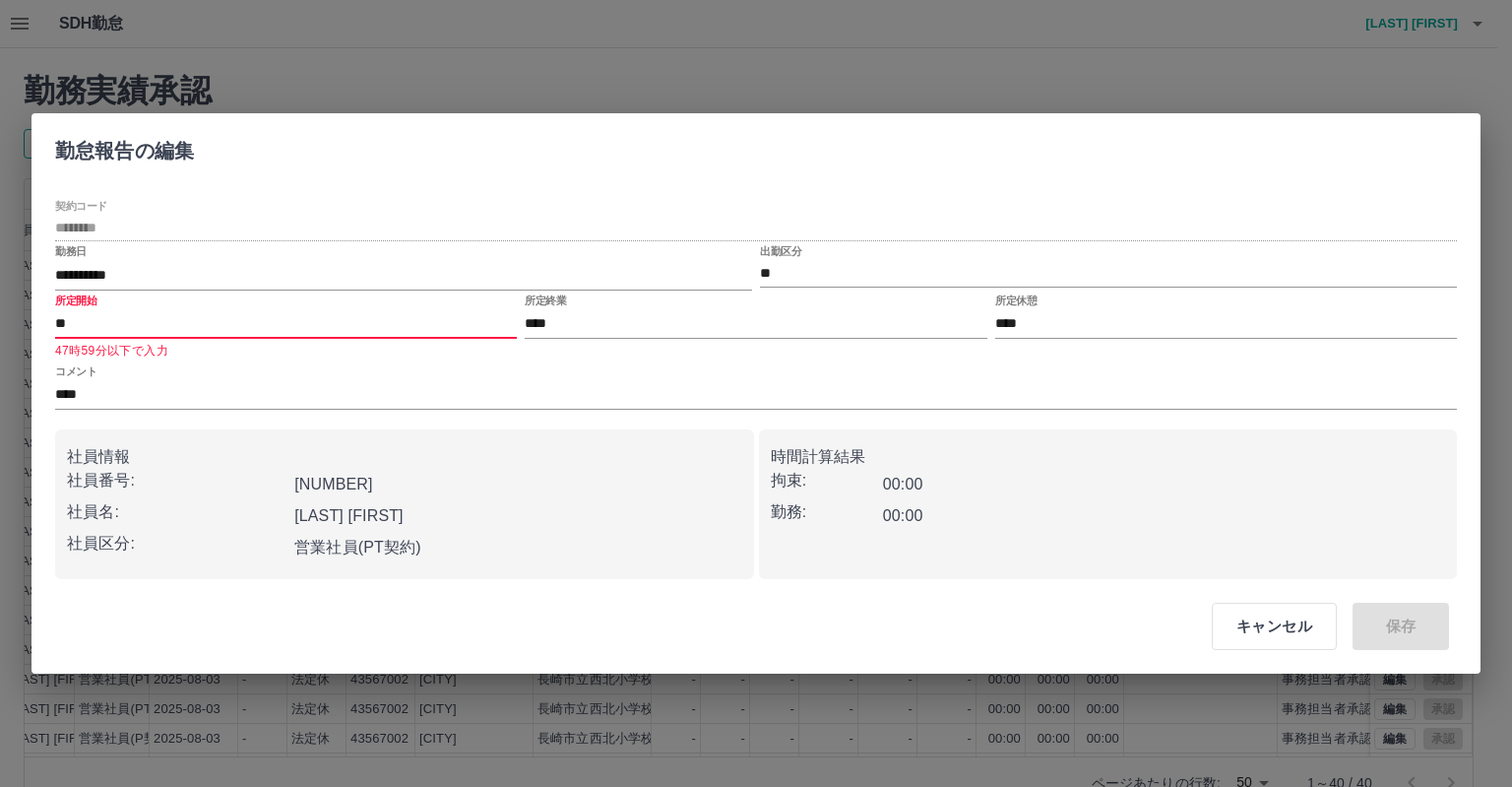 type on "*" 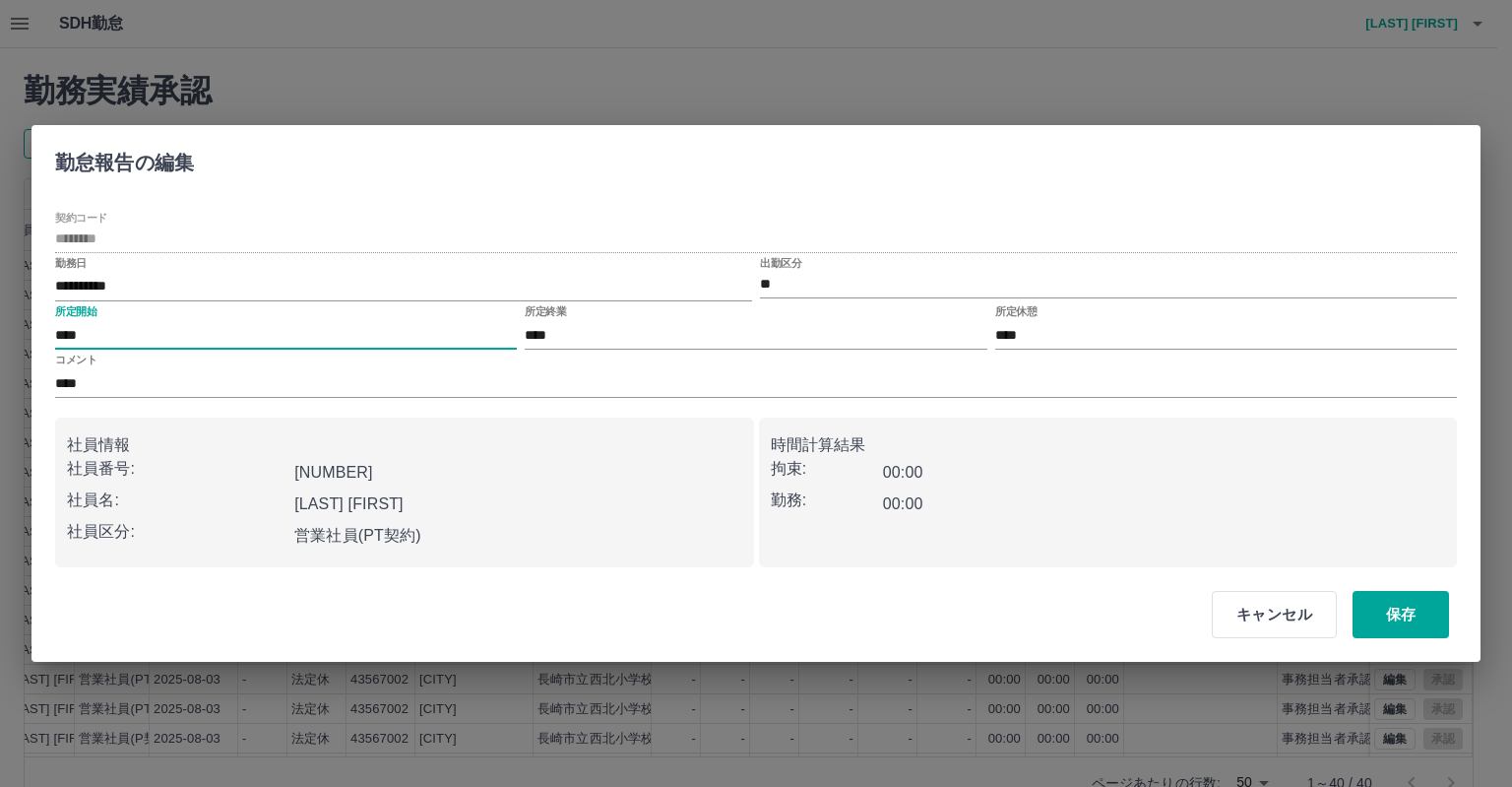 type on "****" 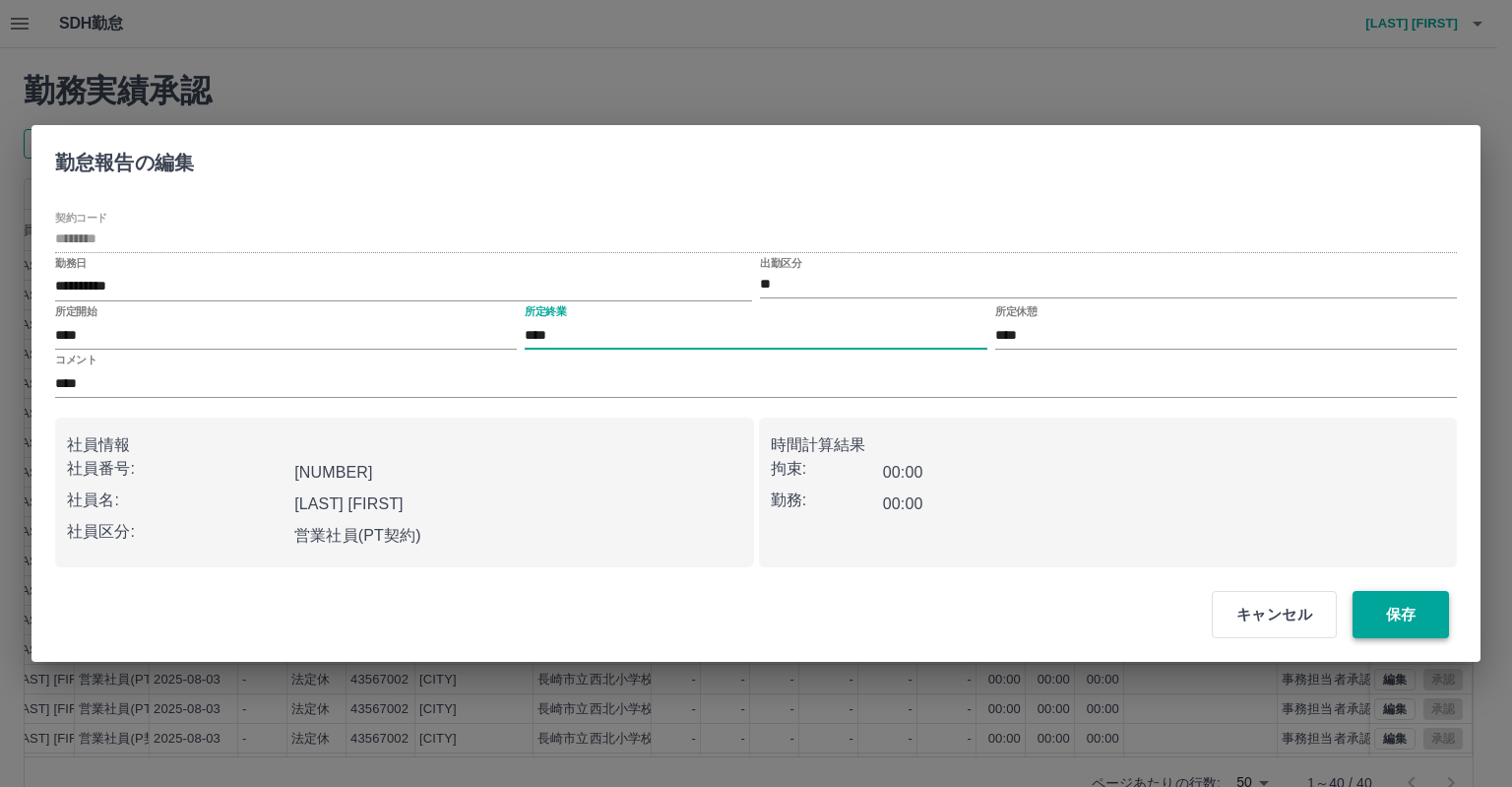 type on "****" 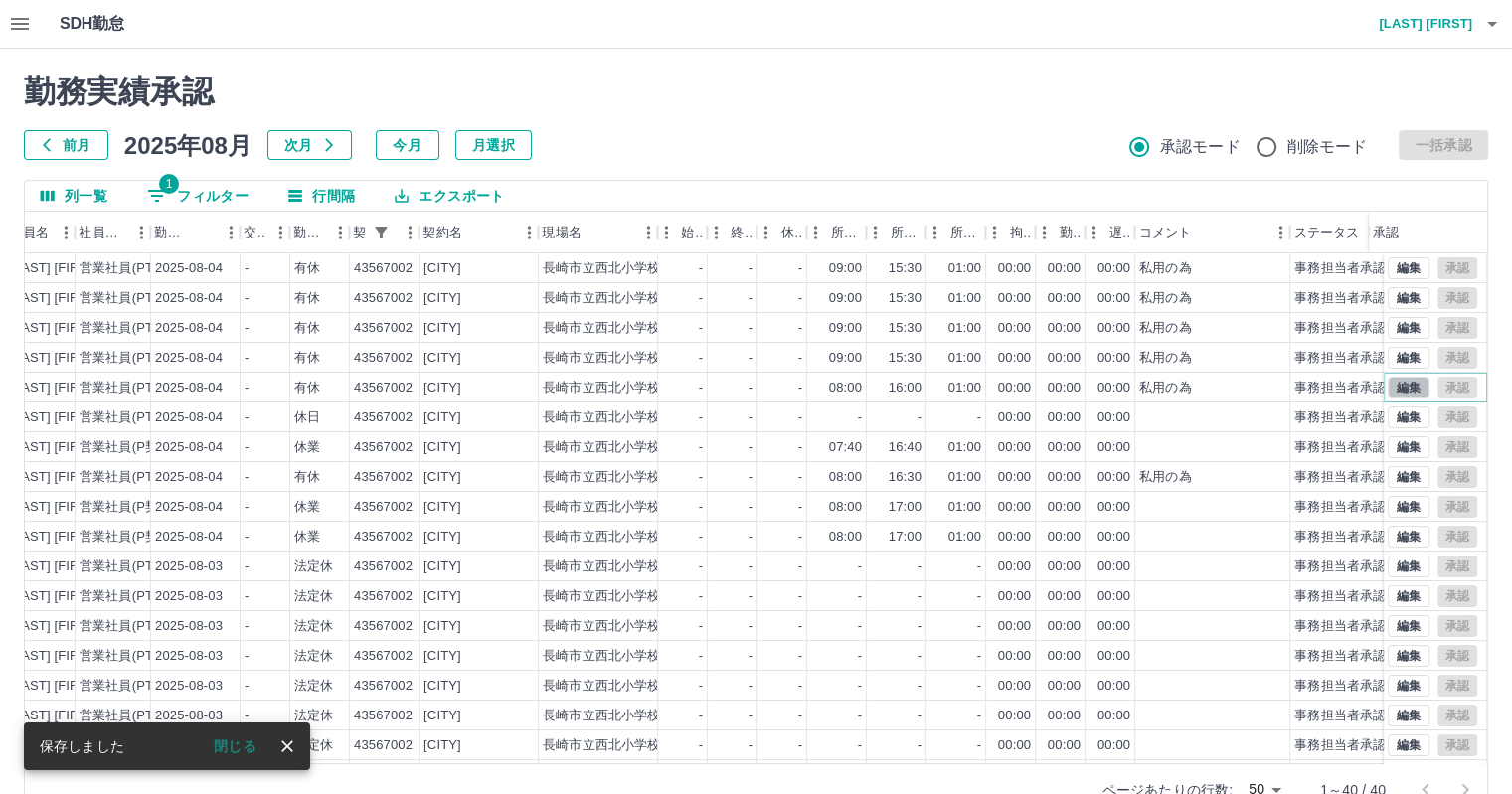 click on "編集" at bounding box center (1409, 388) 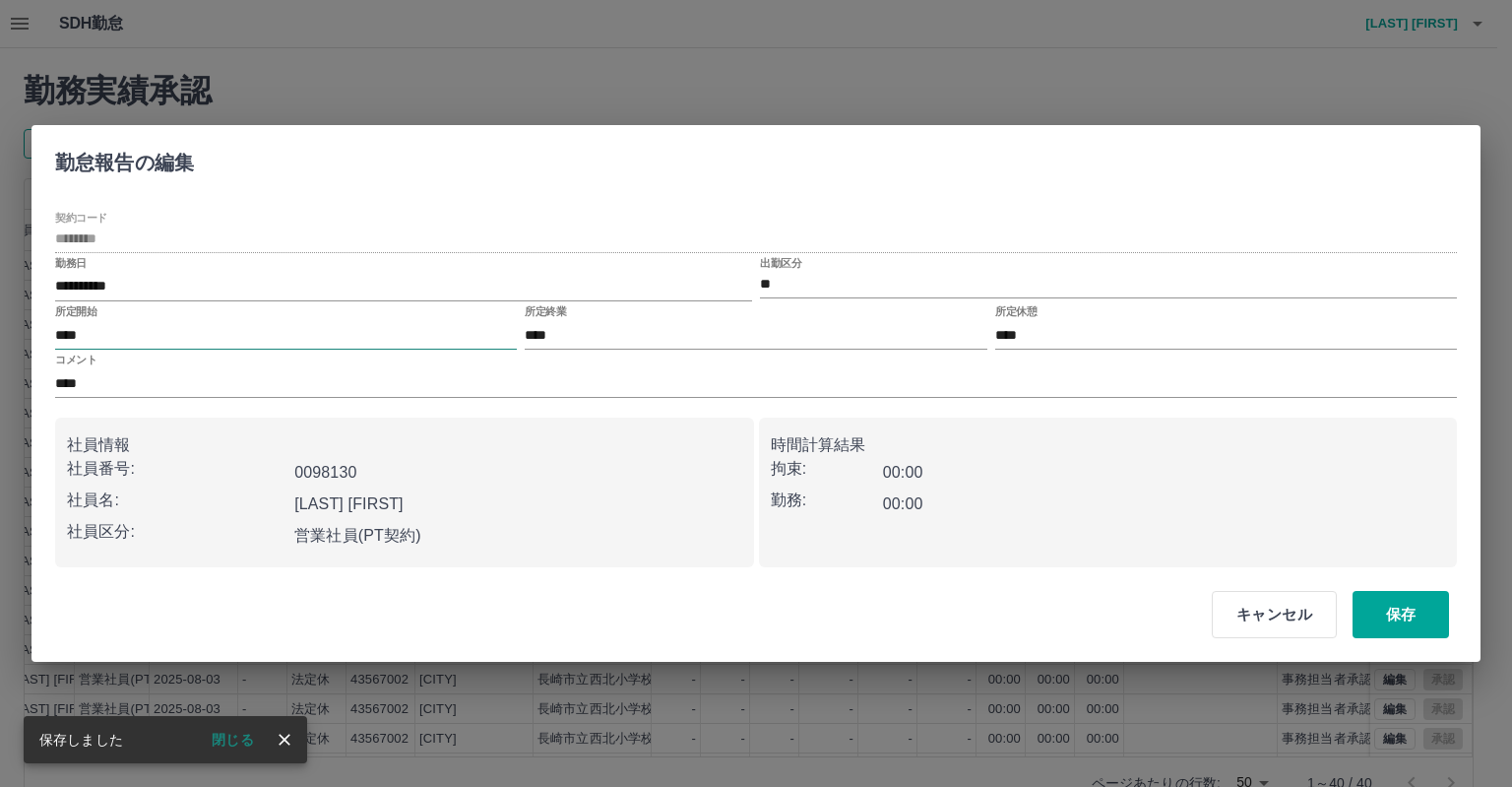 click on "****" at bounding box center [285, 335] 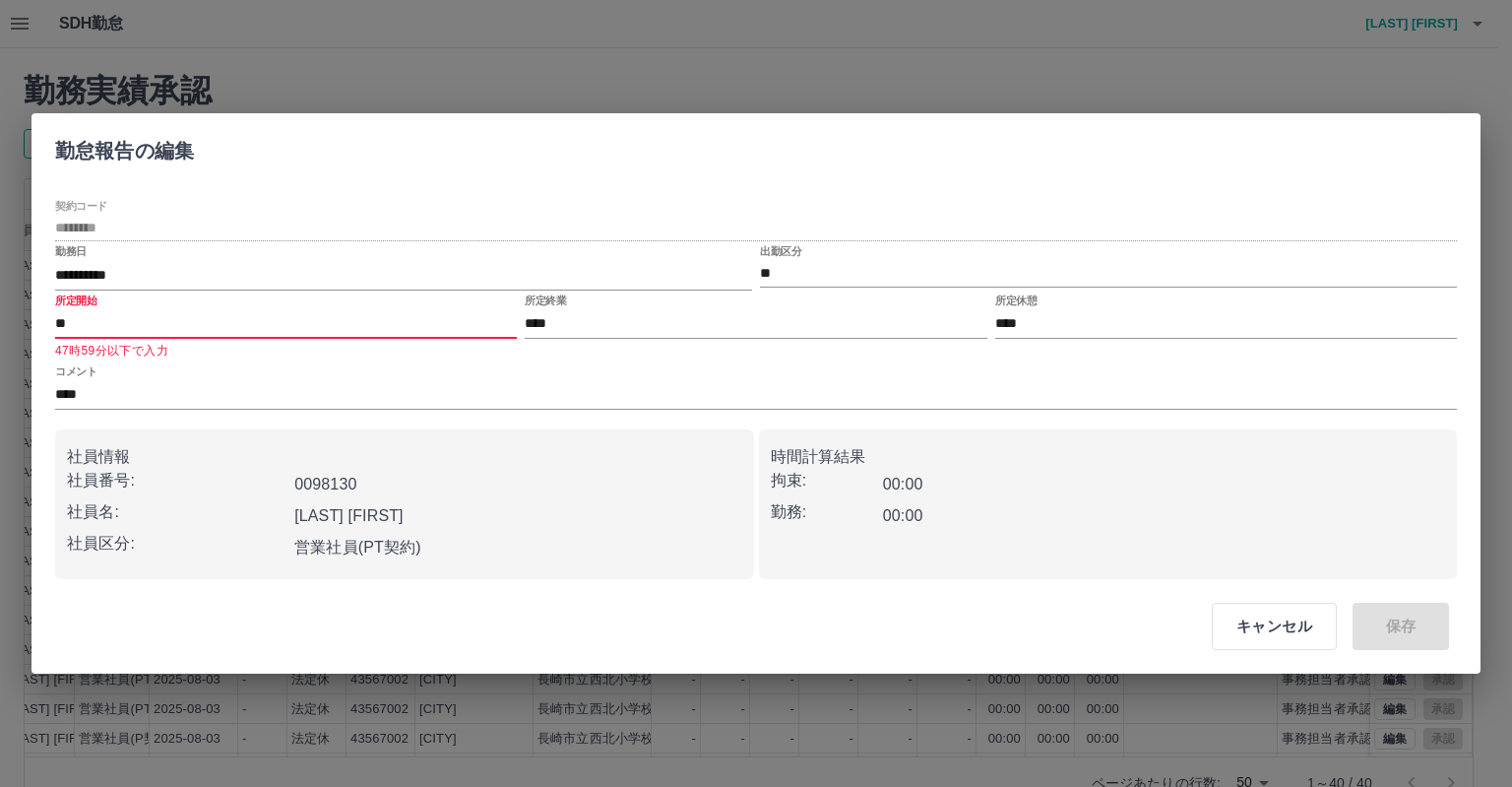 type on "*" 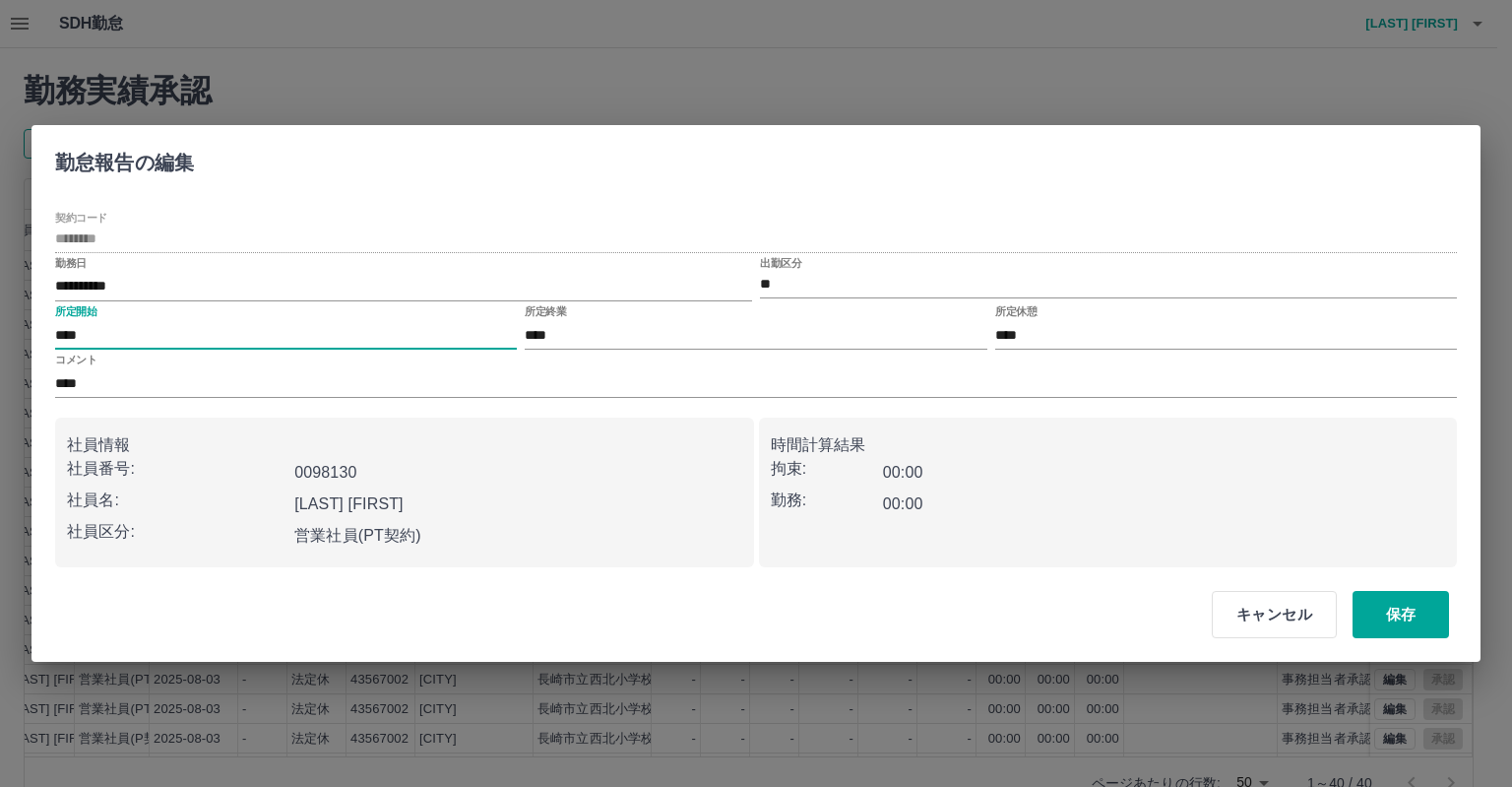type on "****" 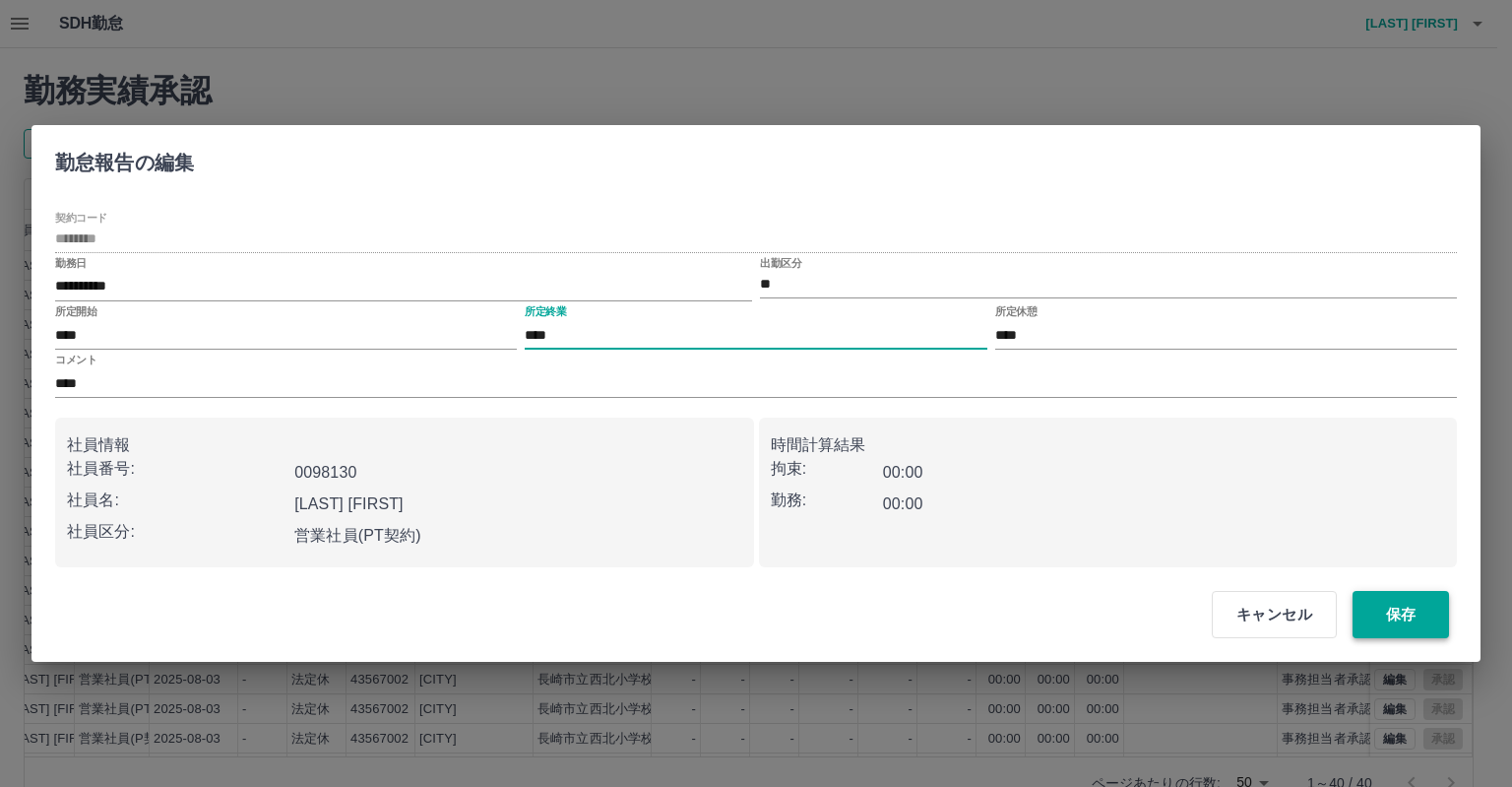 type on "****" 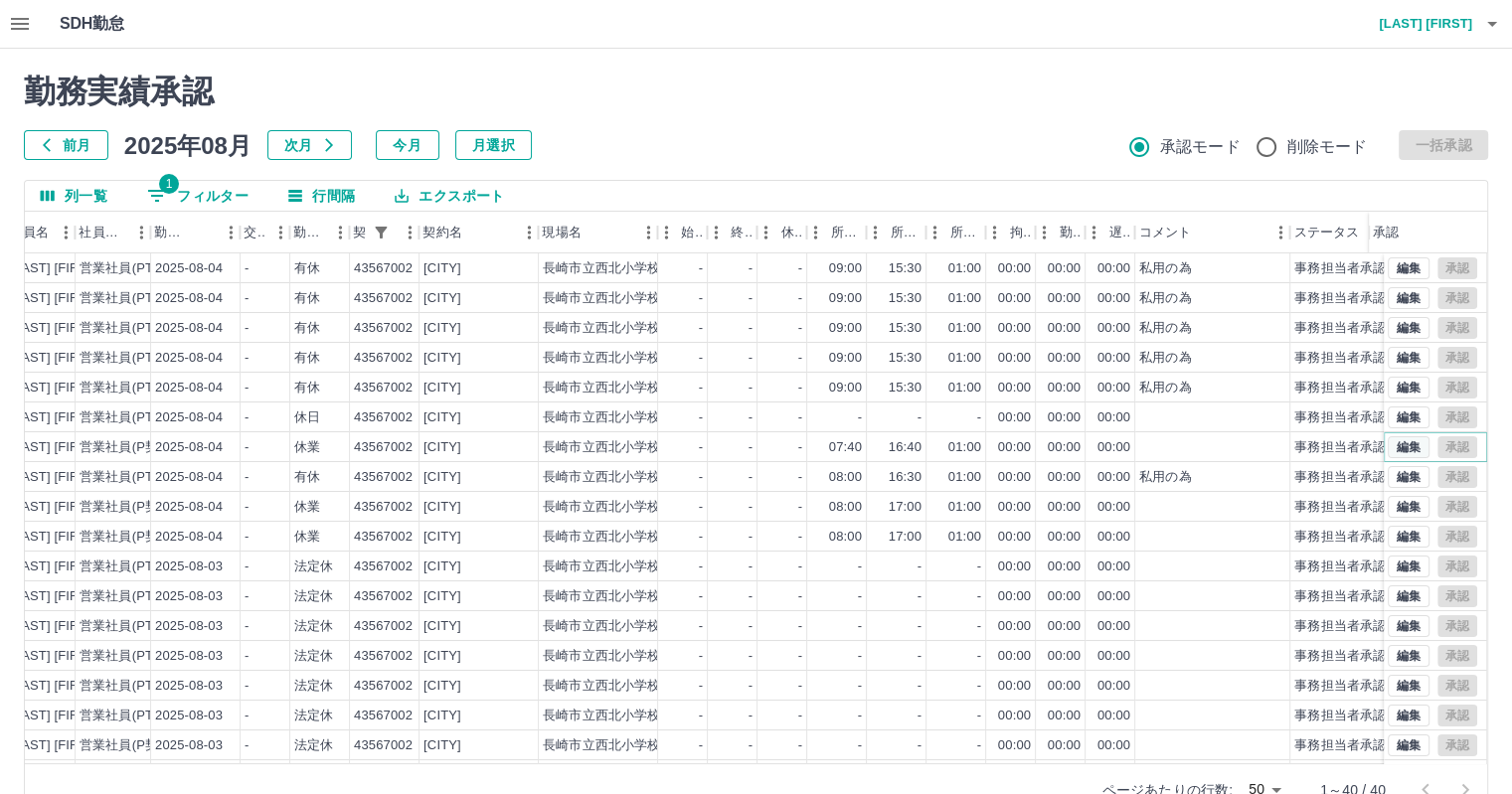 click on "編集" at bounding box center (1409, 447) 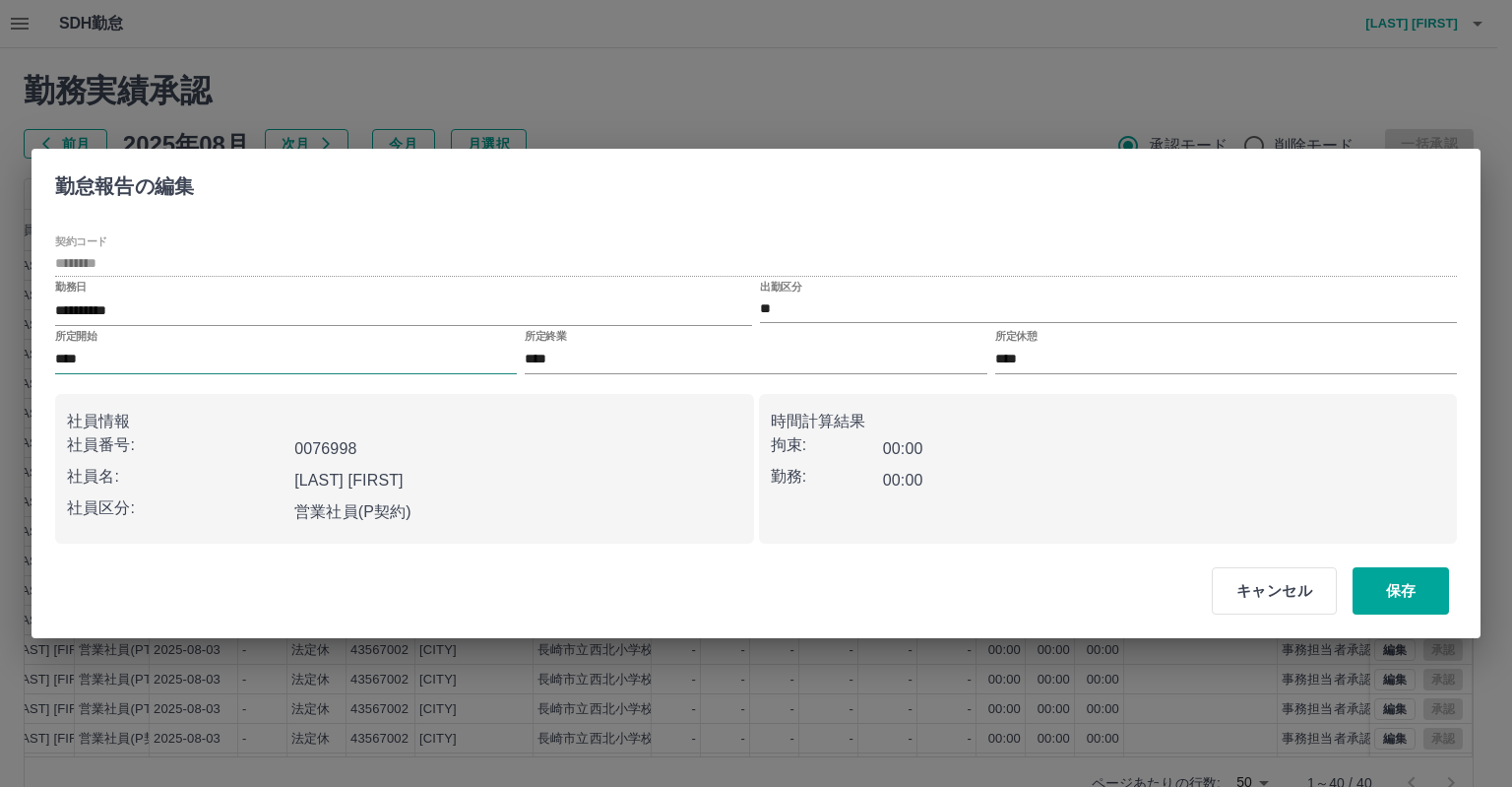 click on "****" at bounding box center (285, 360) 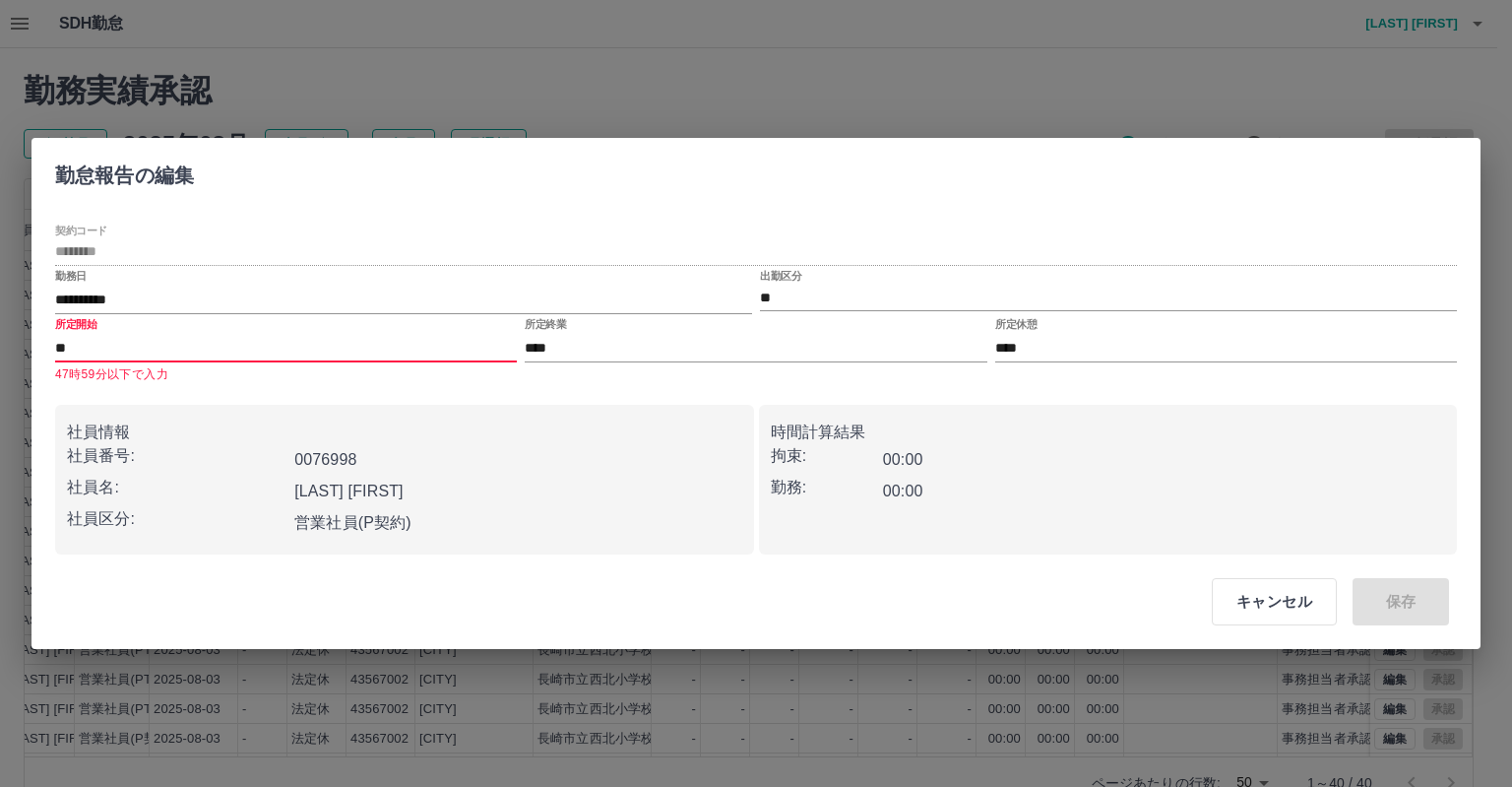 type on "*" 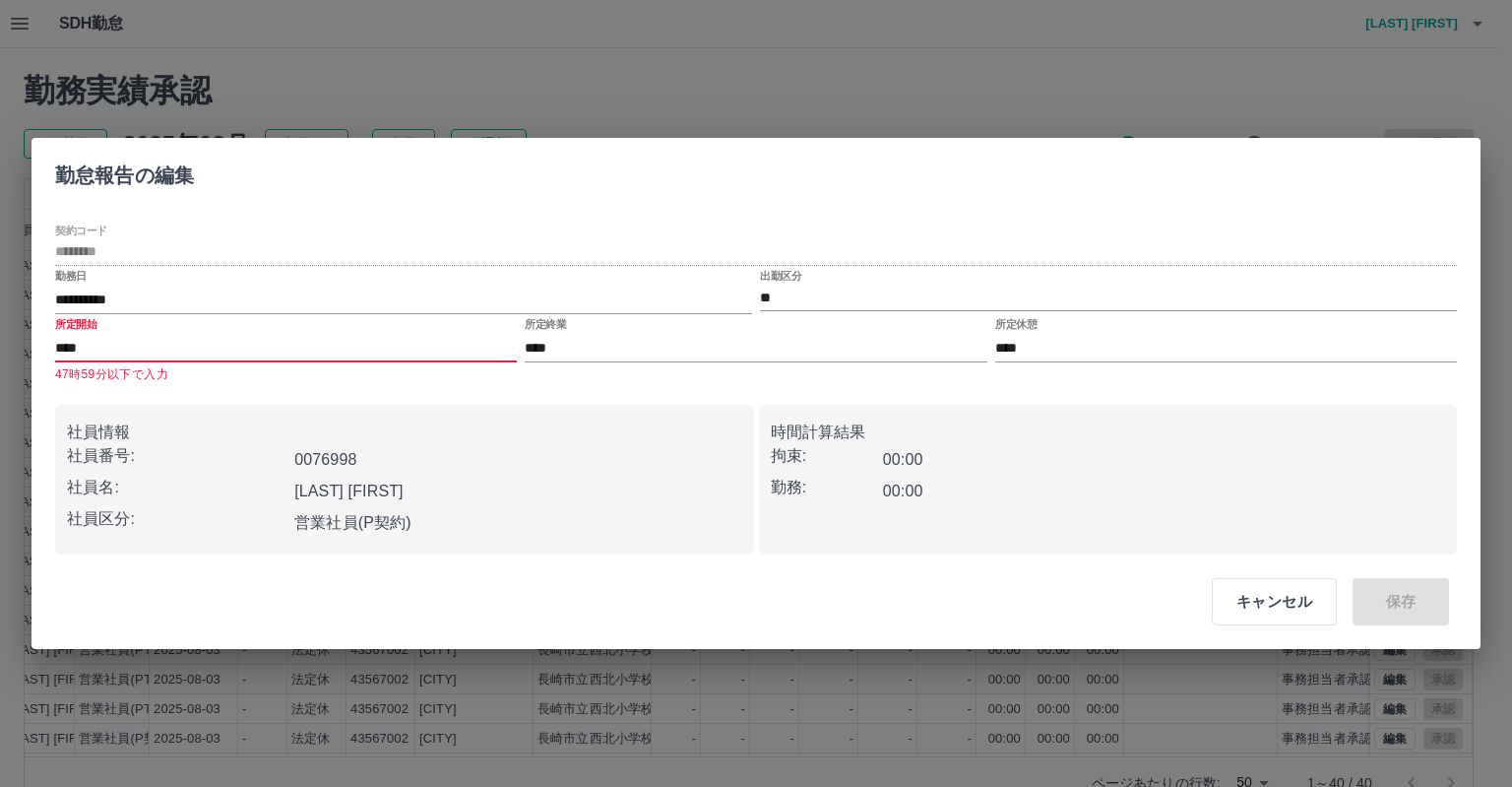 type on "****" 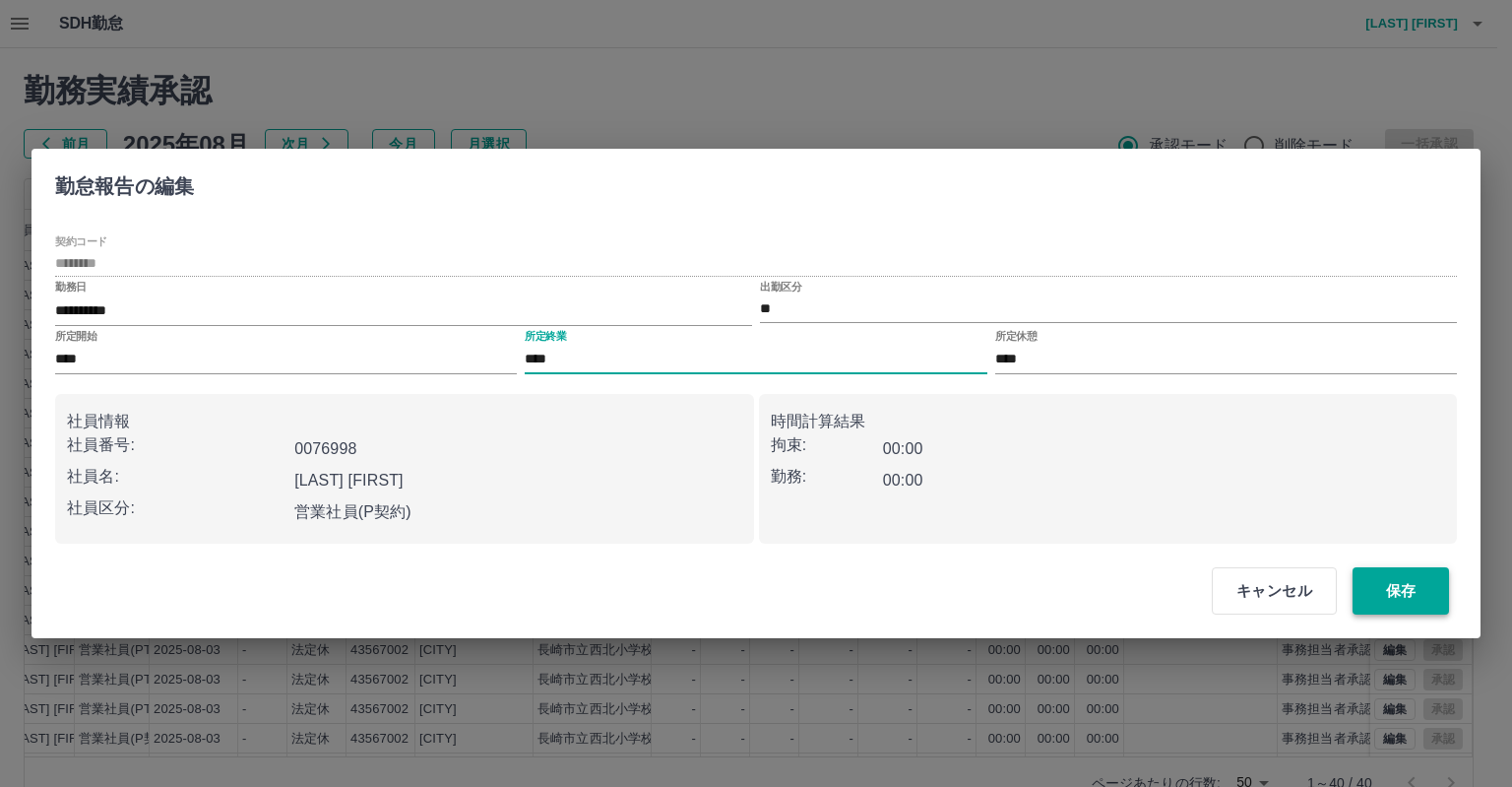 type on "****" 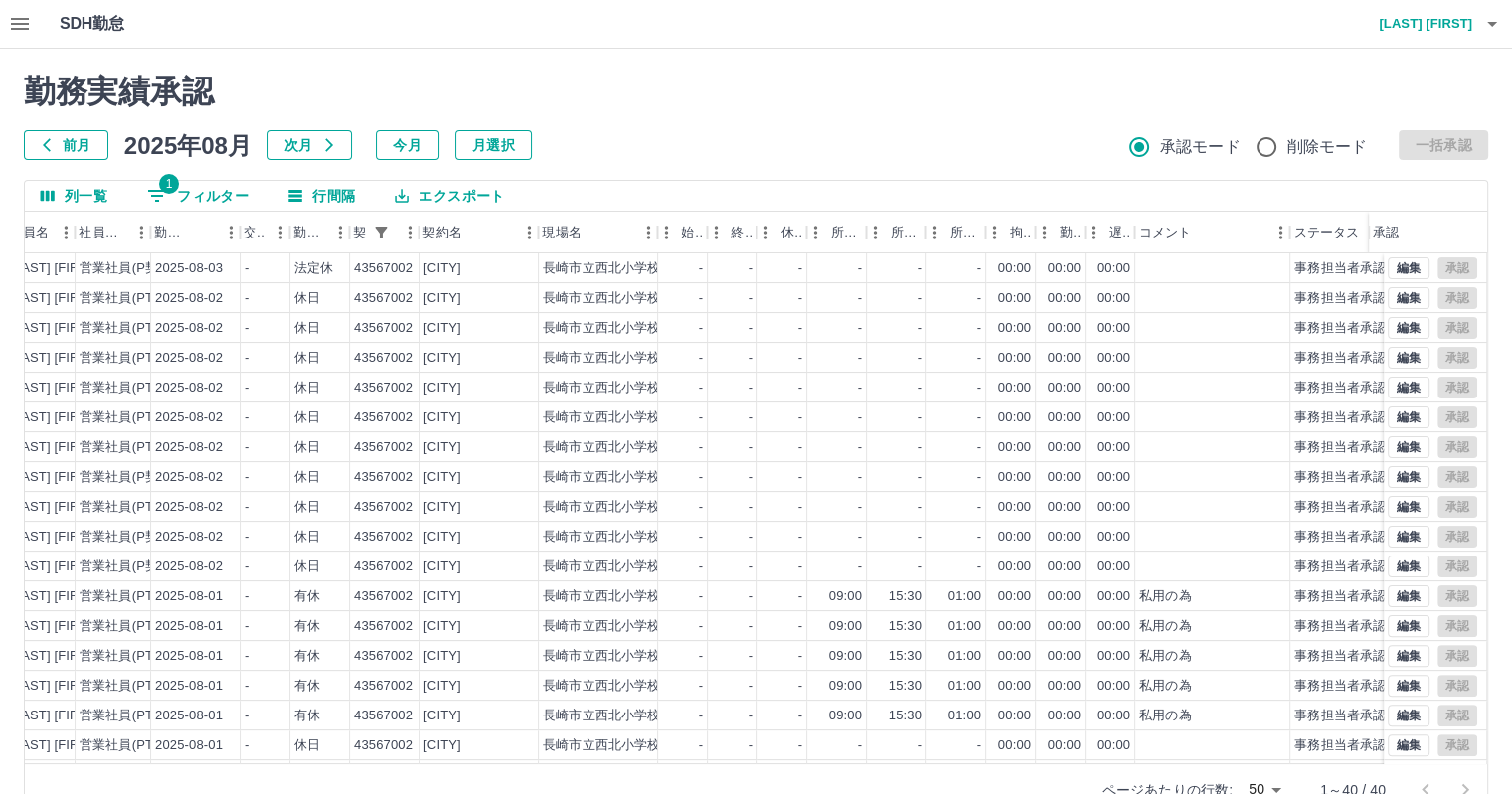 scroll, scrollTop: 697, scrollLeft: 248, axis: both 